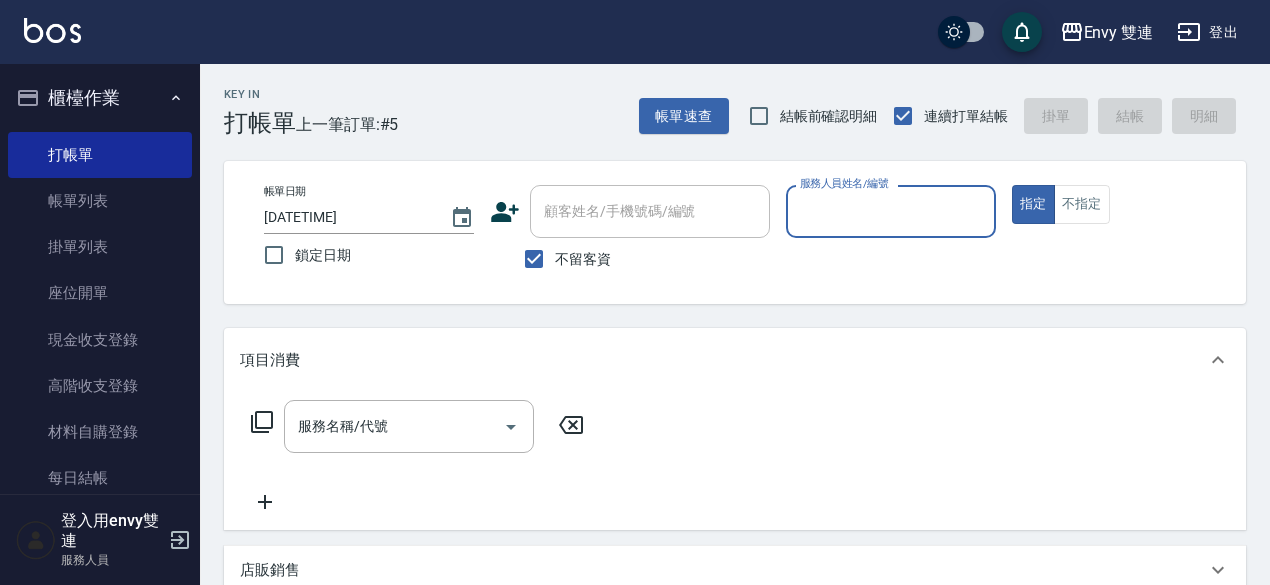 scroll, scrollTop: 0, scrollLeft: 0, axis: both 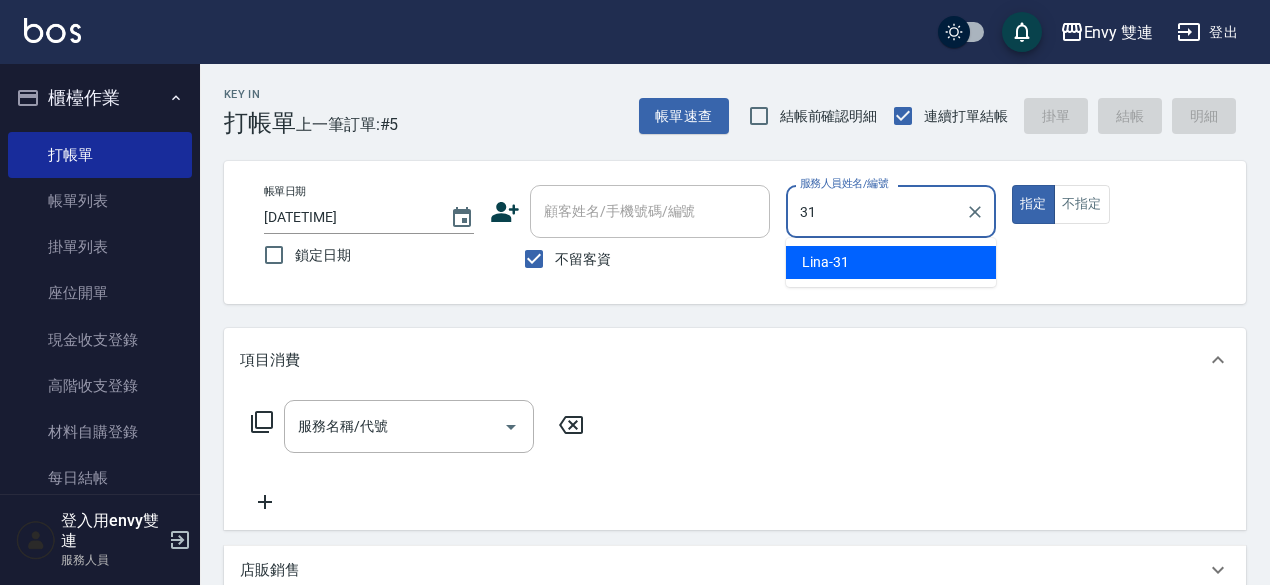 type on "Lina-31" 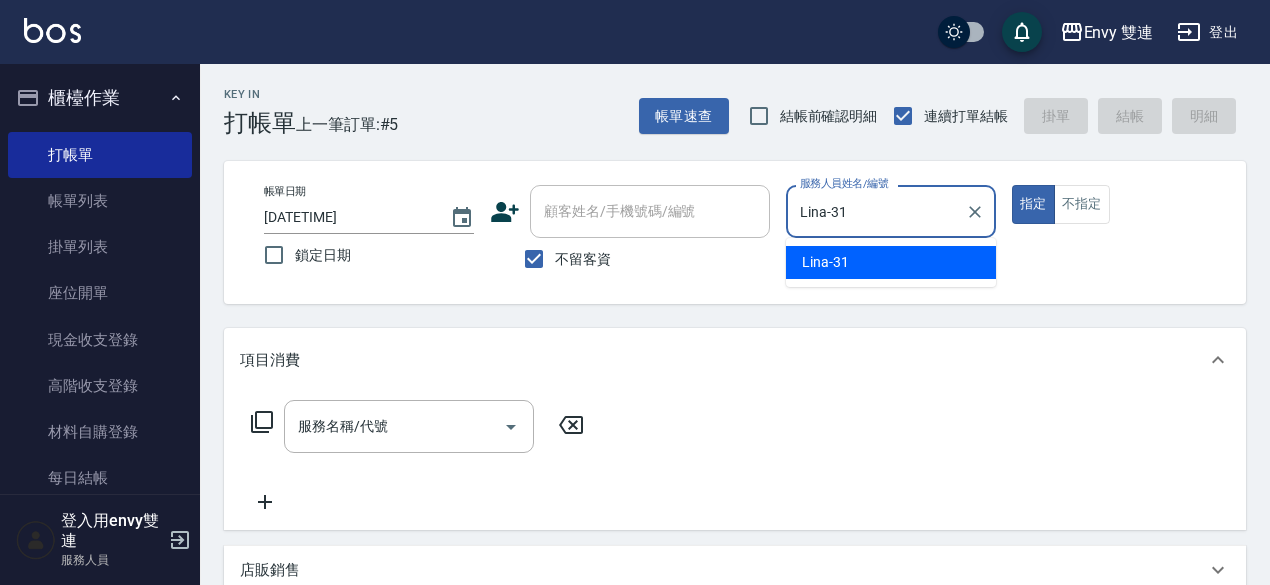 type on "true" 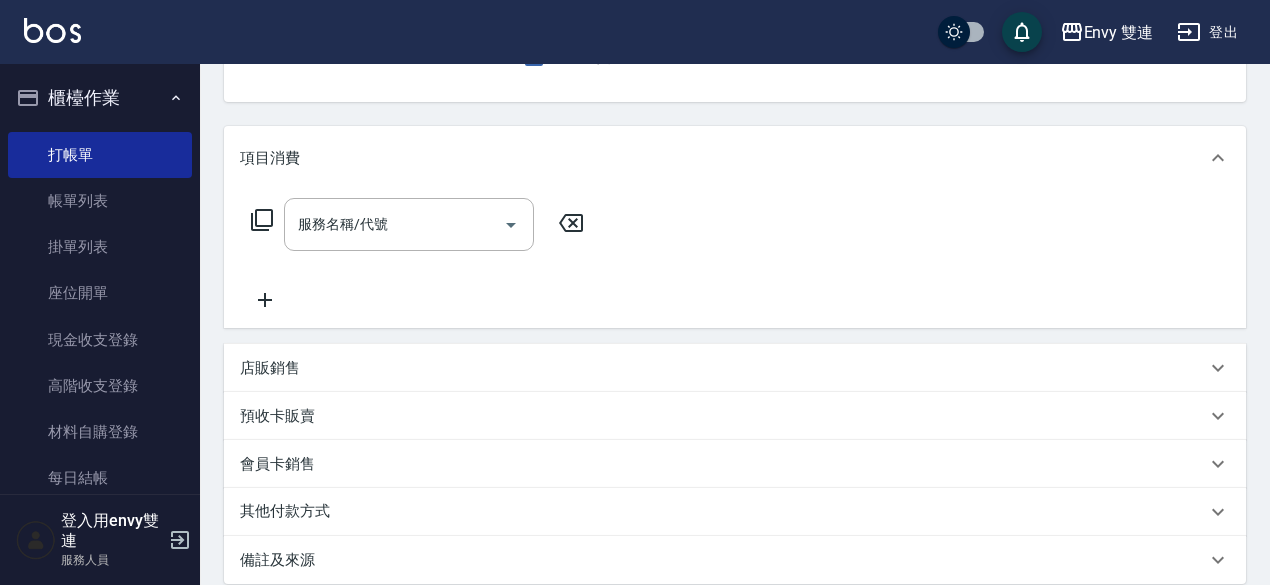 scroll, scrollTop: 204, scrollLeft: 0, axis: vertical 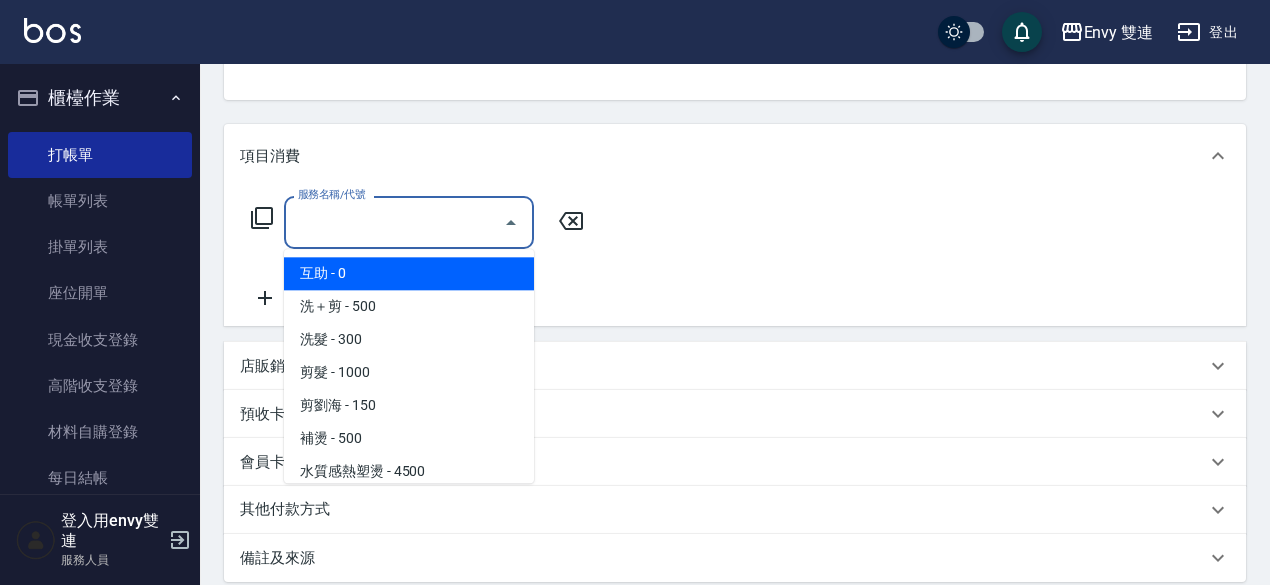 click on "服務名稱/代號" at bounding box center [394, 222] 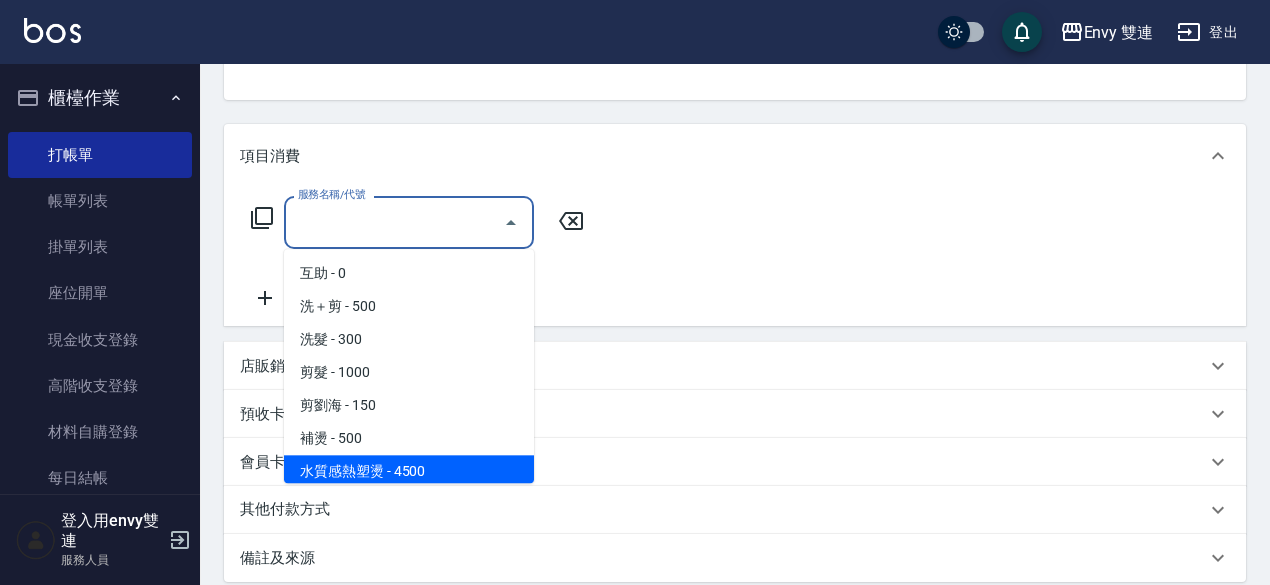 scroll, scrollTop: 23, scrollLeft: 0, axis: vertical 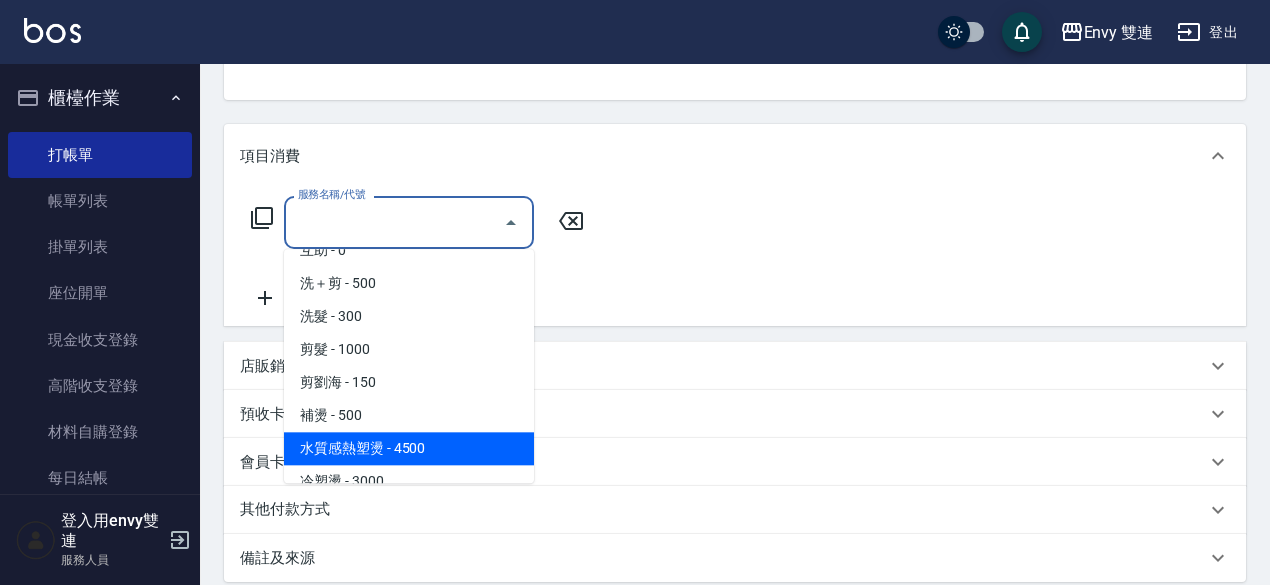 click on "水質感熱塑燙 - 4500" at bounding box center (409, 448) 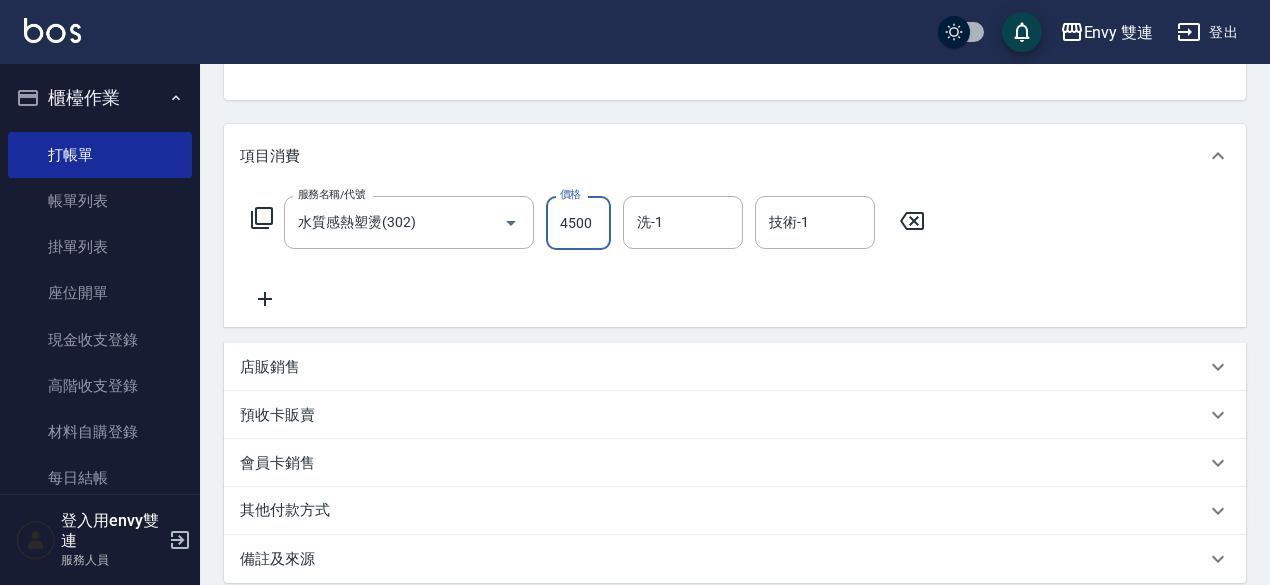 click on "4500" at bounding box center (578, 223) 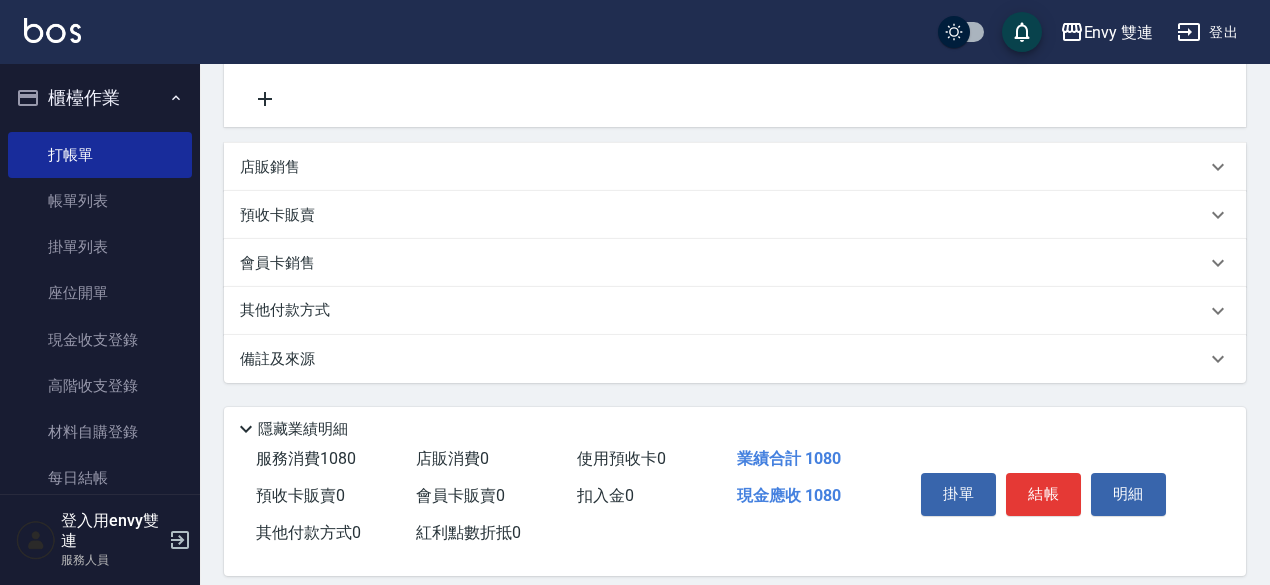 scroll, scrollTop: 426, scrollLeft: 0, axis: vertical 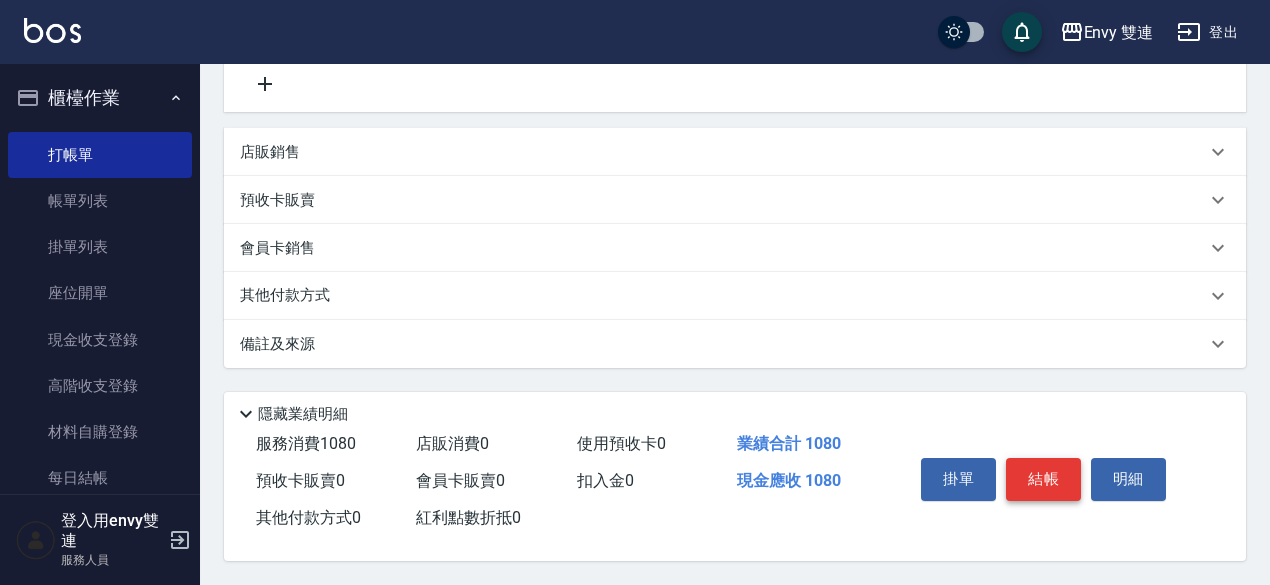 type on "1080" 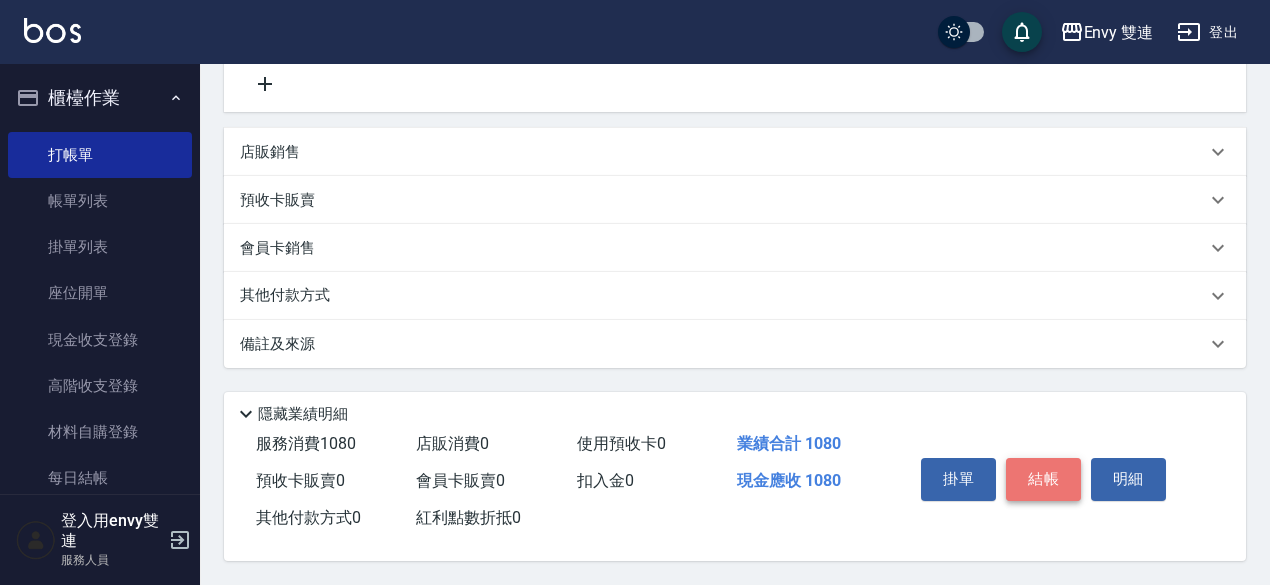 click on "結帳" at bounding box center [1043, 479] 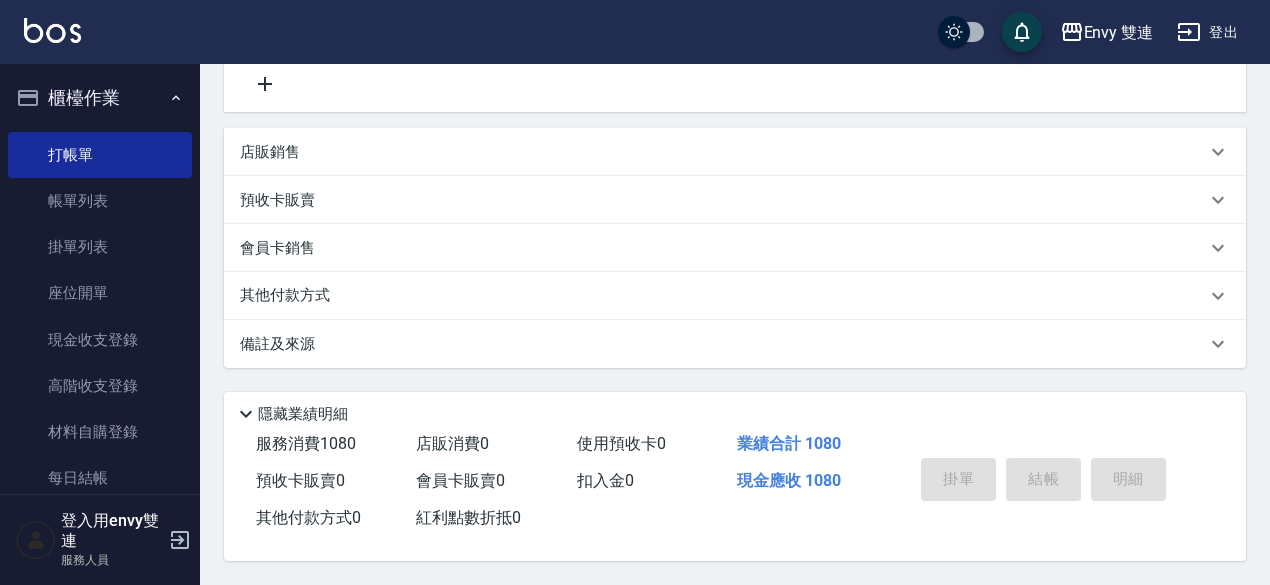 type on "[DATETIME]" 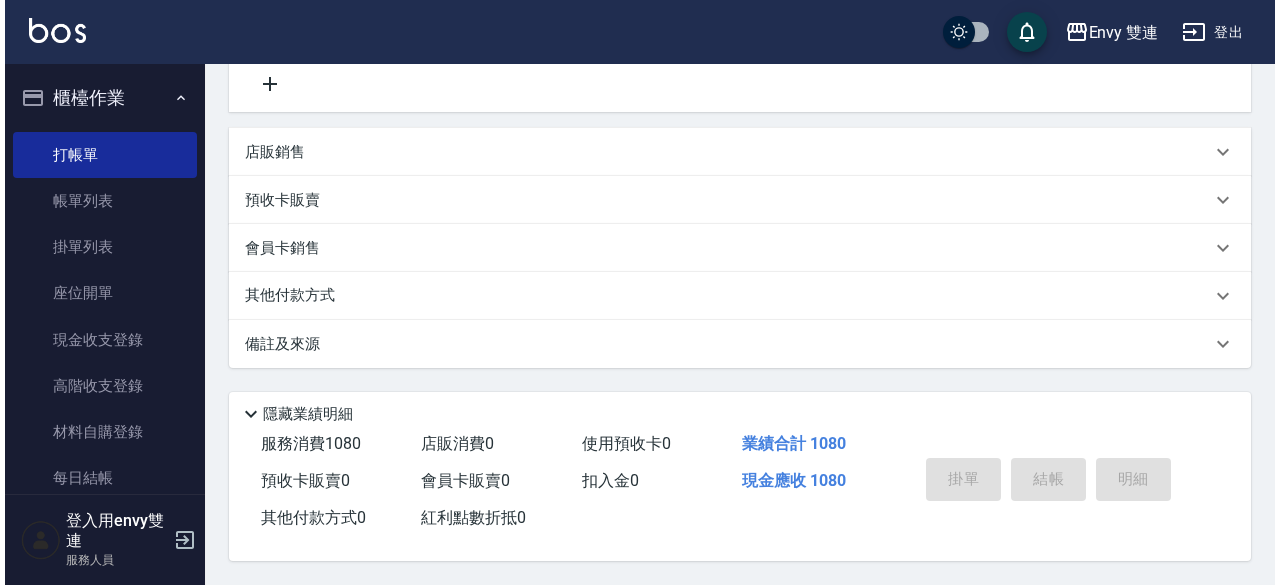 scroll, scrollTop: 0, scrollLeft: 0, axis: both 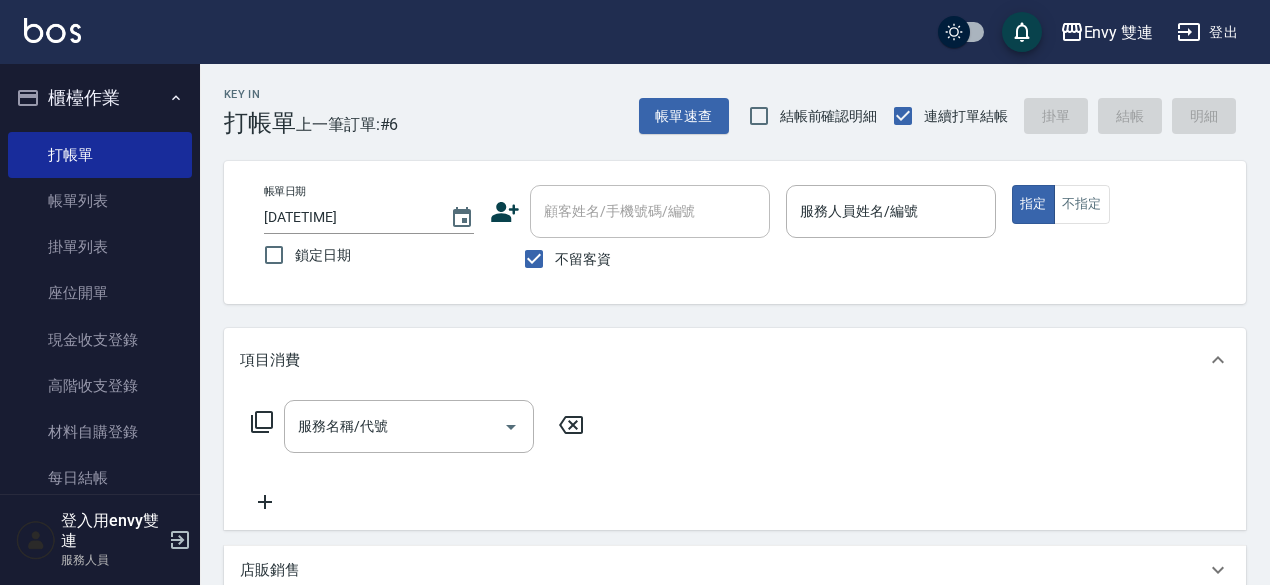 click 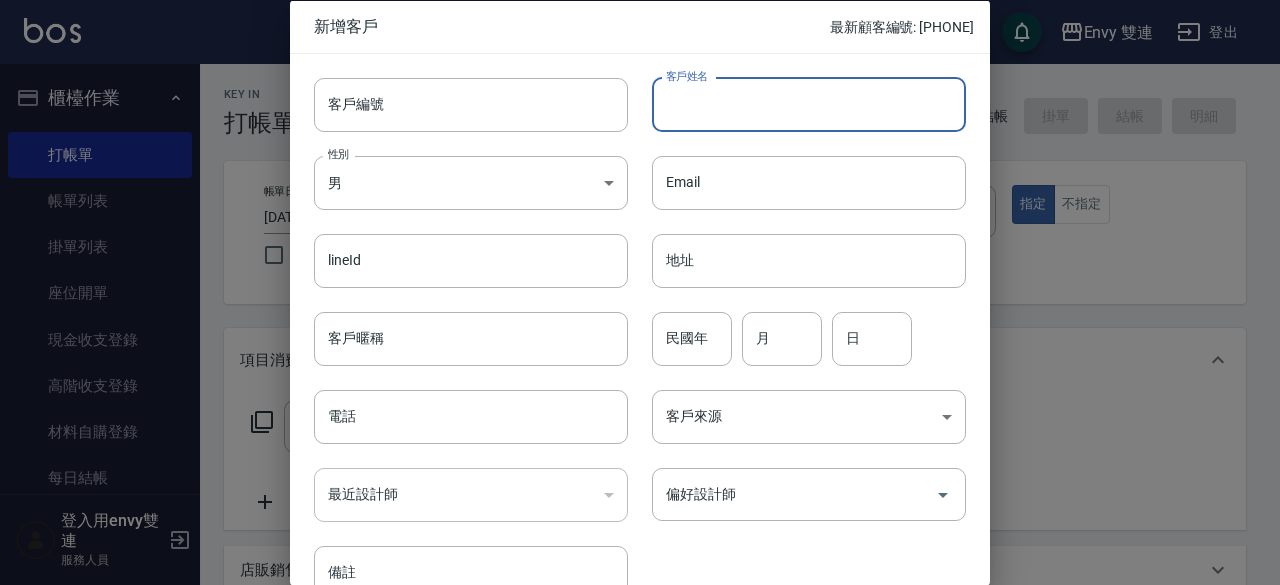 click on "客戶姓名" at bounding box center [809, 104] 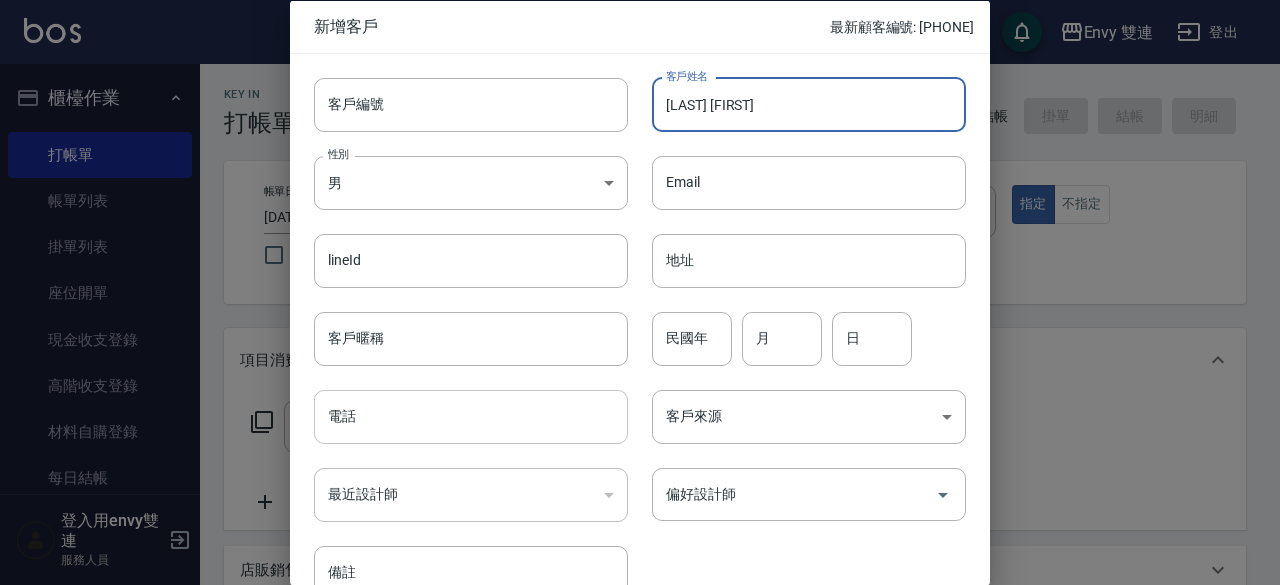 type on "[LAST] [FIRST]" 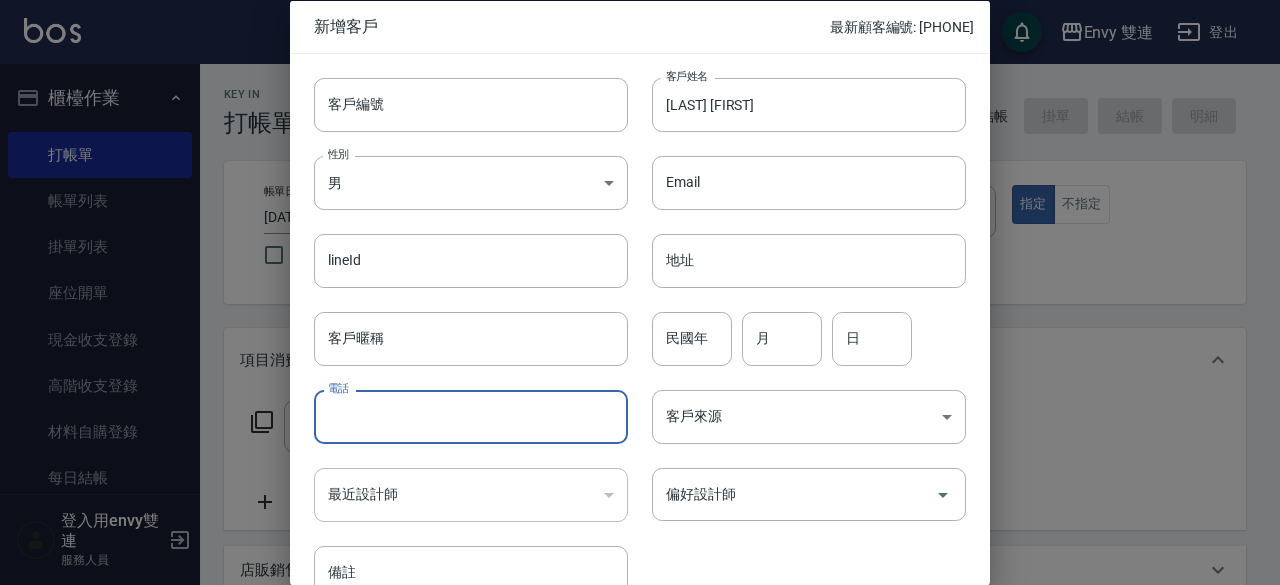 click on "電話" at bounding box center [471, 417] 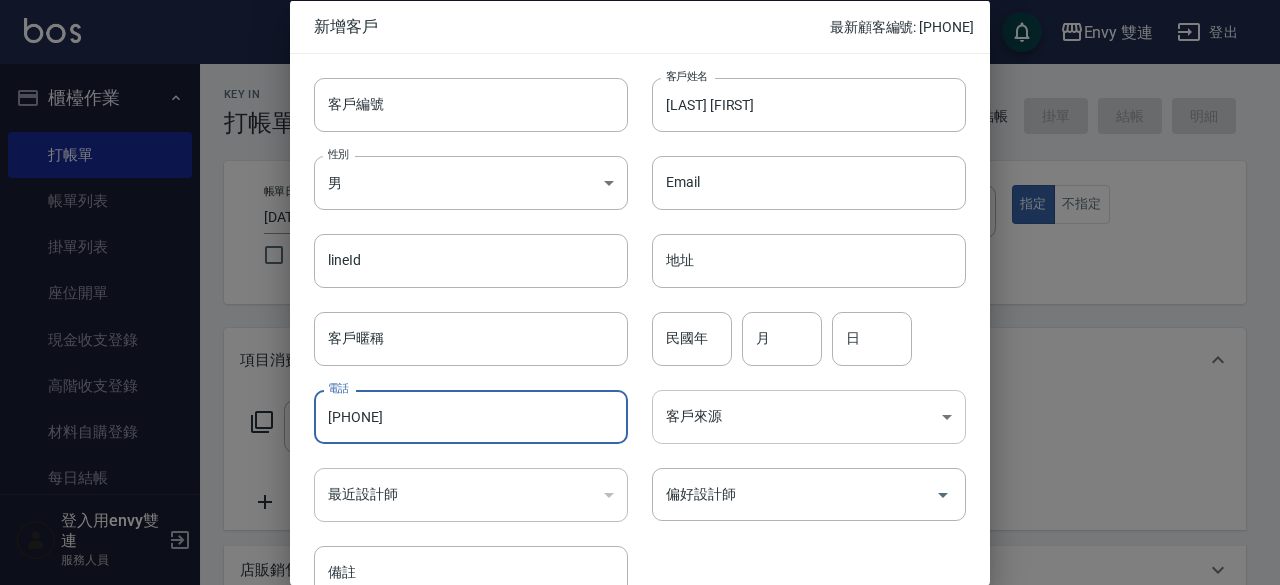 scroll, scrollTop: 107, scrollLeft: 0, axis: vertical 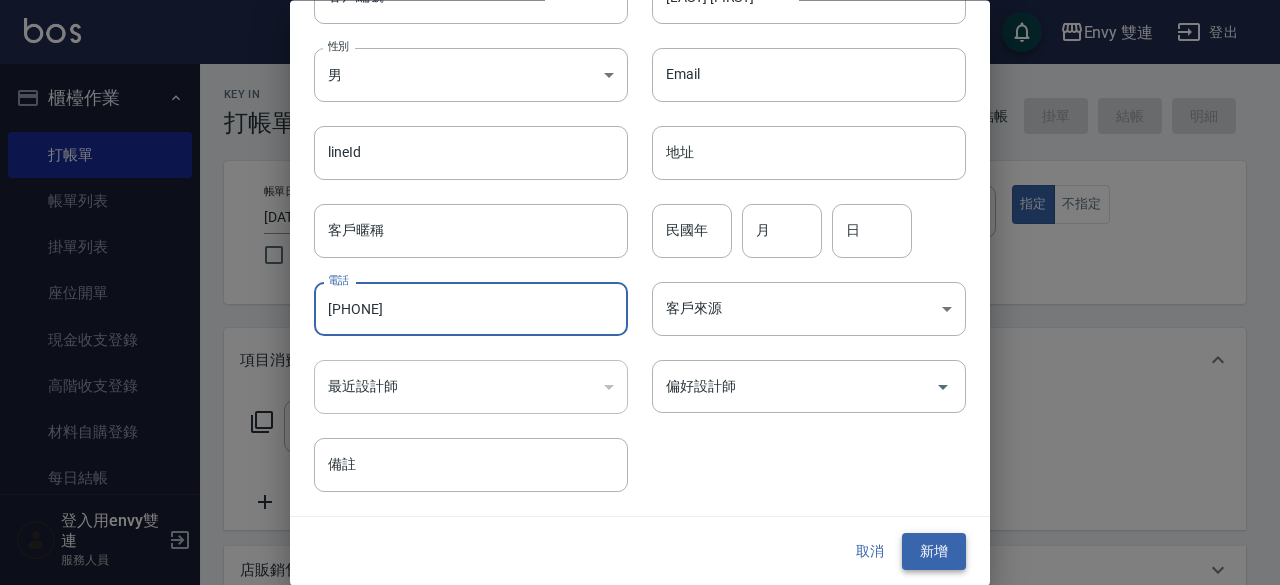 type on "[PHONE]" 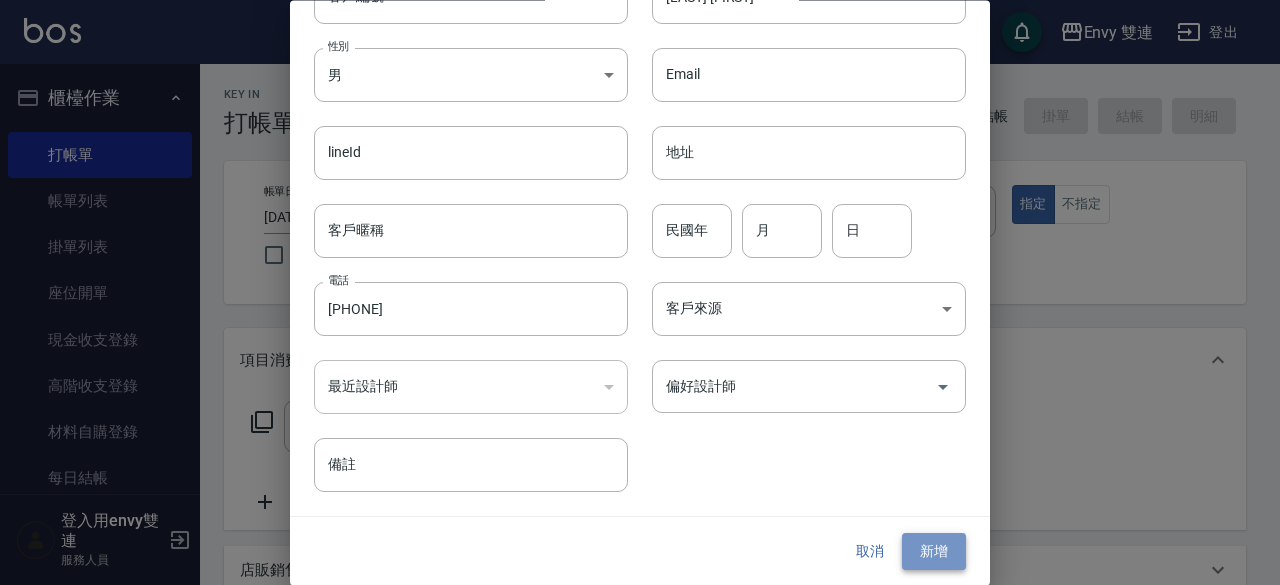 click on "新增" at bounding box center [934, 552] 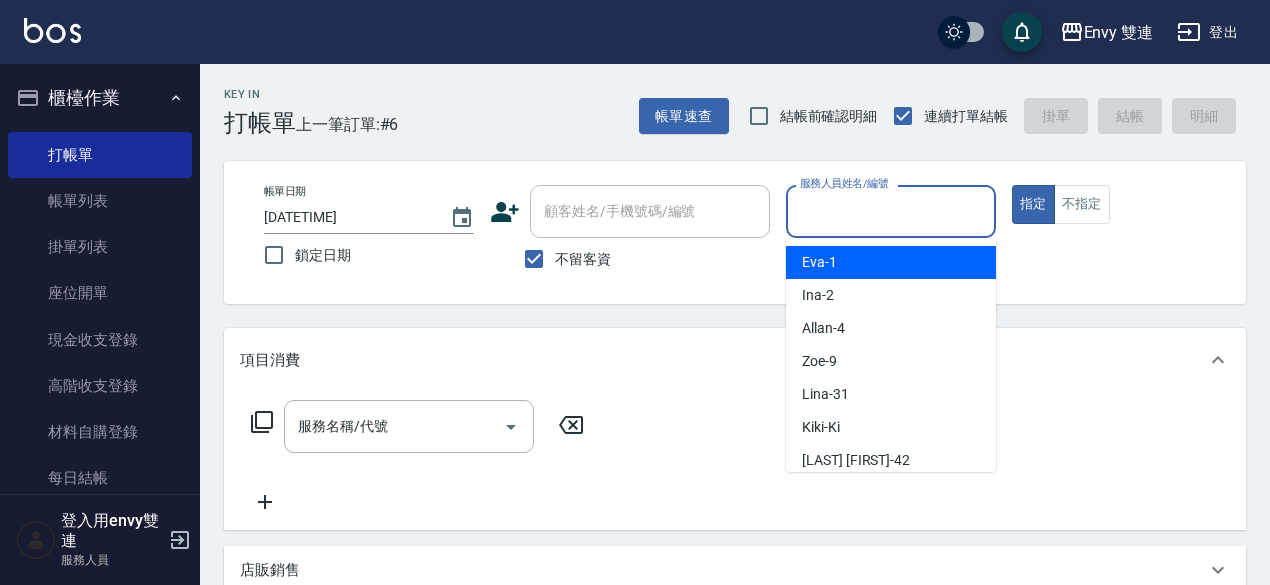 click on "服務人員姓名/編號" at bounding box center [891, 211] 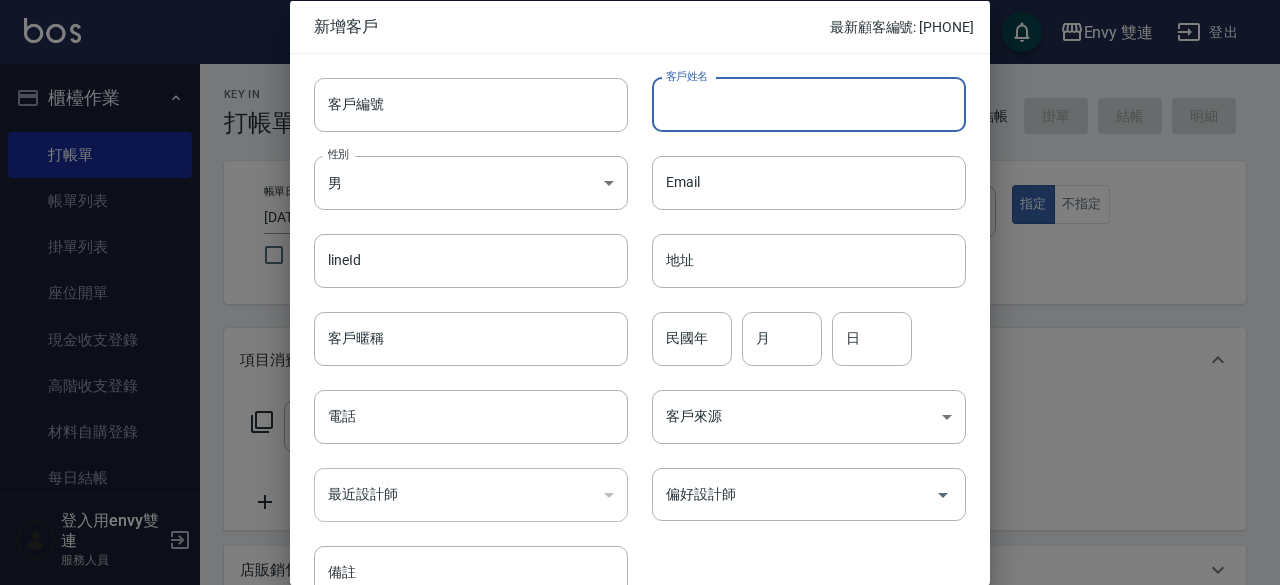 click on "客戶姓名" at bounding box center (809, 104) 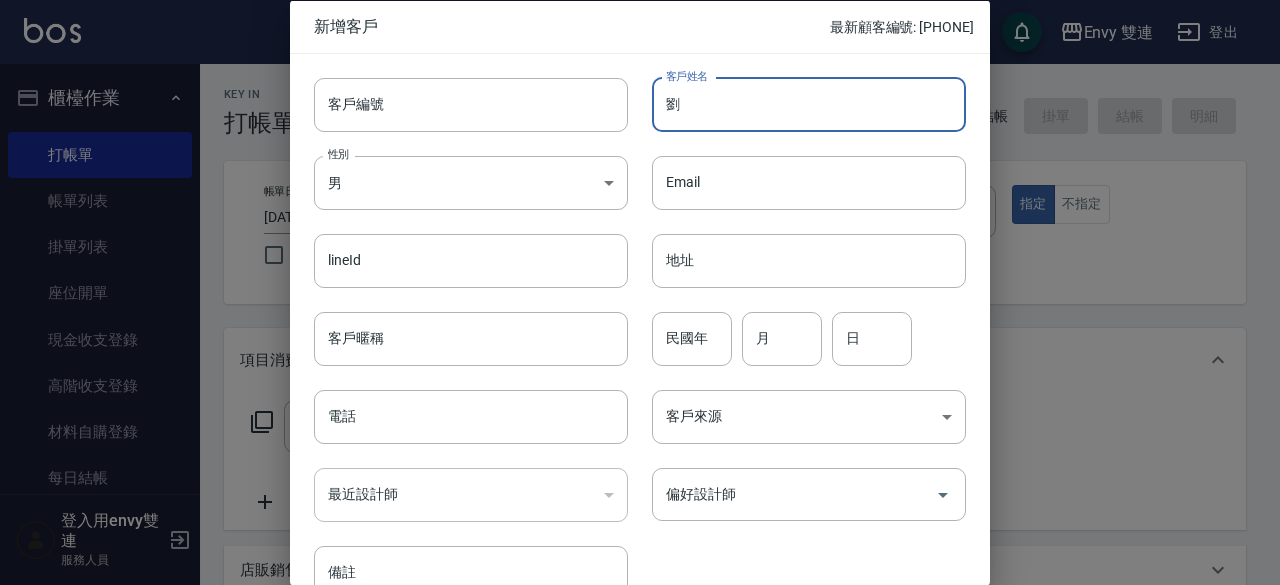 type on "劉" 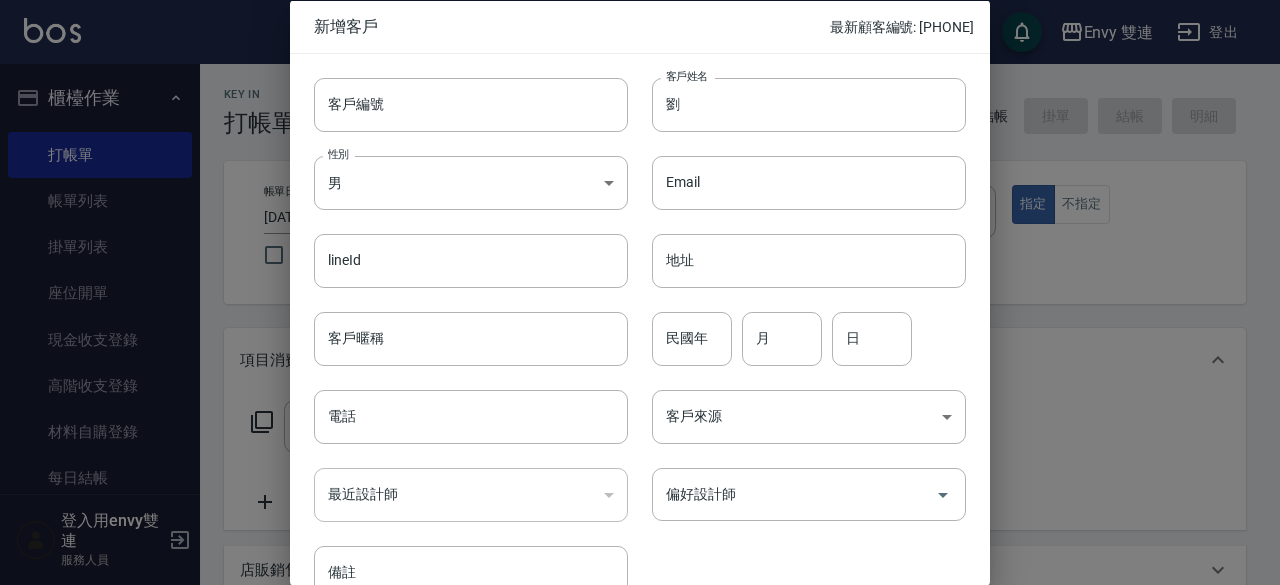 click at bounding box center [640, 292] 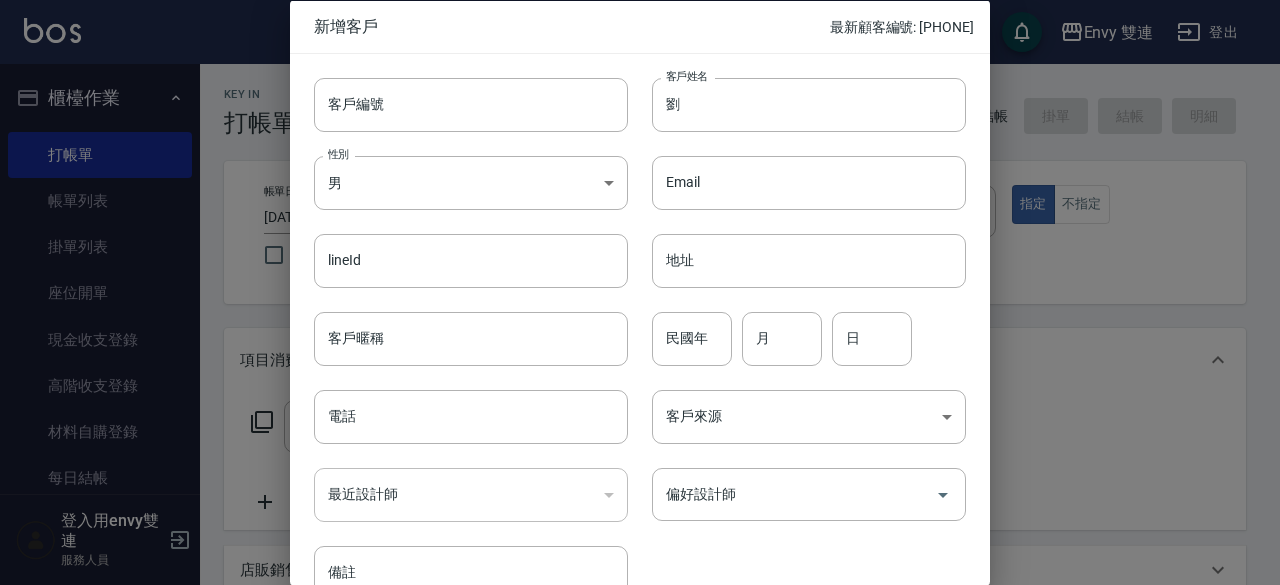 click at bounding box center [640, 292] 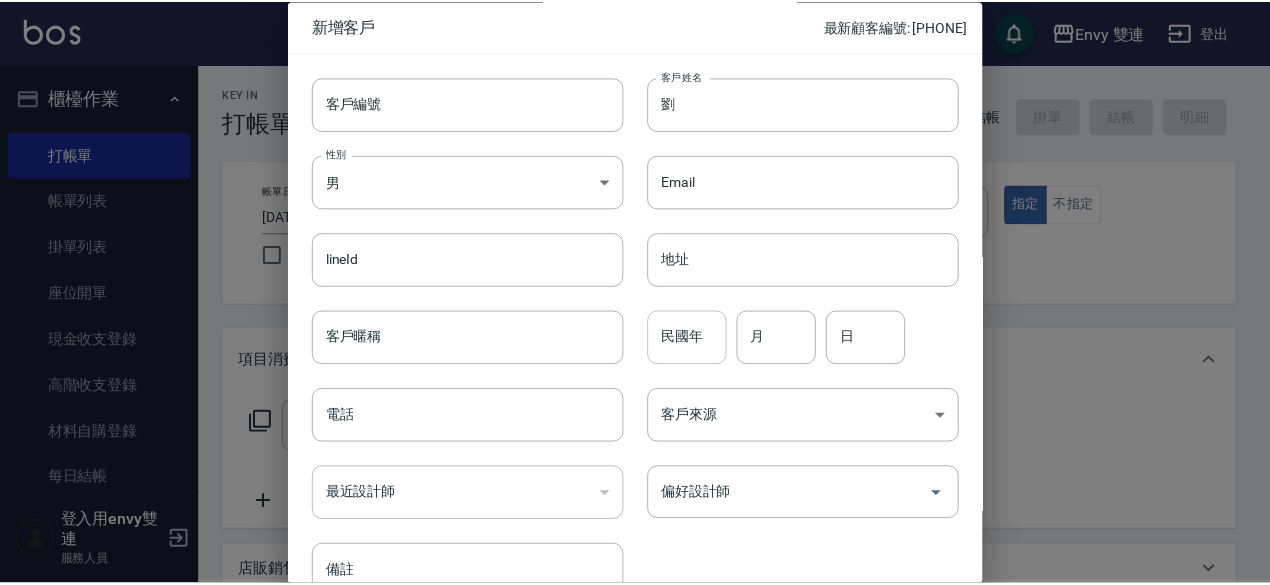 scroll, scrollTop: 107, scrollLeft: 0, axis: vertical 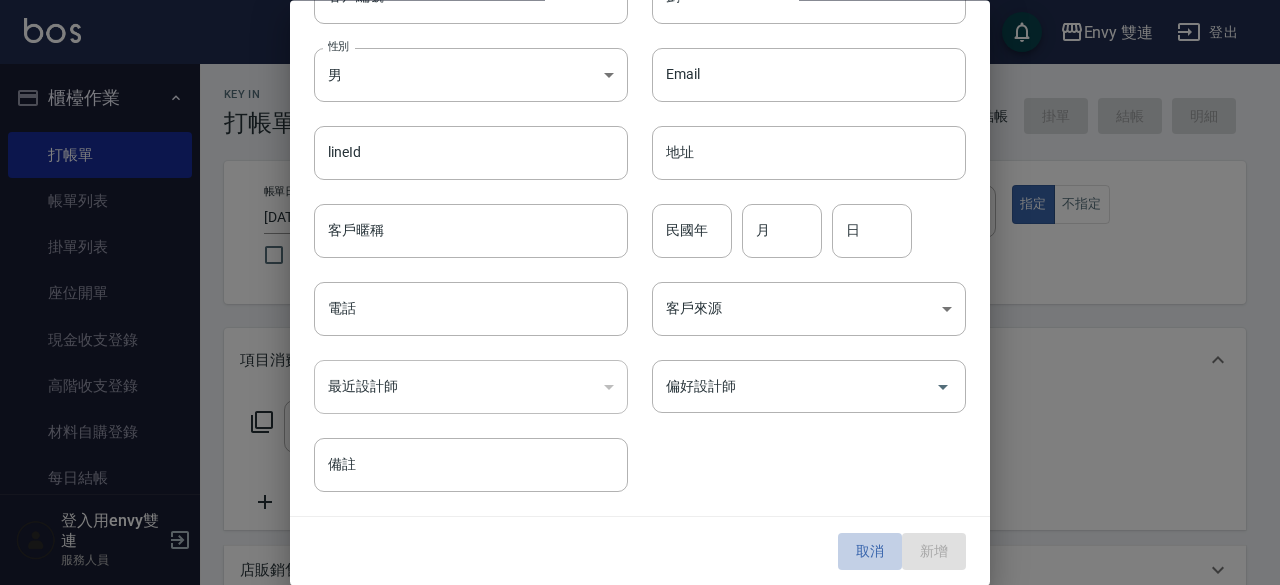 click on "取消" at bounding box center (870, 552) 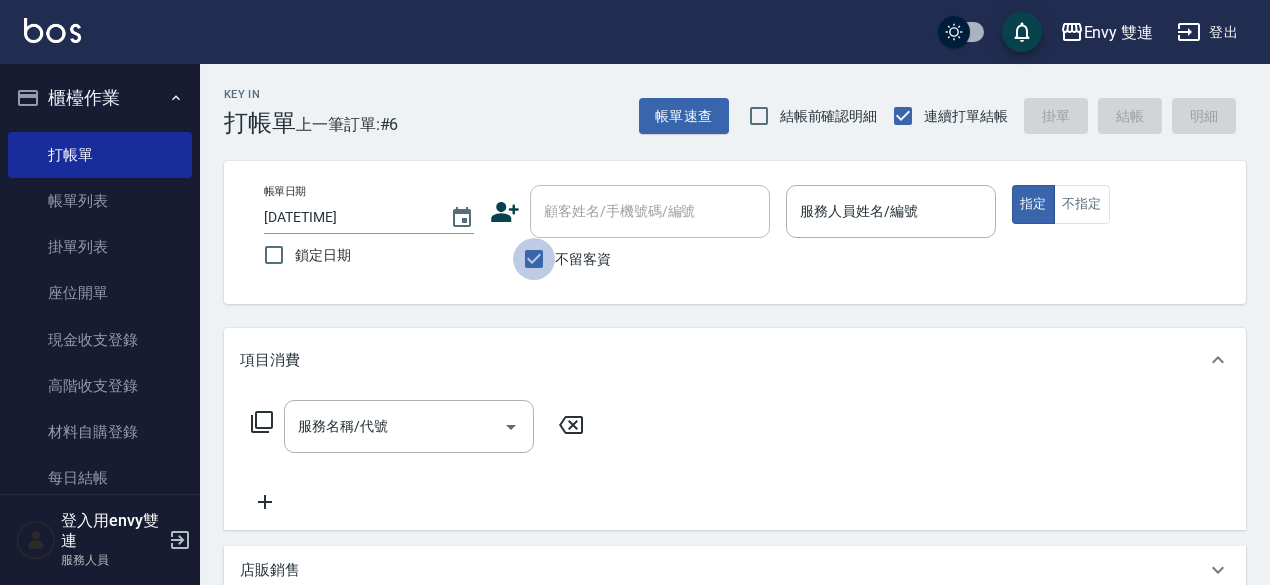 click on "不留客資" at bounding box center [534, 259] 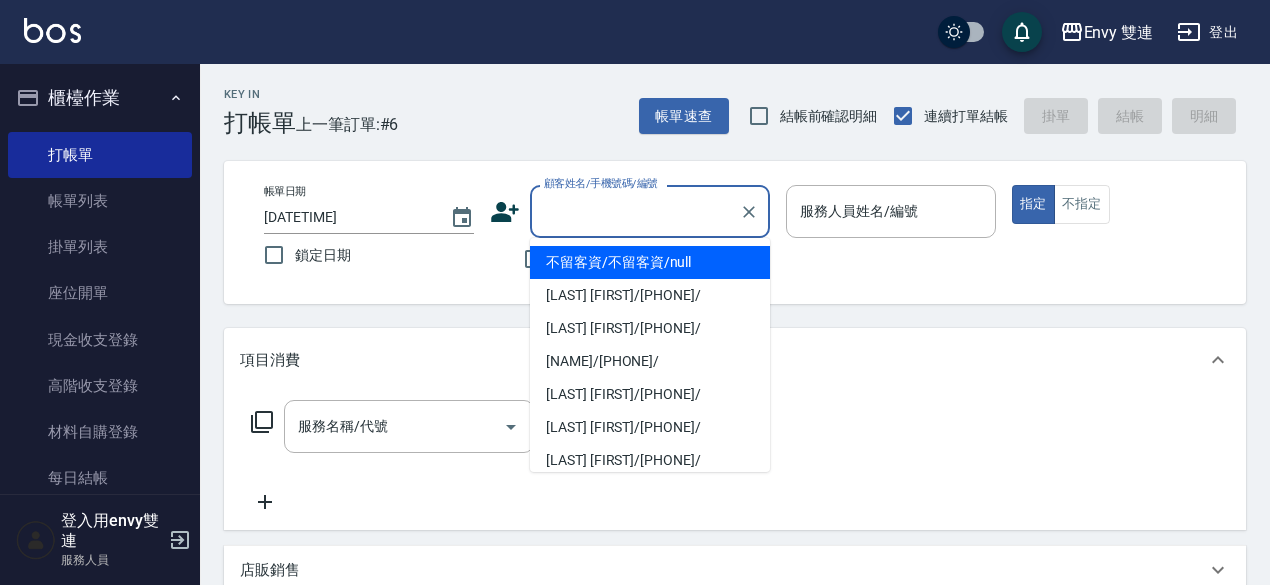 click on "顧客姓名/手機號碼/編號" at bounding box center [635, 211] 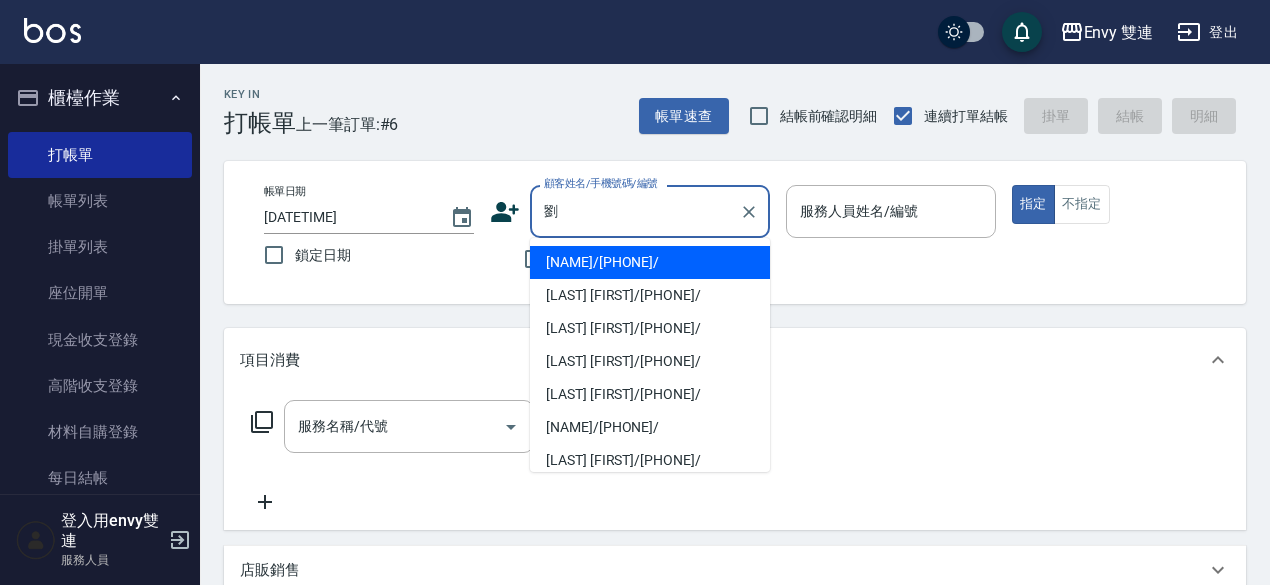 click on "[NAME]/[PHONE]/" at bounding box center [650, 262] 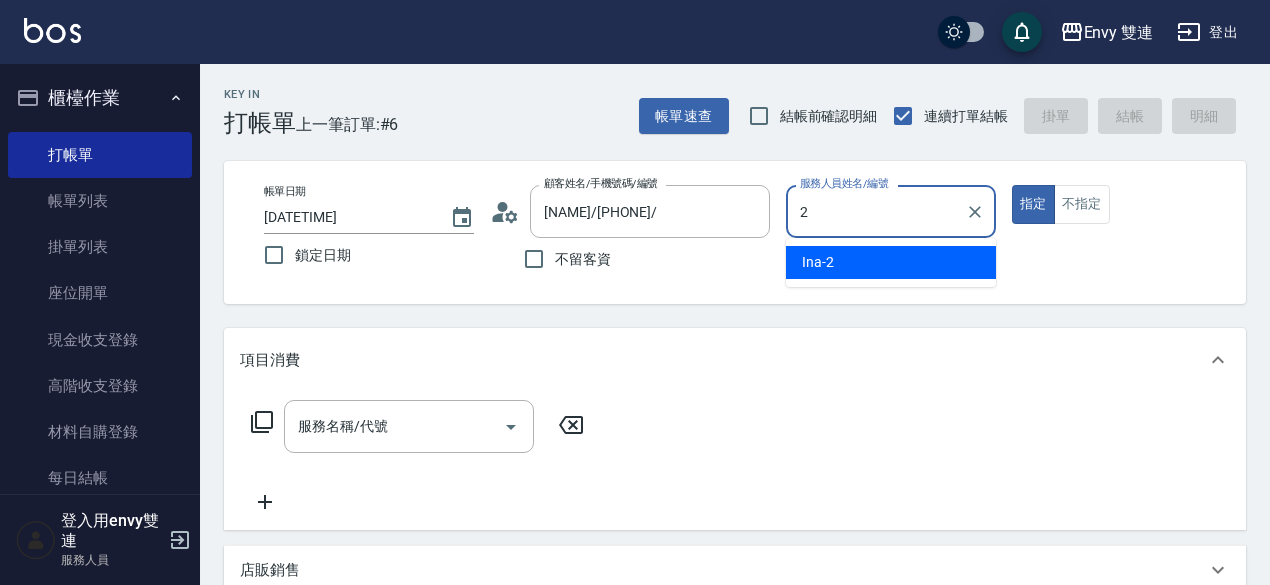 type on "Ina-2" 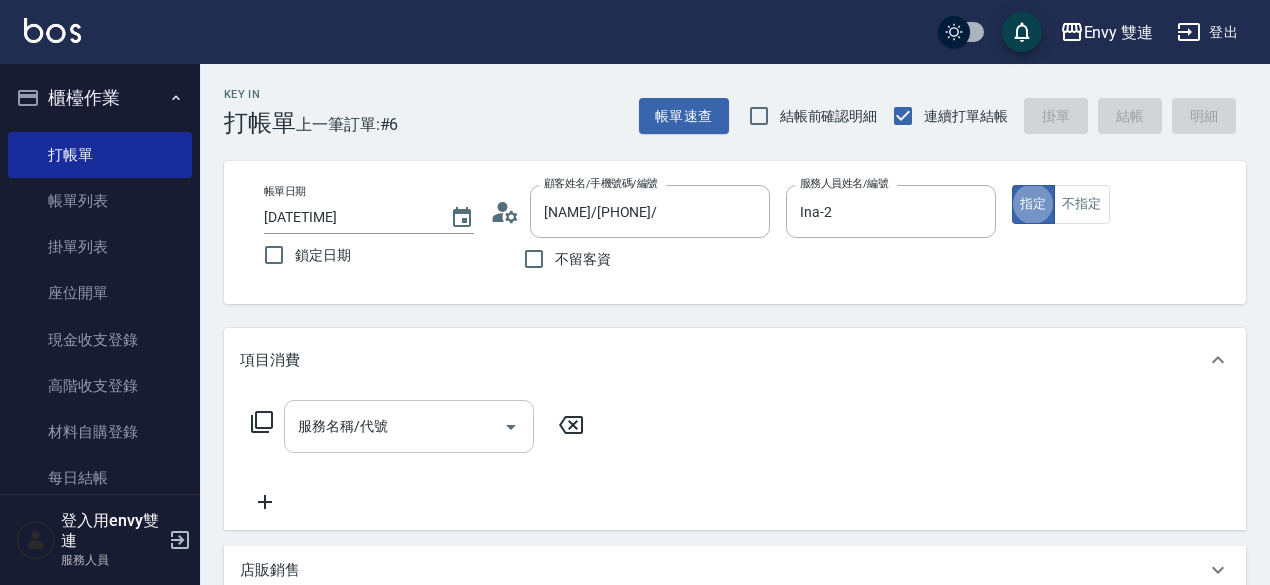 click on "服務名稱/代號" at bounding box center [394, 426] 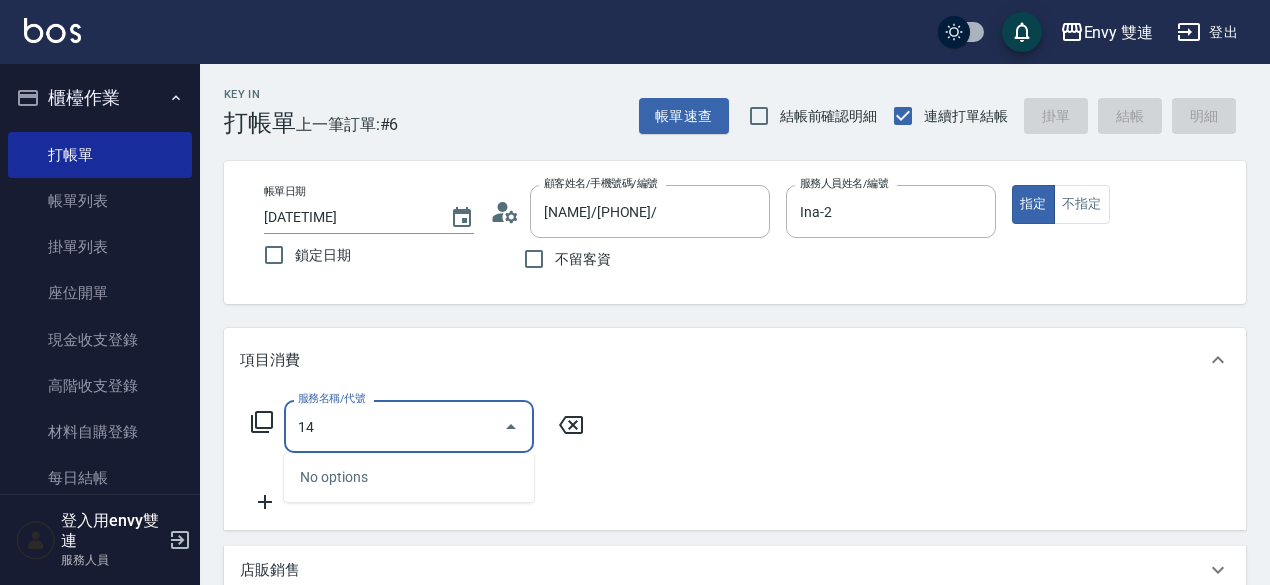 type on "1" 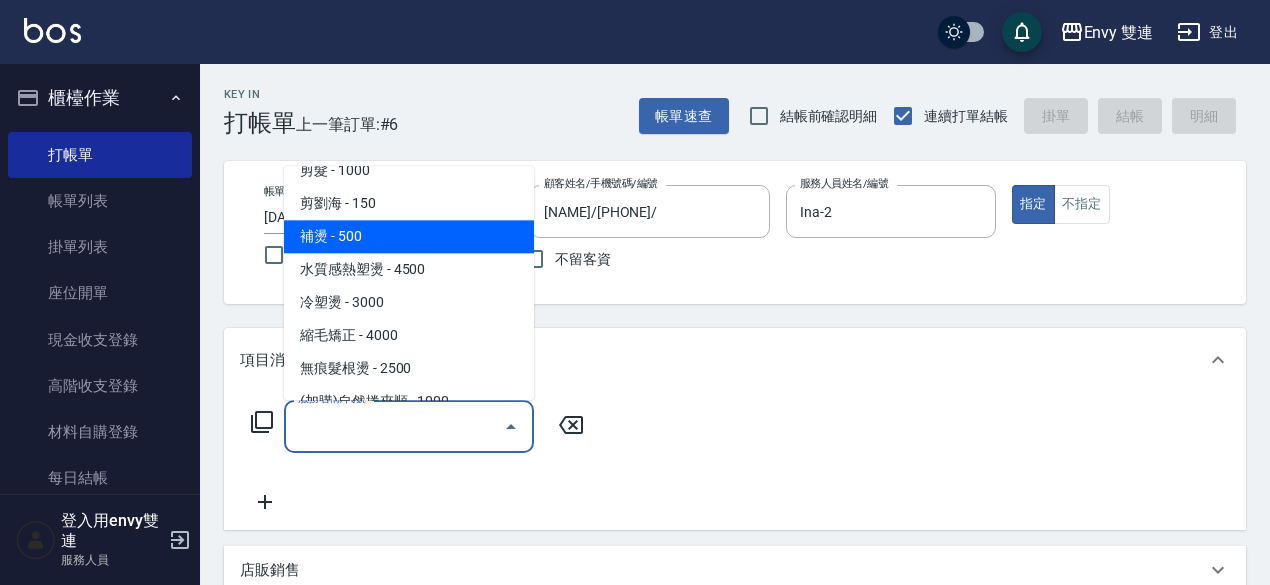 scroll, scrollTop: 121, scrollLeft: 0, axis: vertical 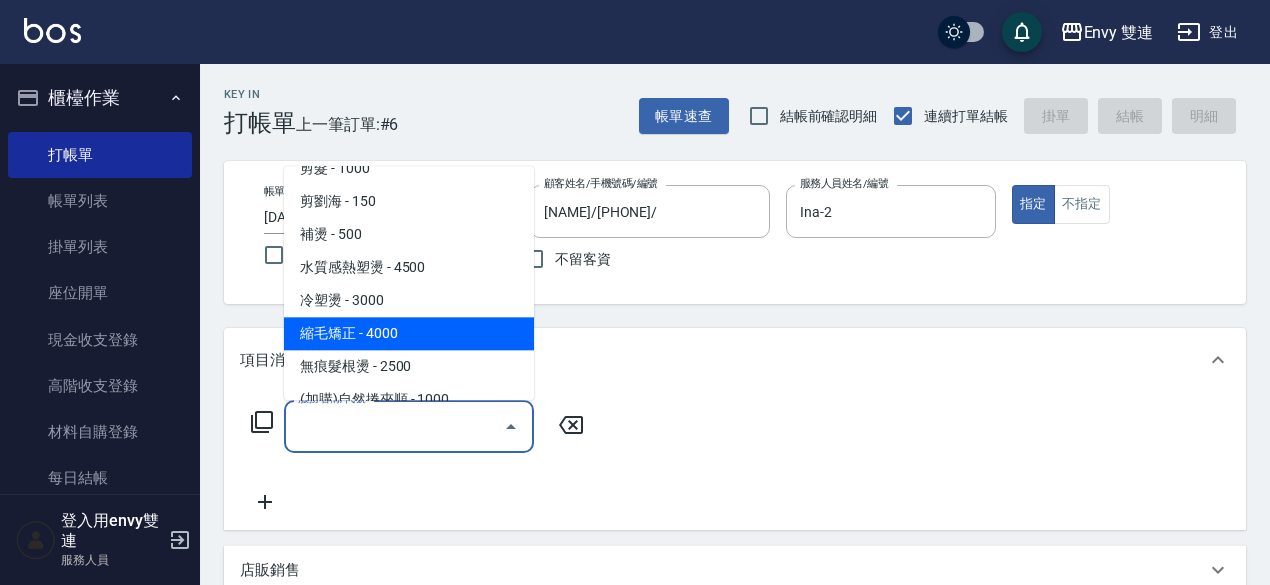 click on "縮毛矯正  - 4000" at bounding box center [409, 333] 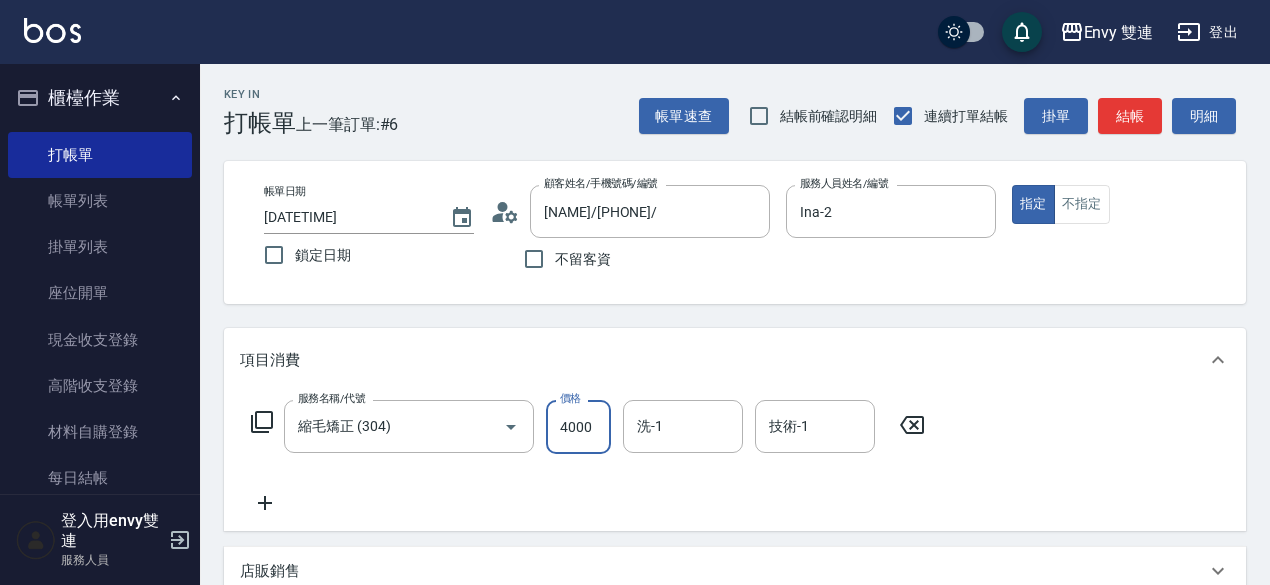 click on "4000" at bounding box center [578, 427] 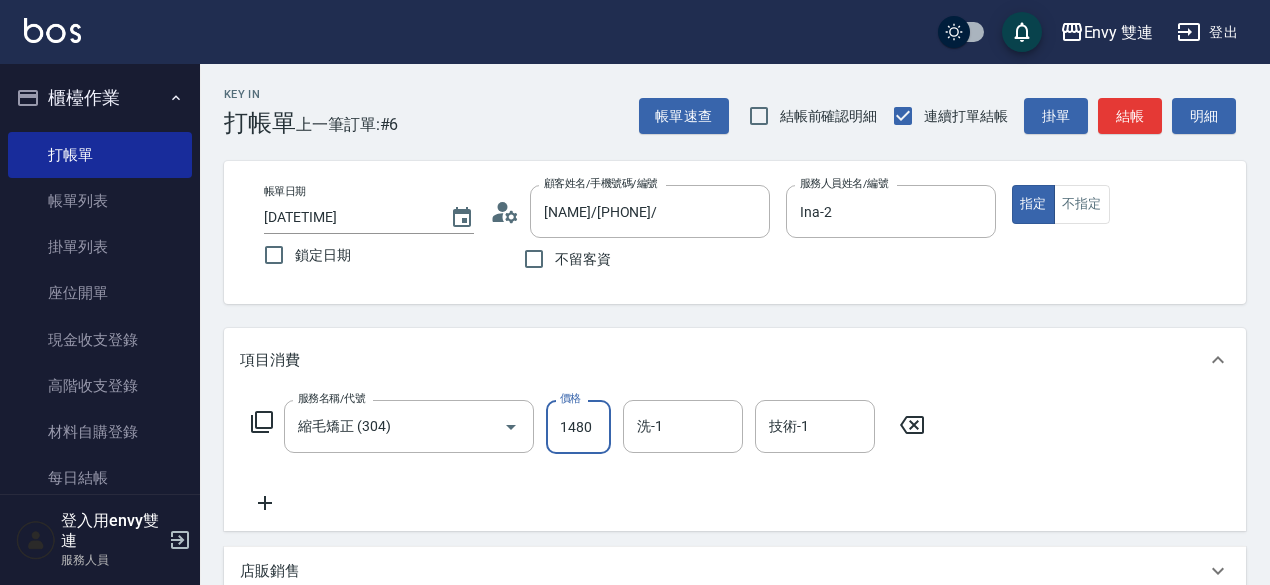 type on "1480" 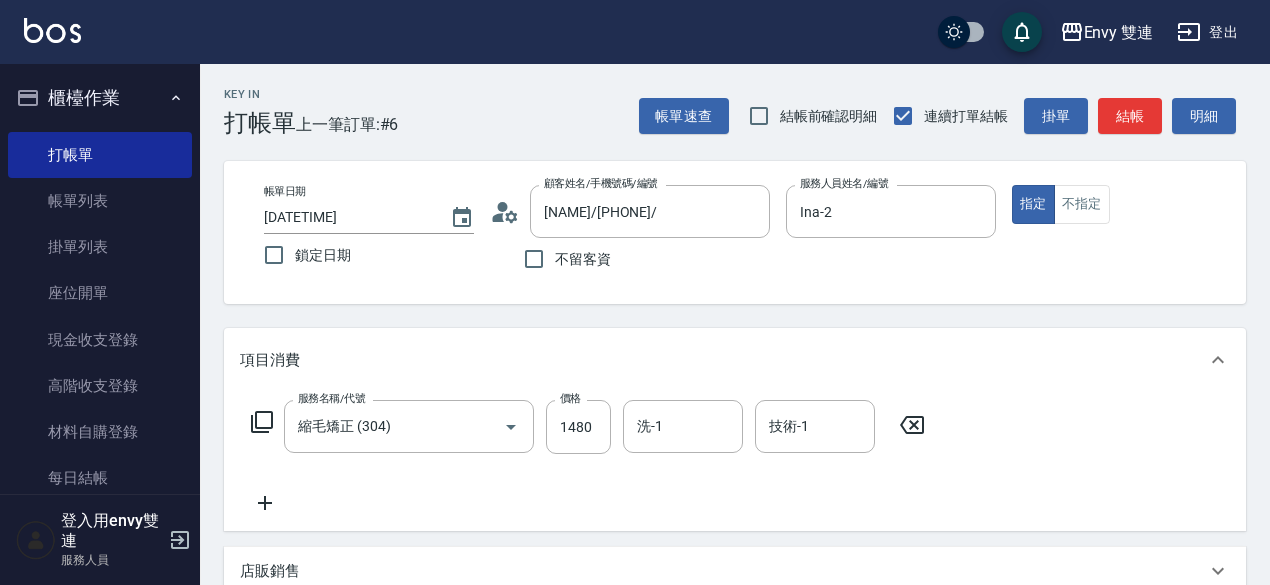 click 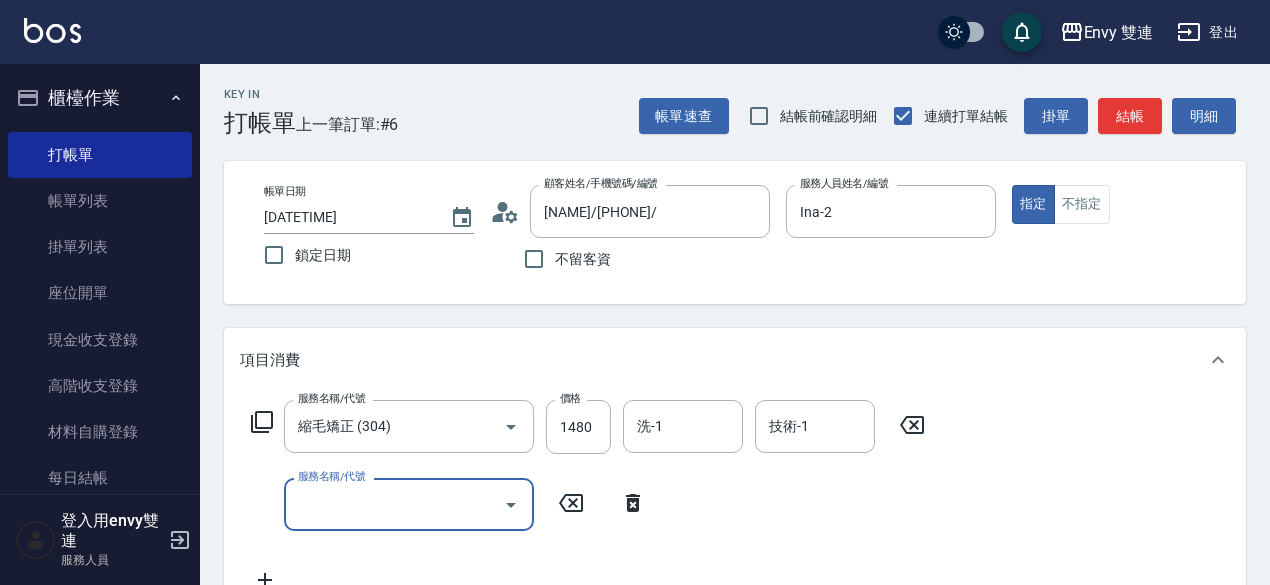 click on "服務名稱/代號" at bounding box center [409, 504] 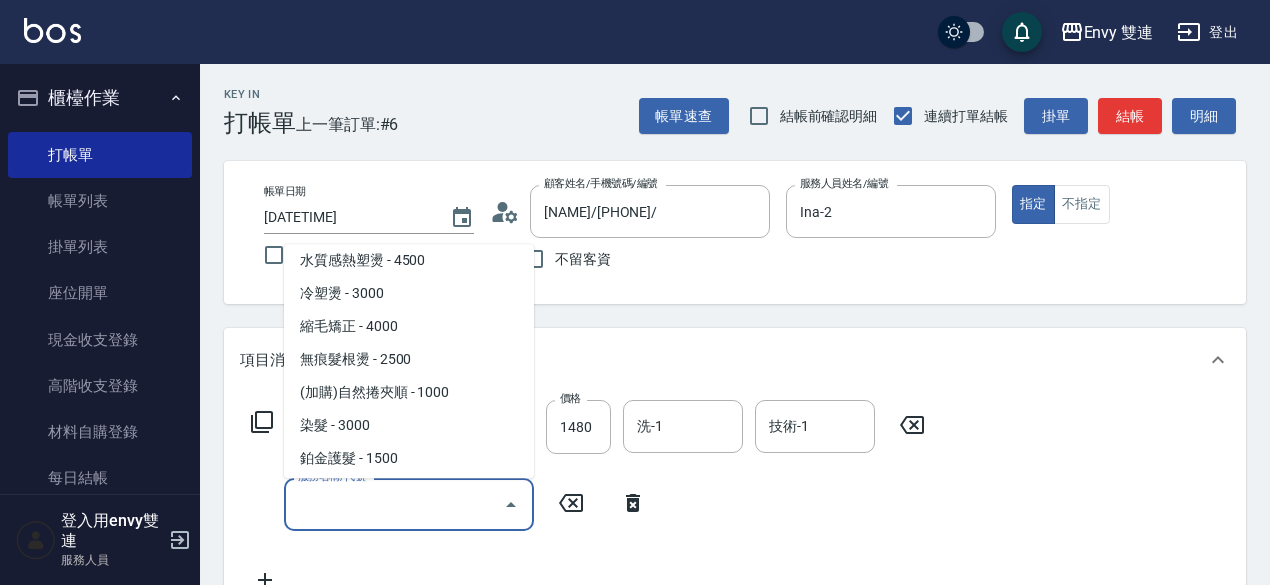 scroll, scrollTop: 263, scrollLeft: 0, axis: vertical 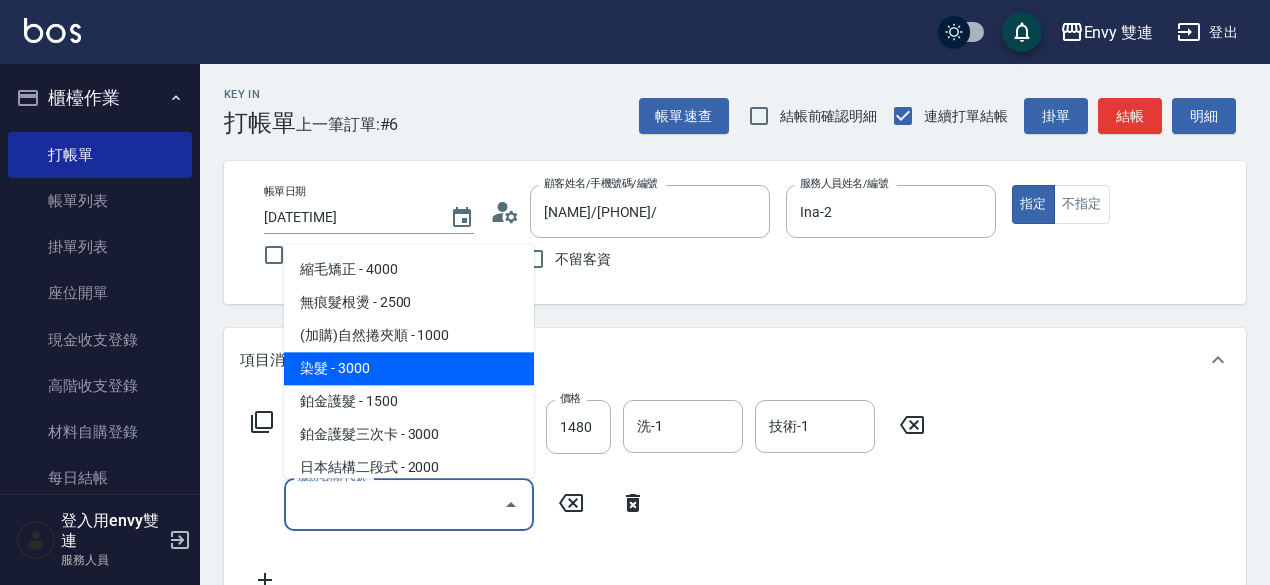 click on "染髮 - 3000" at bounding box center [409, 368] 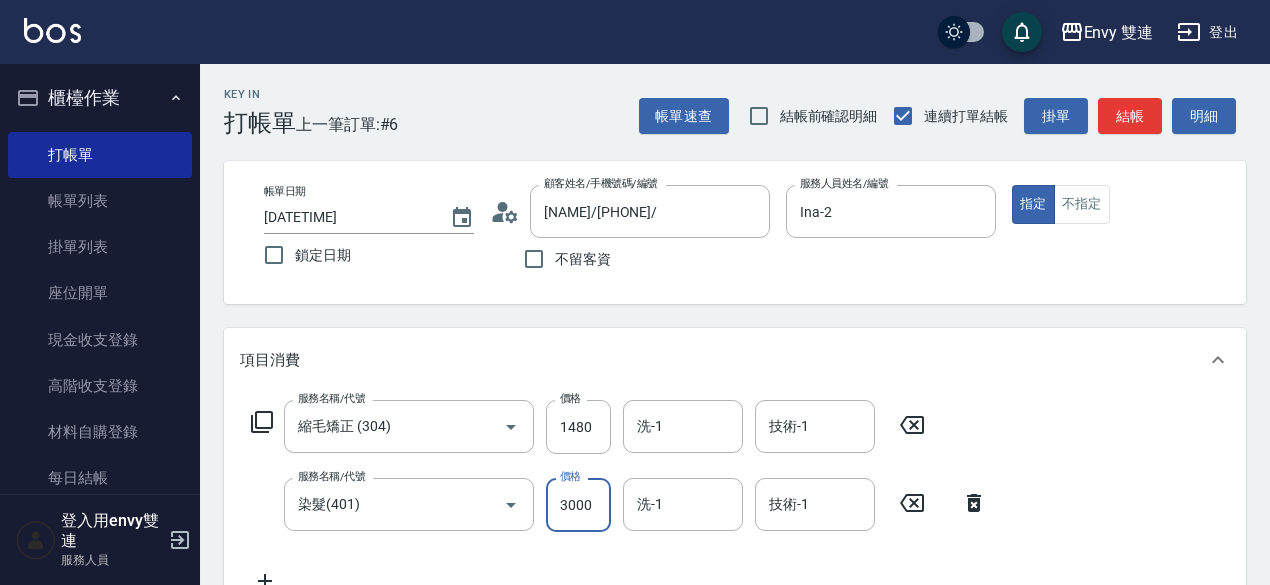 click on "3000" at bounding box center (578, 505) 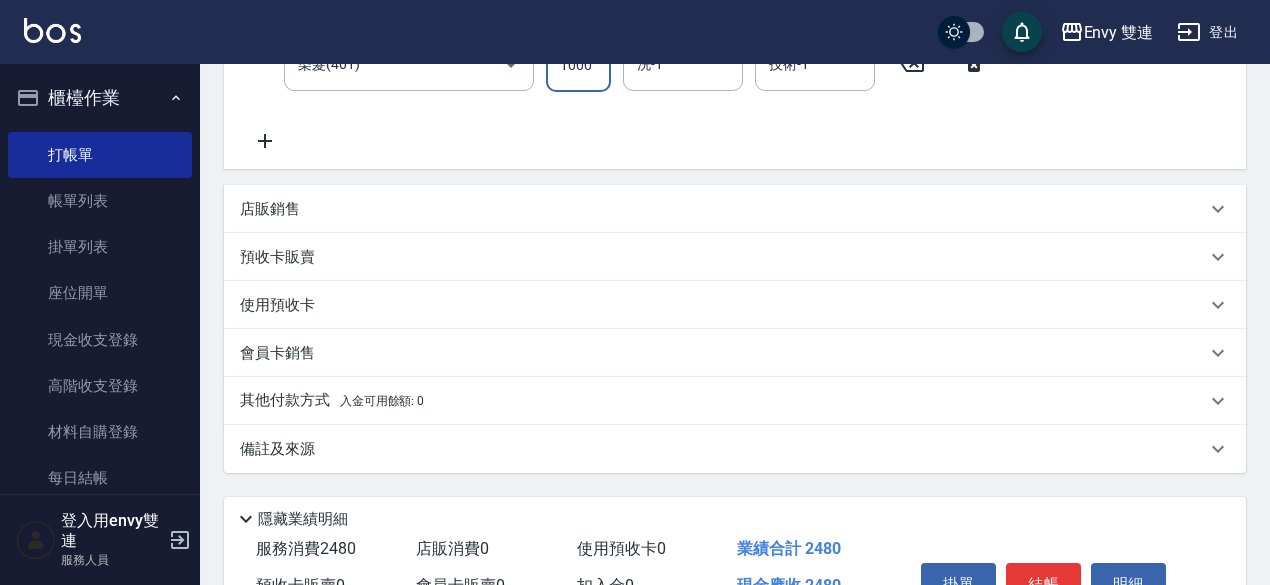 scroll, scrollTop: 552, scrollLeft: 0, axis: vertical 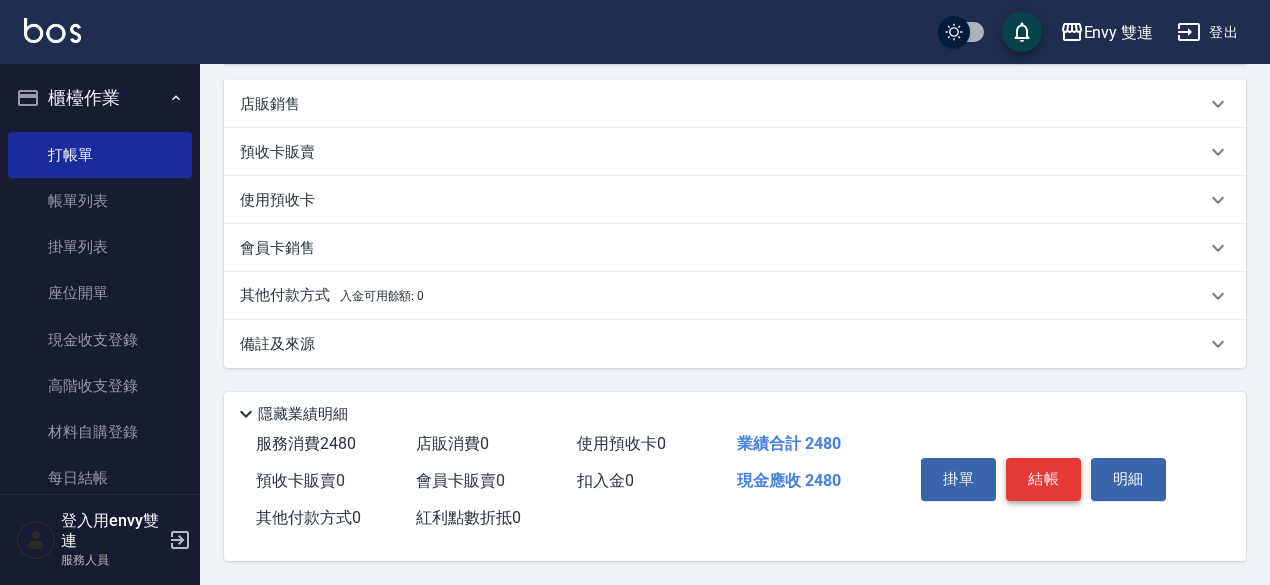 type on "1000" 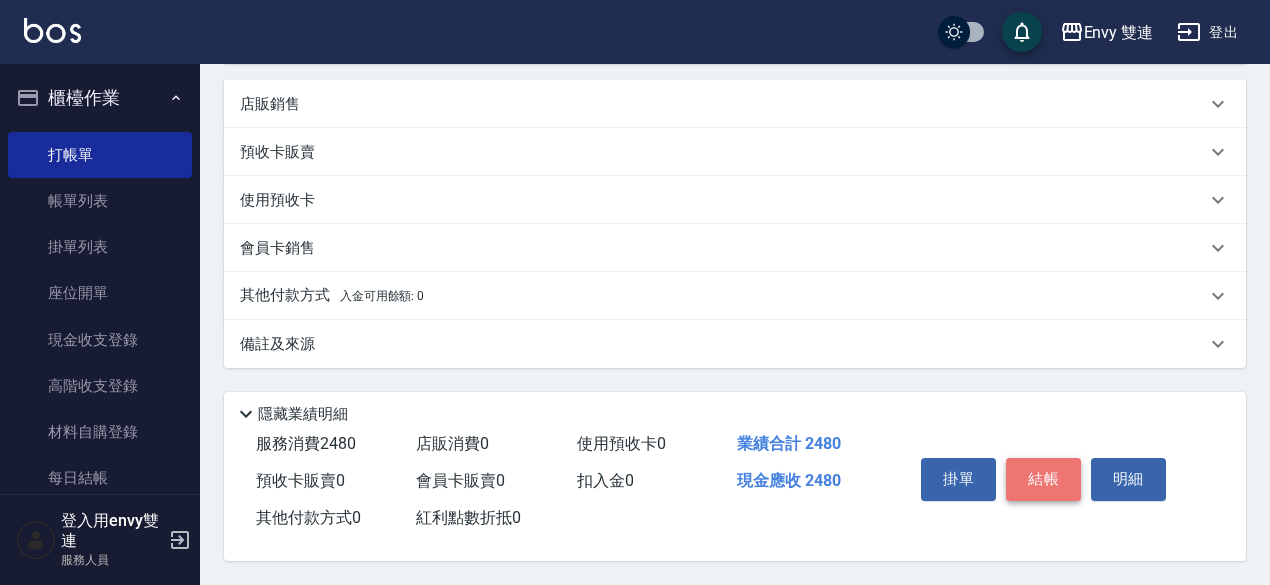 click on "結帳" at bounding box center (1043, 479) 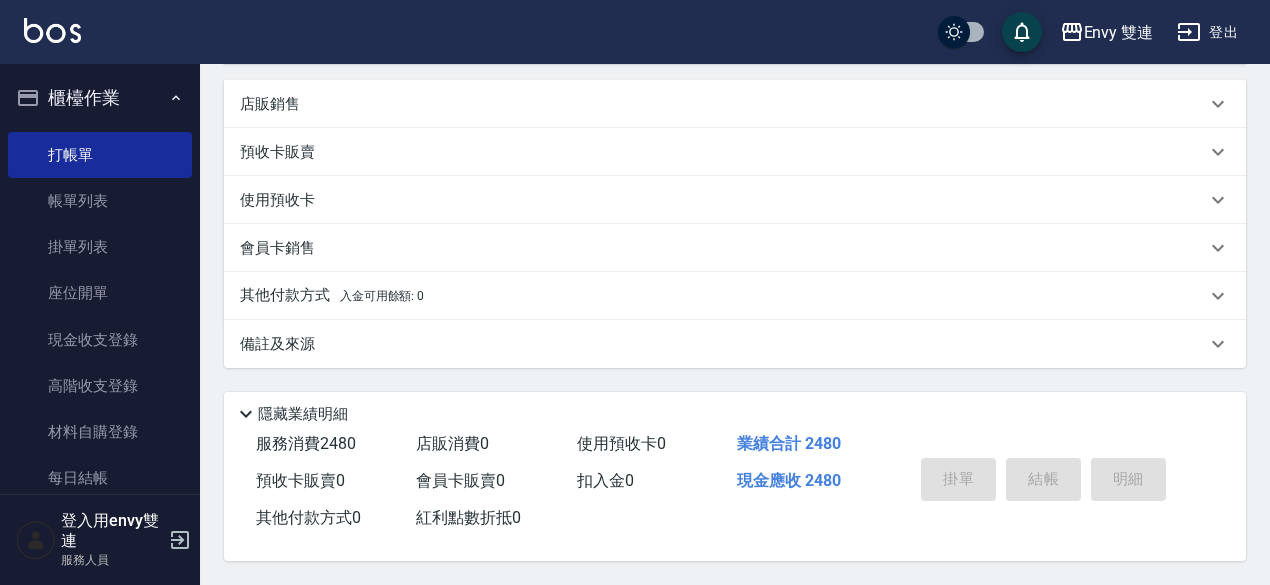 type on "[DATETIME]" 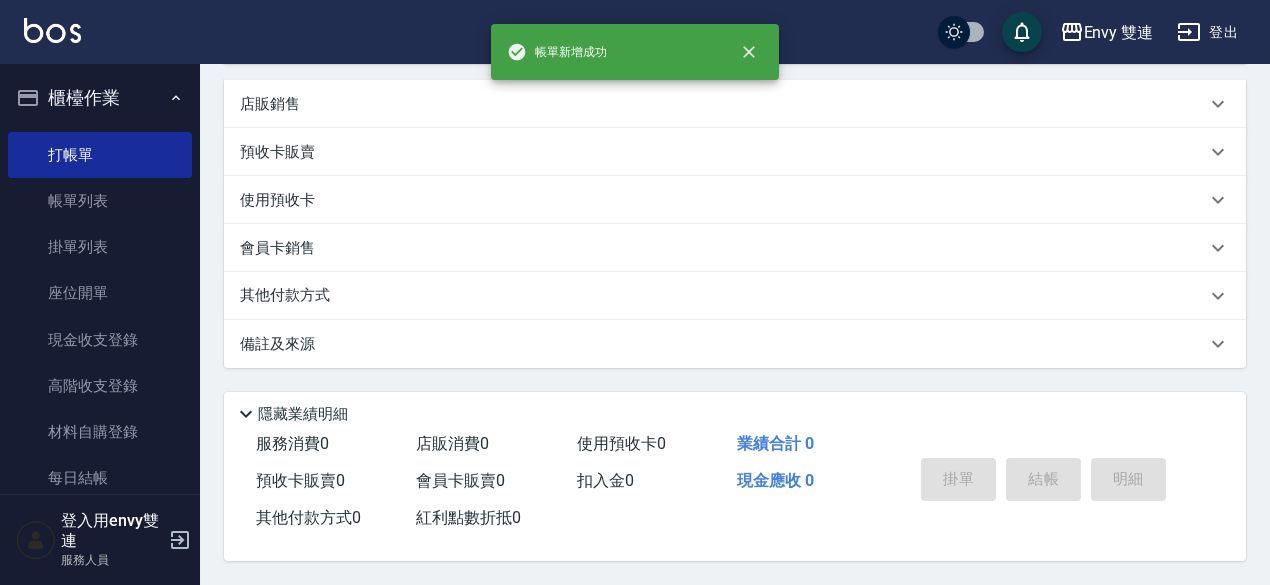 scroll, scrollTop: 0, scrollLeft: 0, axis: both 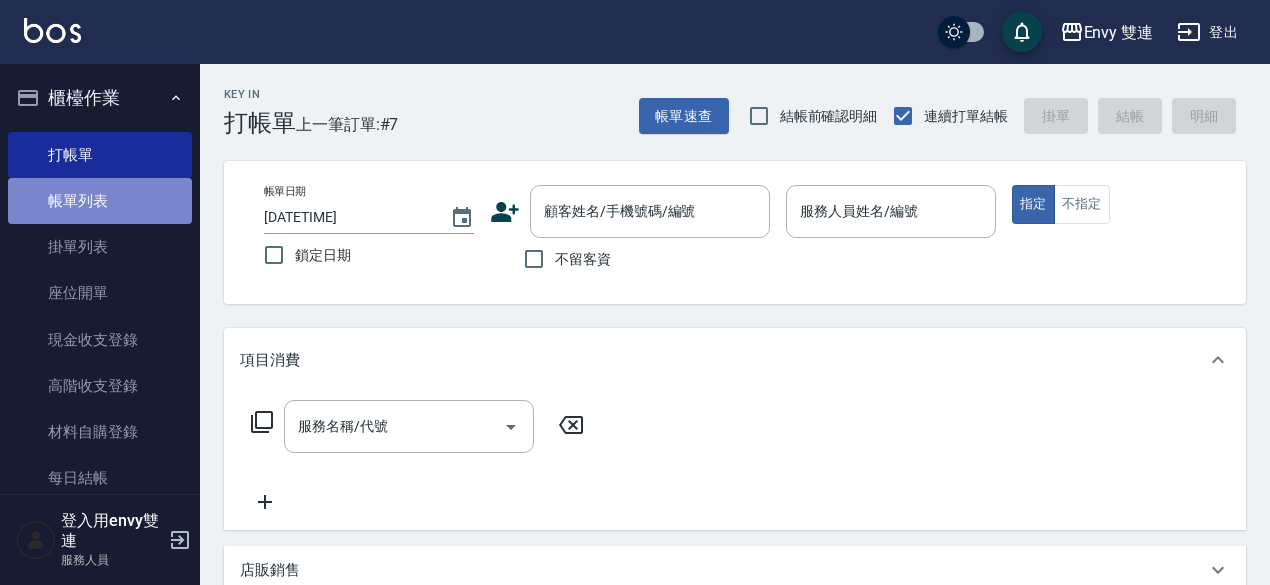 click on "帳單列表" at bounding box center (100, 201) 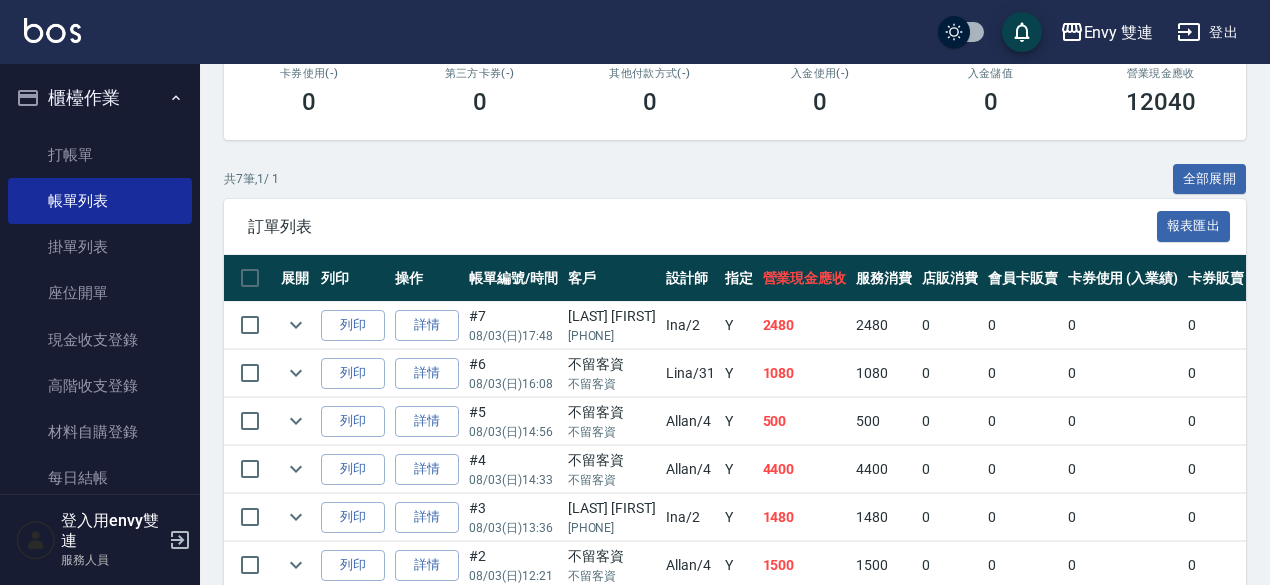 scroll, scrollTop: 366, scrollLeft: 0, axis: vertical 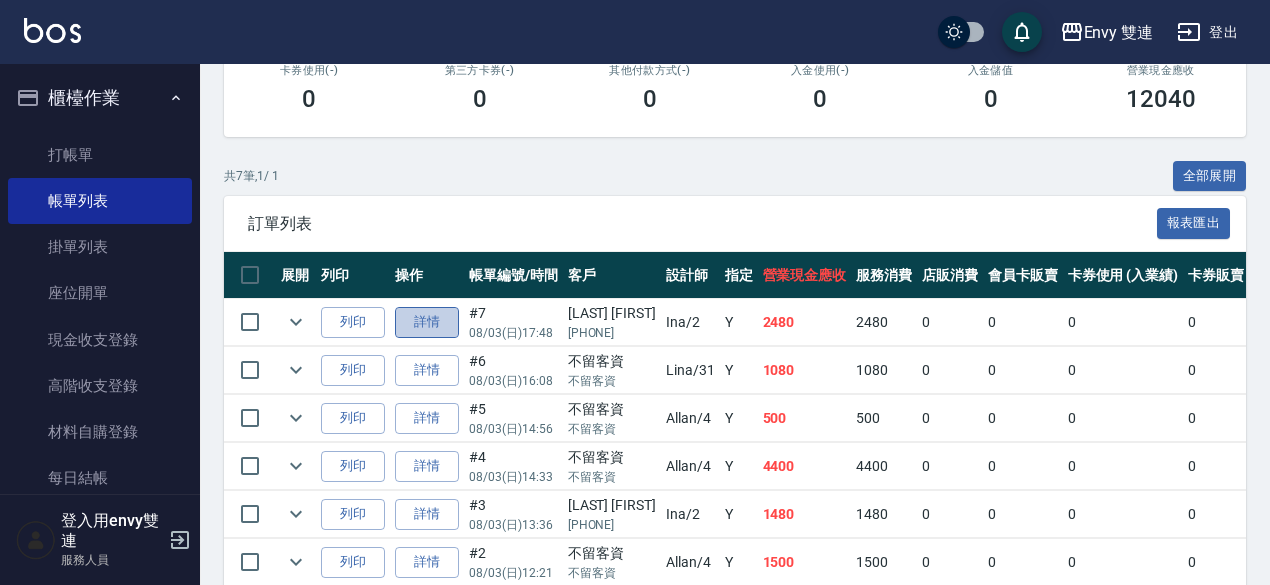 click on "詳情" at bounding box center (427, 322) 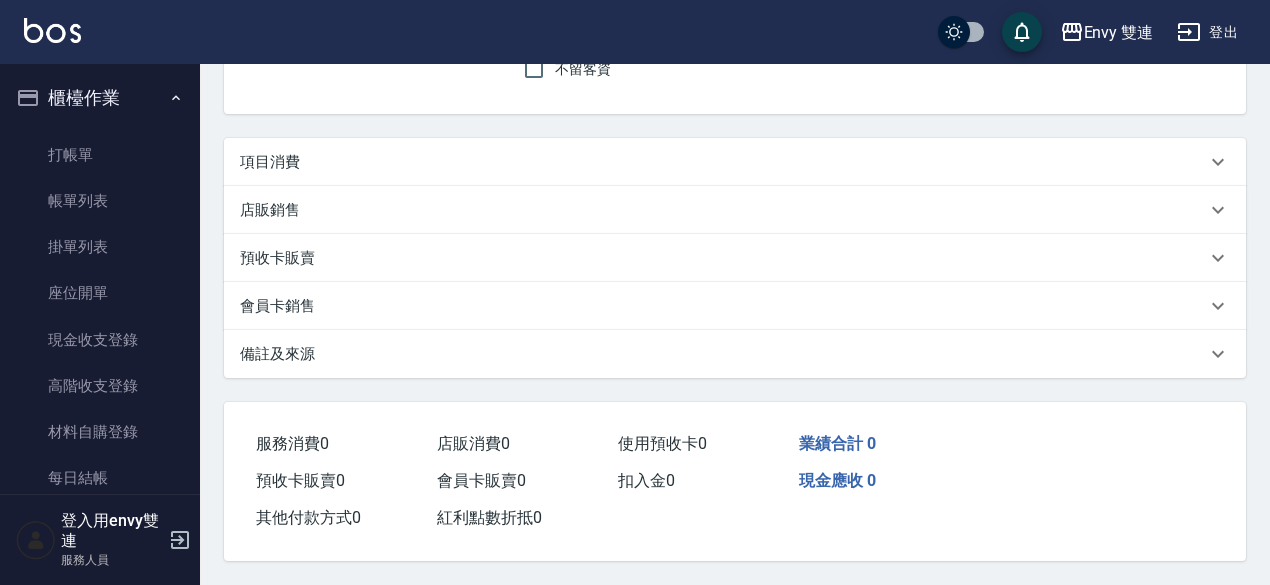 scroll, scrollTop: 0, scrollLeft: 0, axis: both 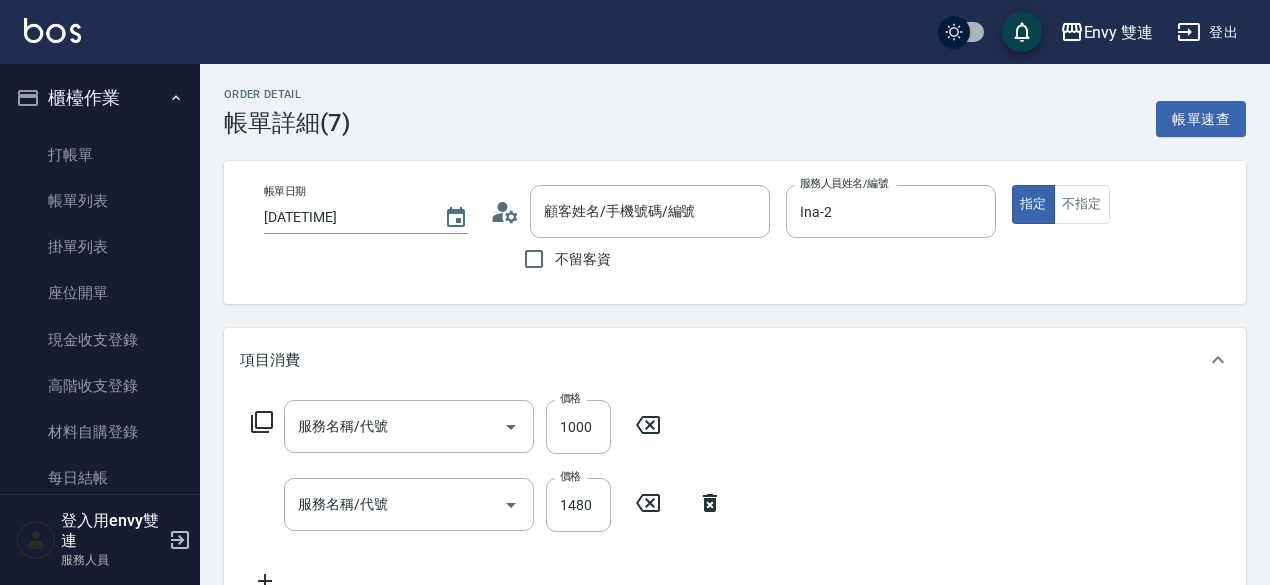 type on "[DATETIME]" 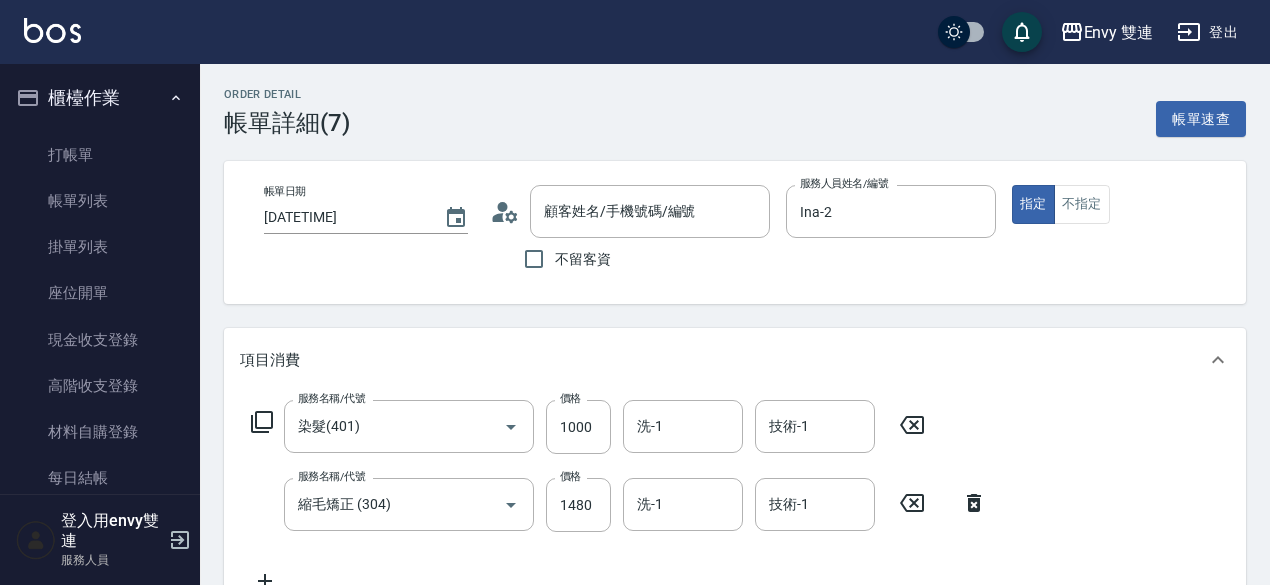 type on "[NAME]/[PHONE]/" 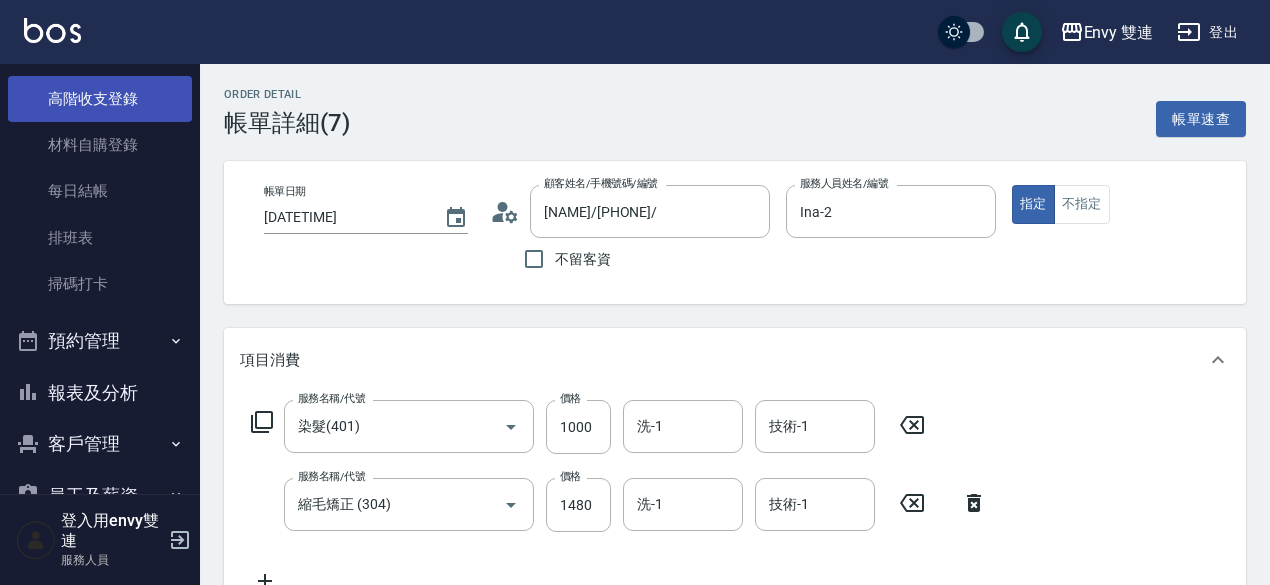 scroll, scrollTop: 288, scrollLeft: 0, axis: vertical 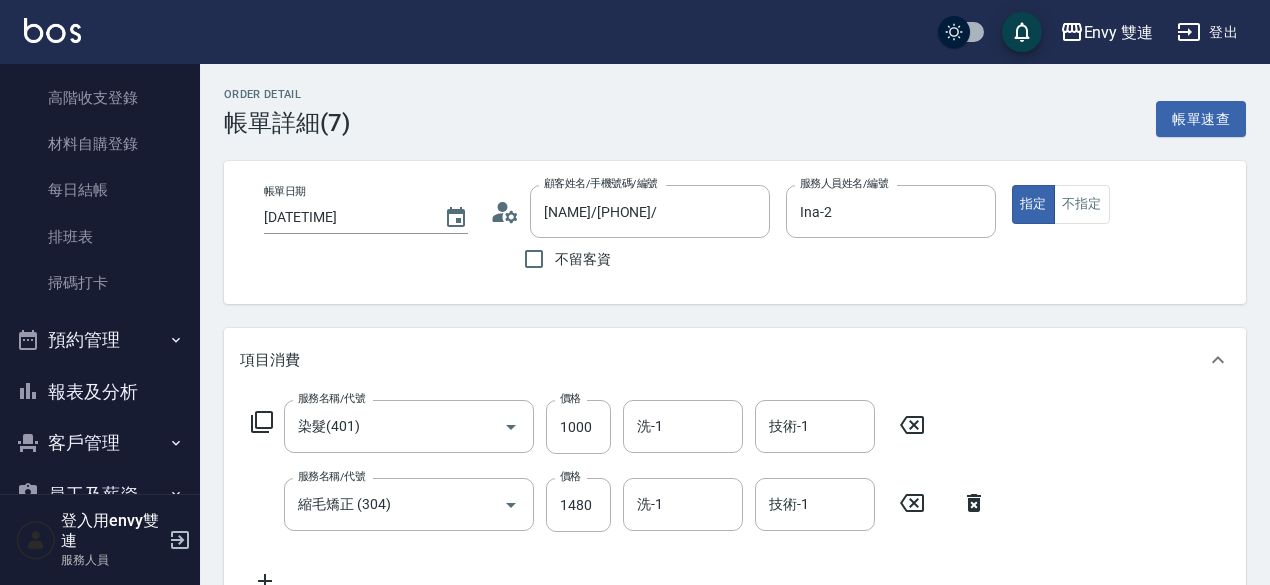click on "報表及分析" at bounding box center [100, 392] 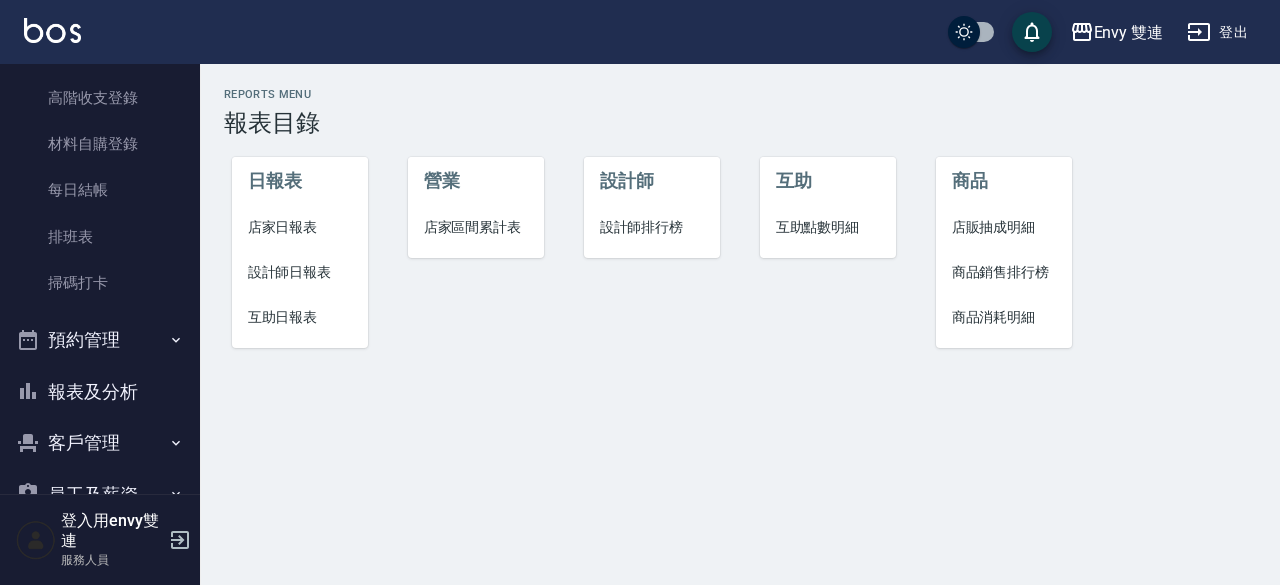 click on "設計師日報表" at bounding box center [300, 272] 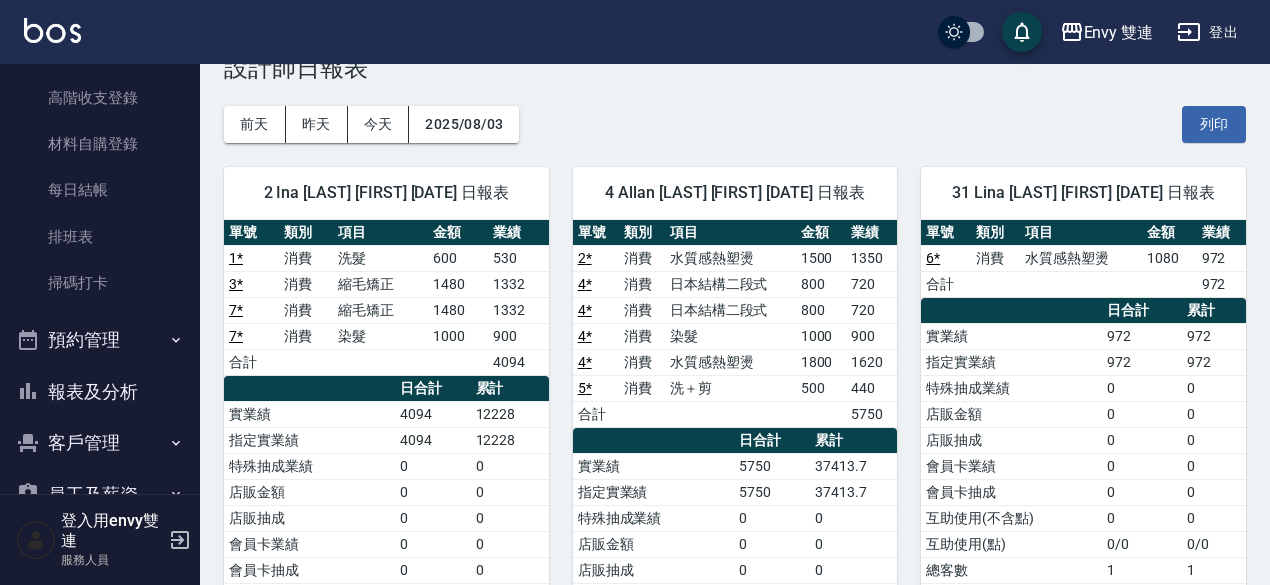 scroll, scrollTop: 56, scrollLeft: 0, axis: vertical 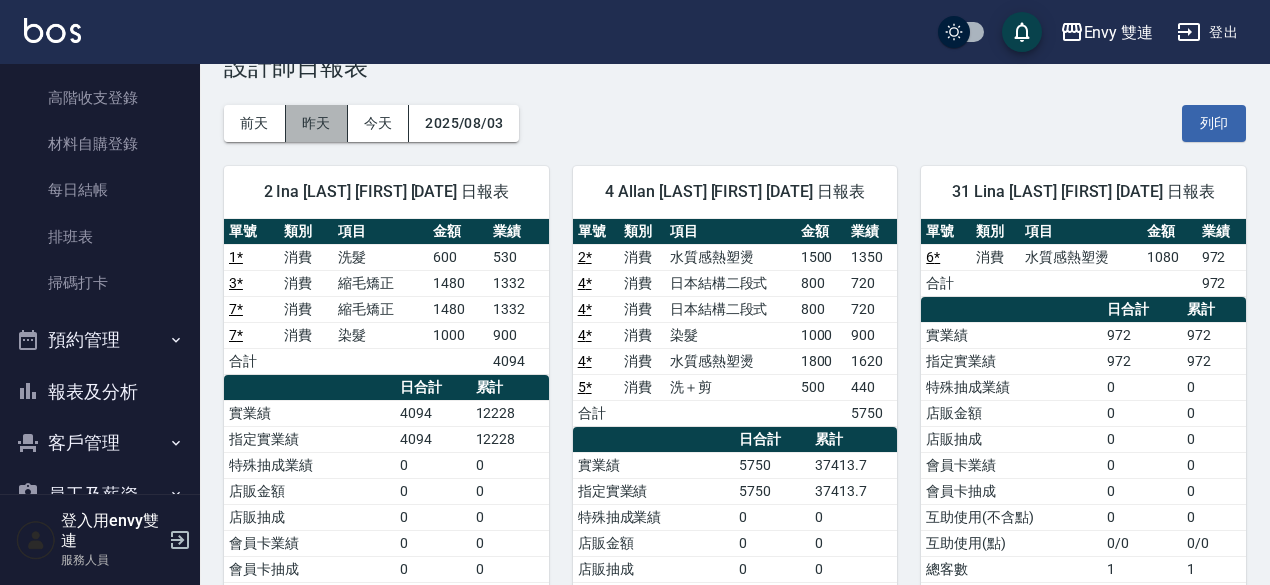 click on "昨天" at bounding box center [317, 123] 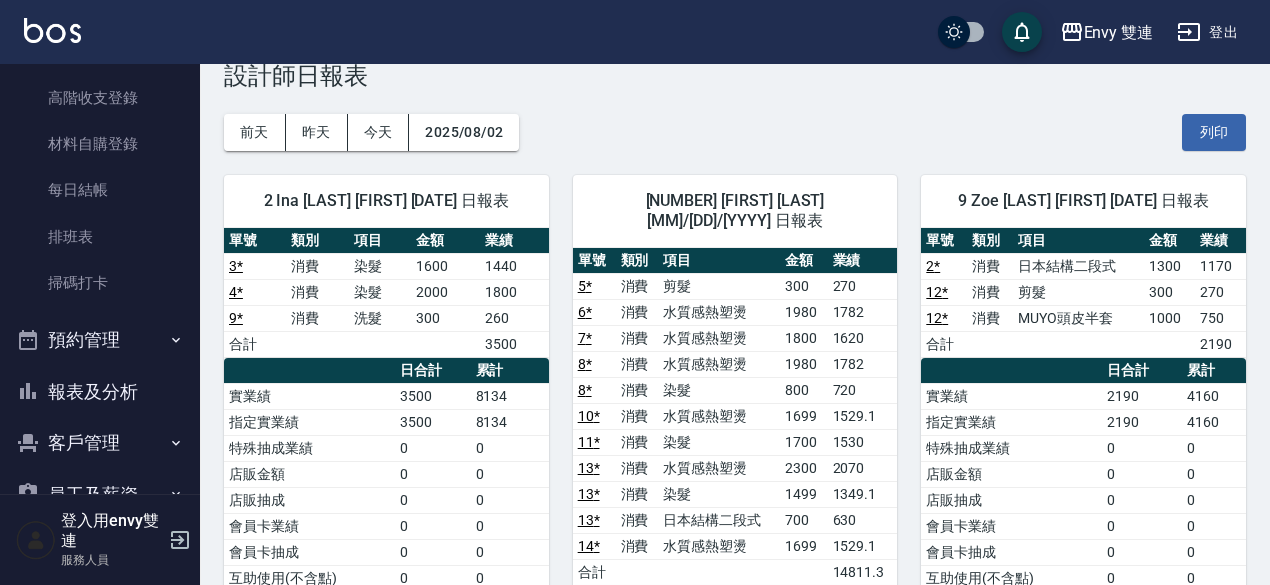scroll, scrollTop: 48, scrollLeft: 0, axis: vertical 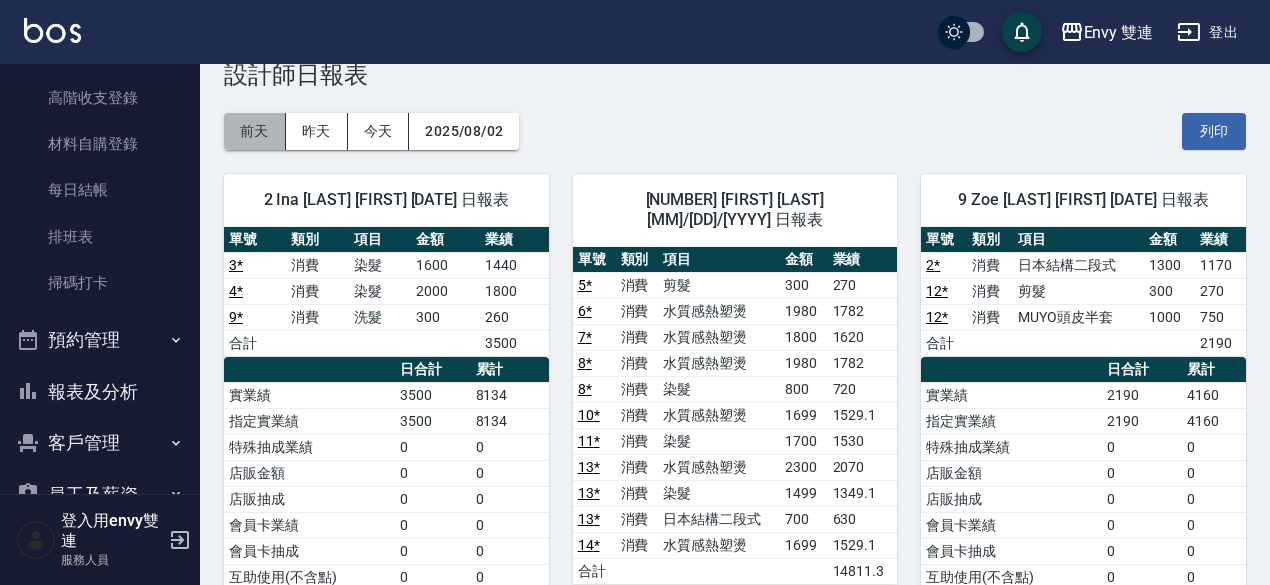 click on "前天" at bounding box center [255, 131] 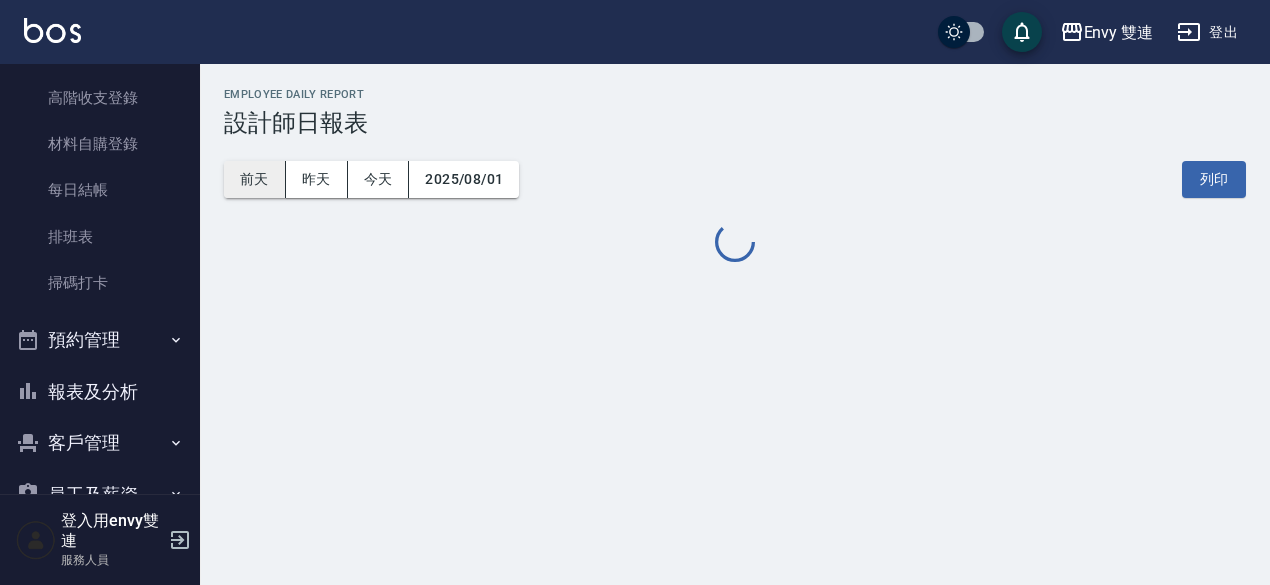 scroll, scrollTop: 0, scrollLeft: 0, axis: both 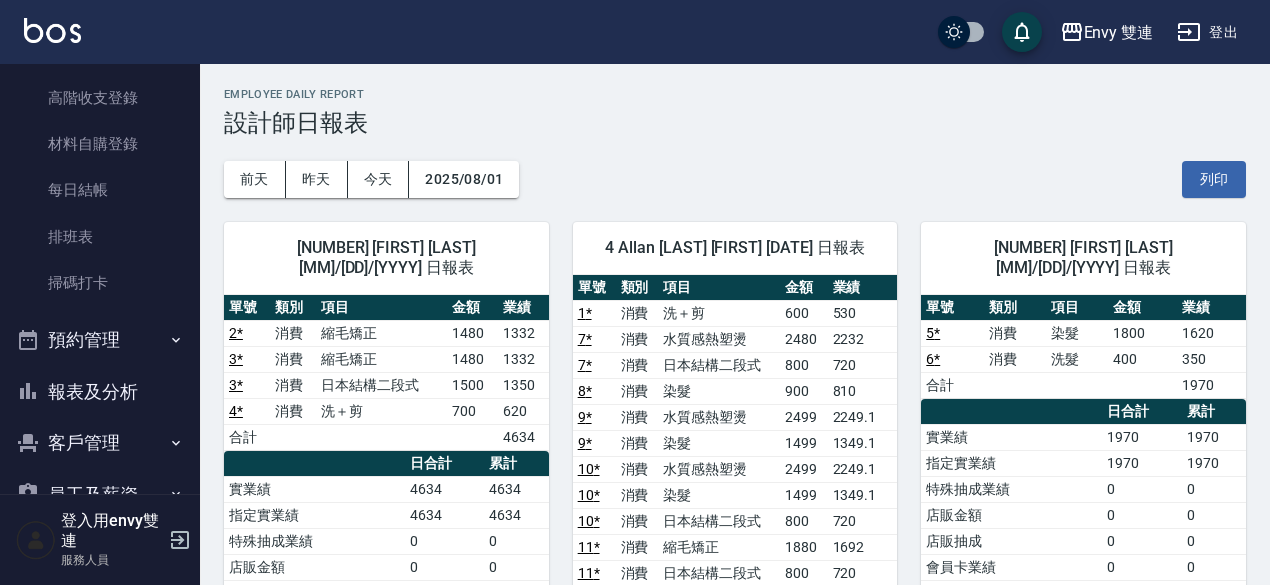 click on "1480" at bounding box center [472, 333] 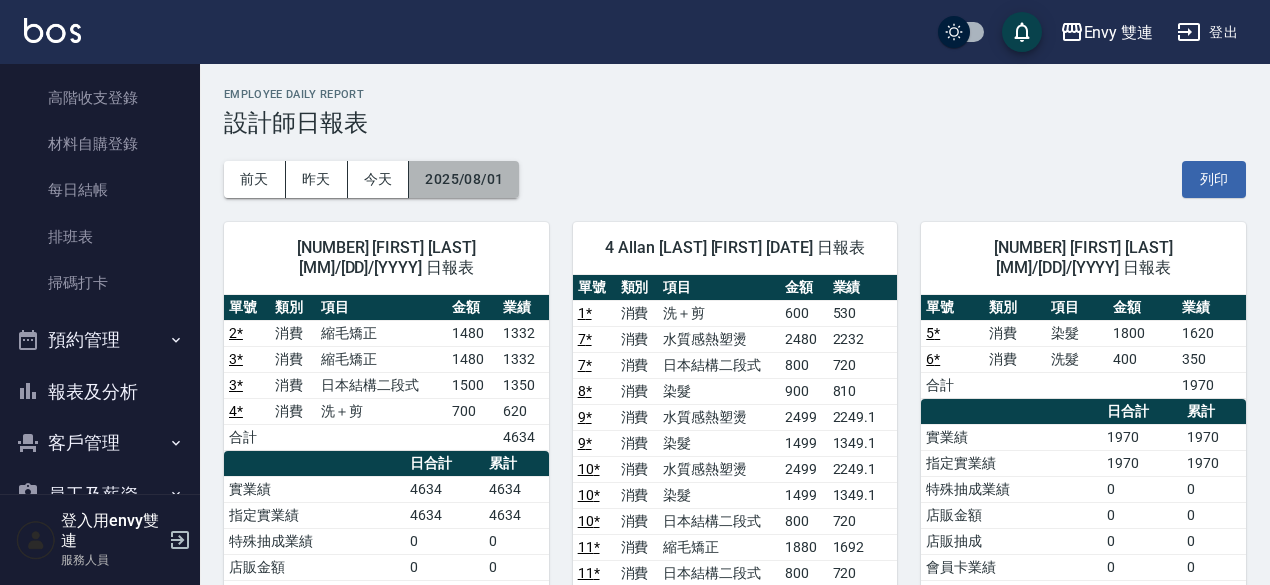 click on "2025/08/01" at bounding box center (464, 179) 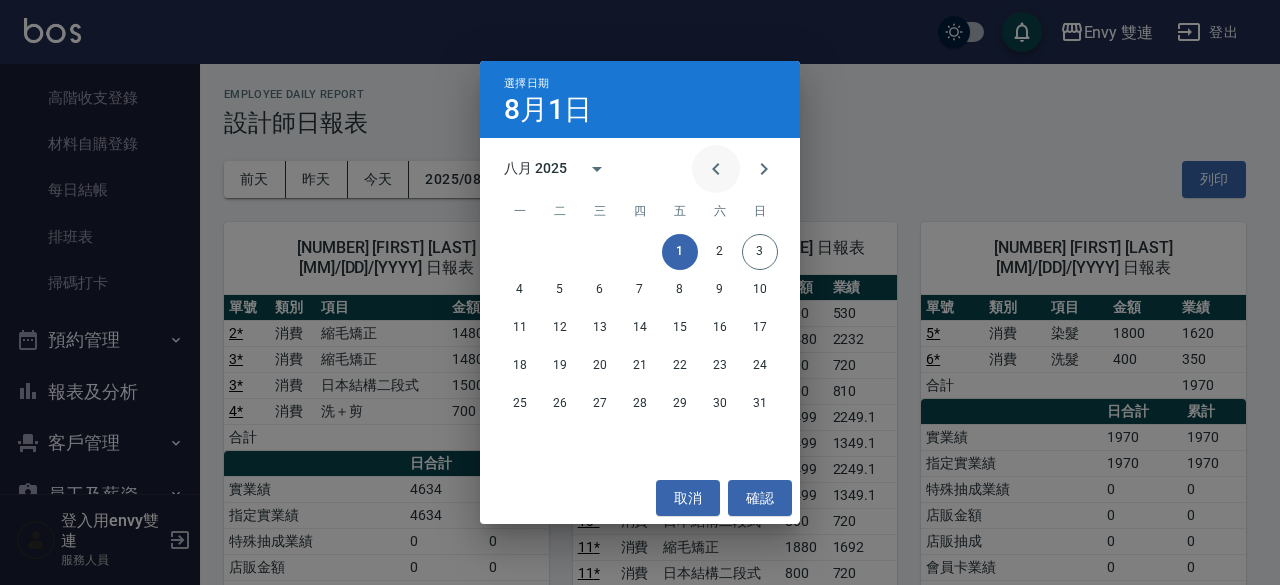 click 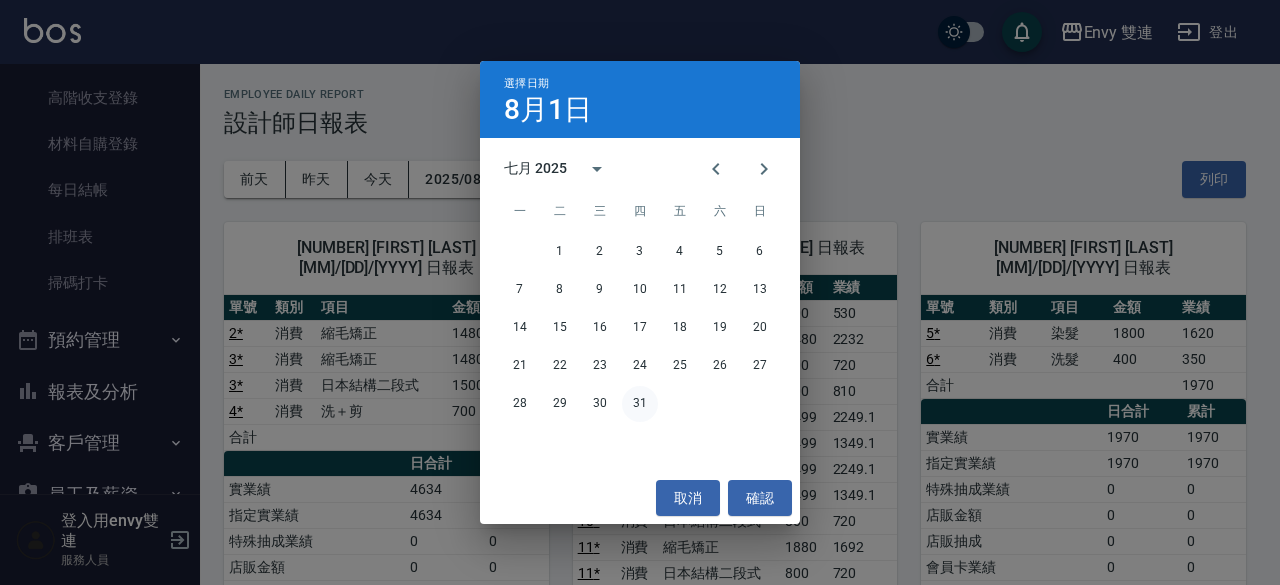 click on "31" at bounding box center (640, 404) 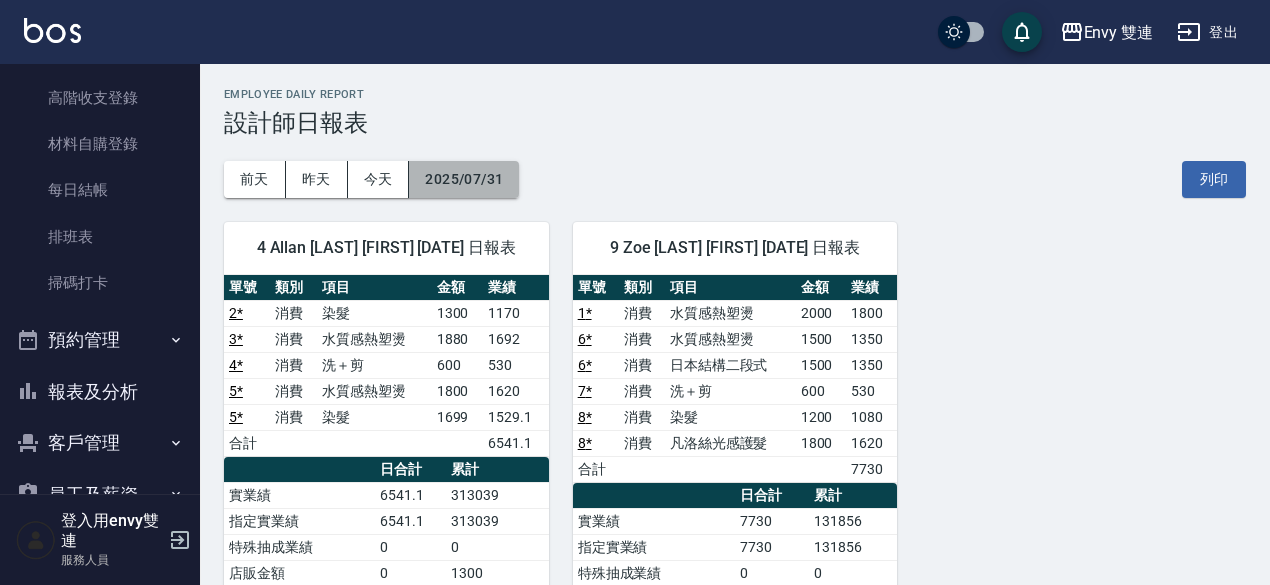 click on "2025/07/31" at bounding box center [464, 179] 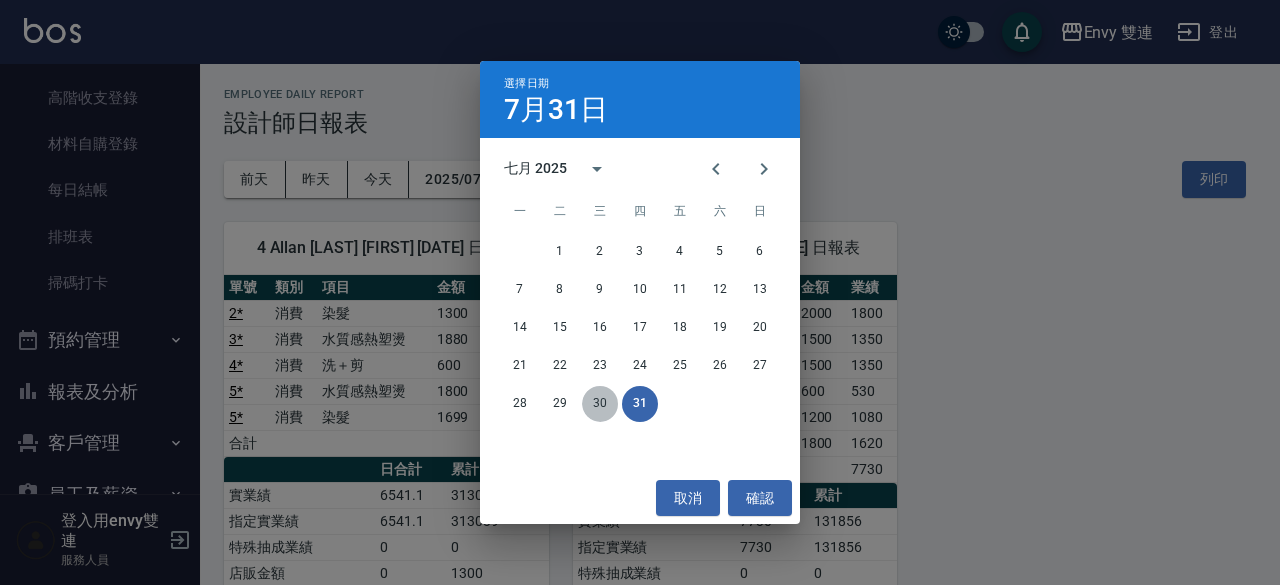 click on "30" at bounding box center (600, 404) 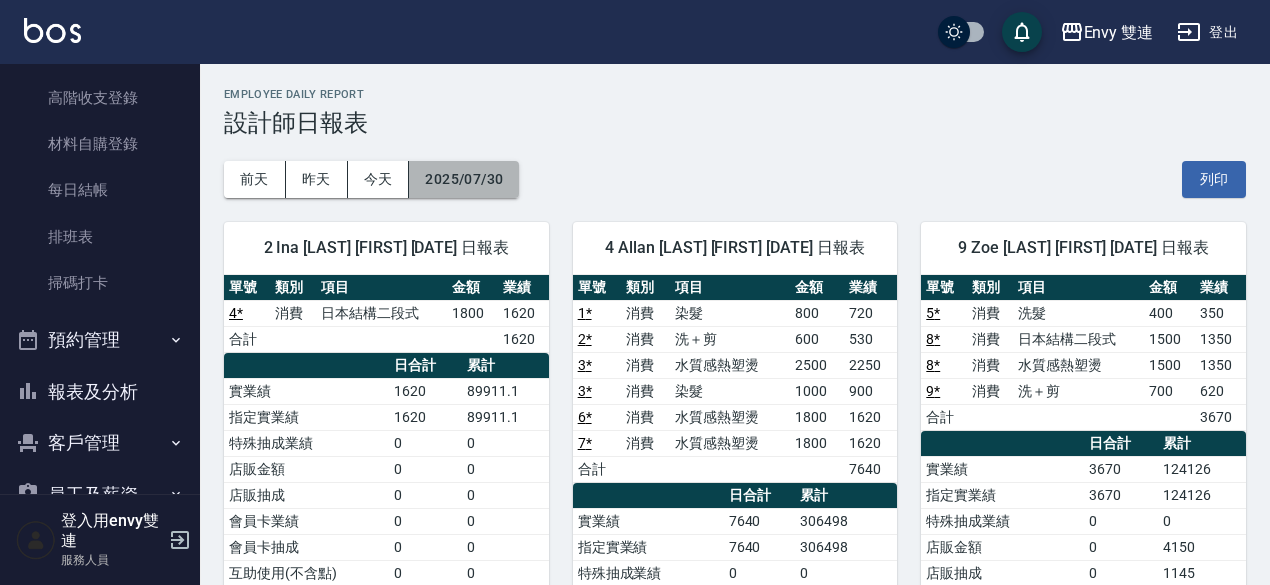 click on "2025/07/30" at bounding box center (464, 179) 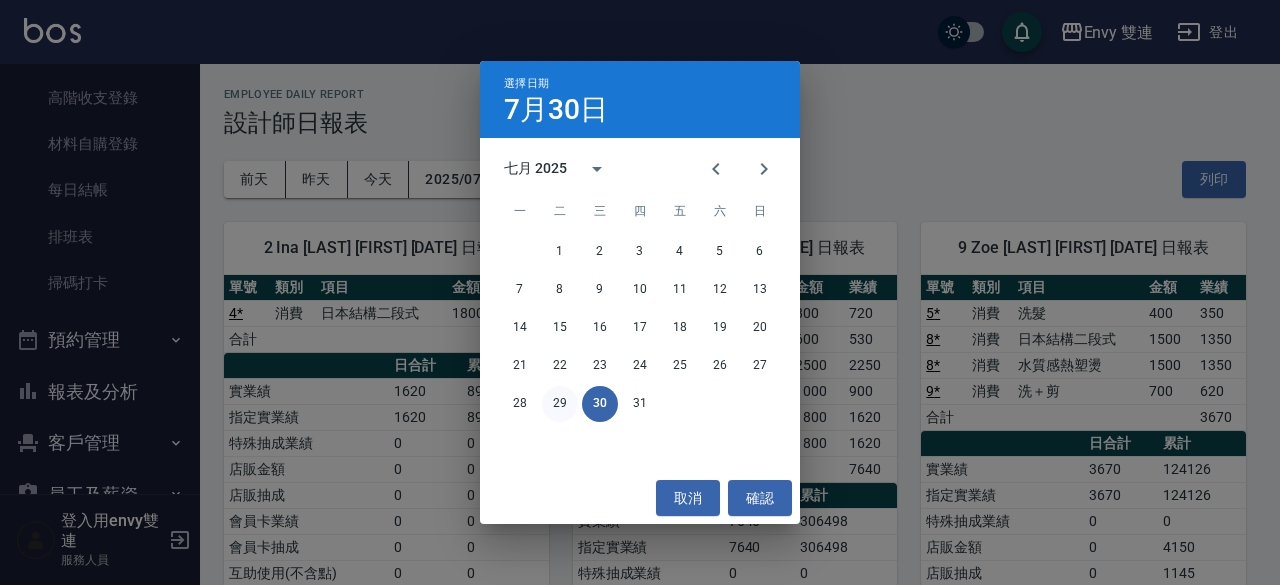 click on "29" at bounding box center [560, 404] 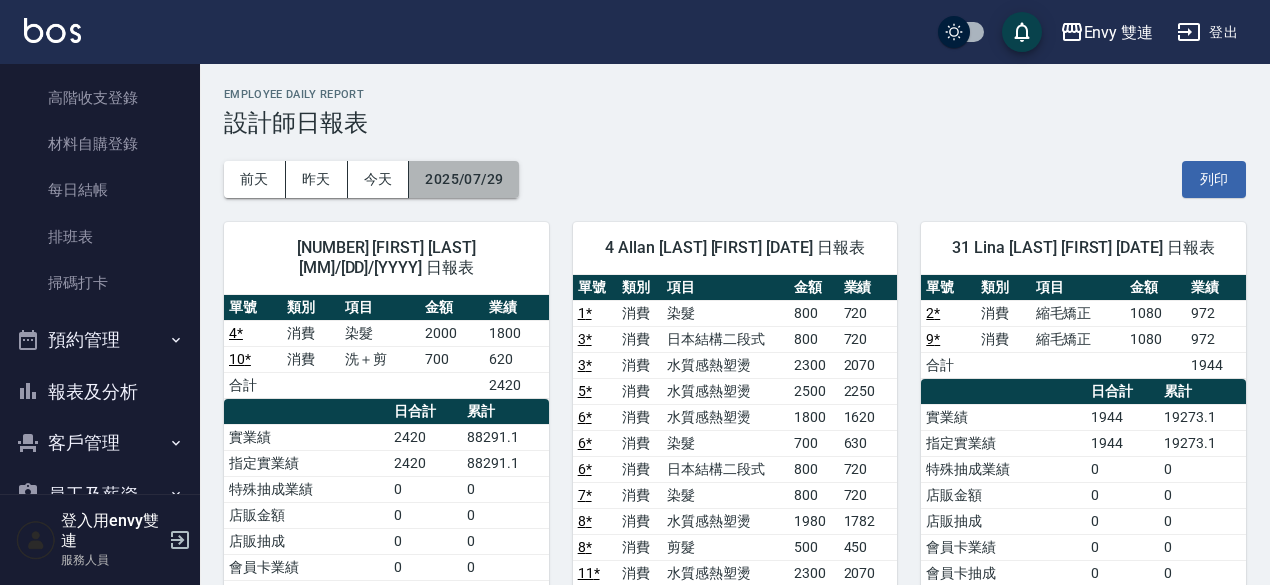 click on "2025/07/29" at bounding box center (464, 179) 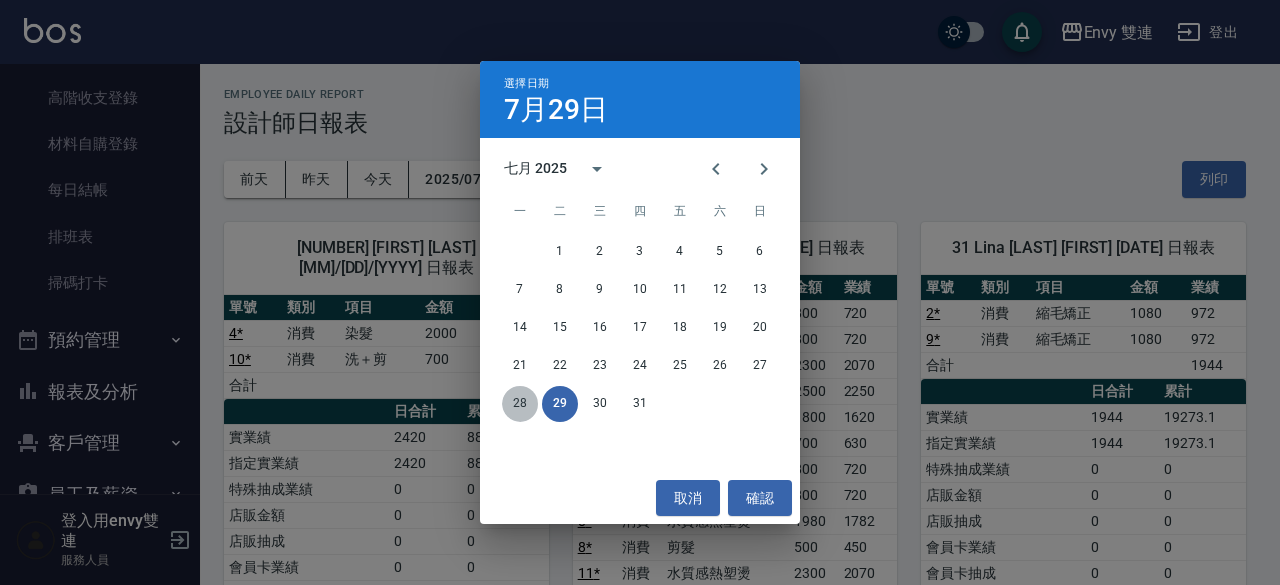 click on "28" at bounding box center (520, 404) 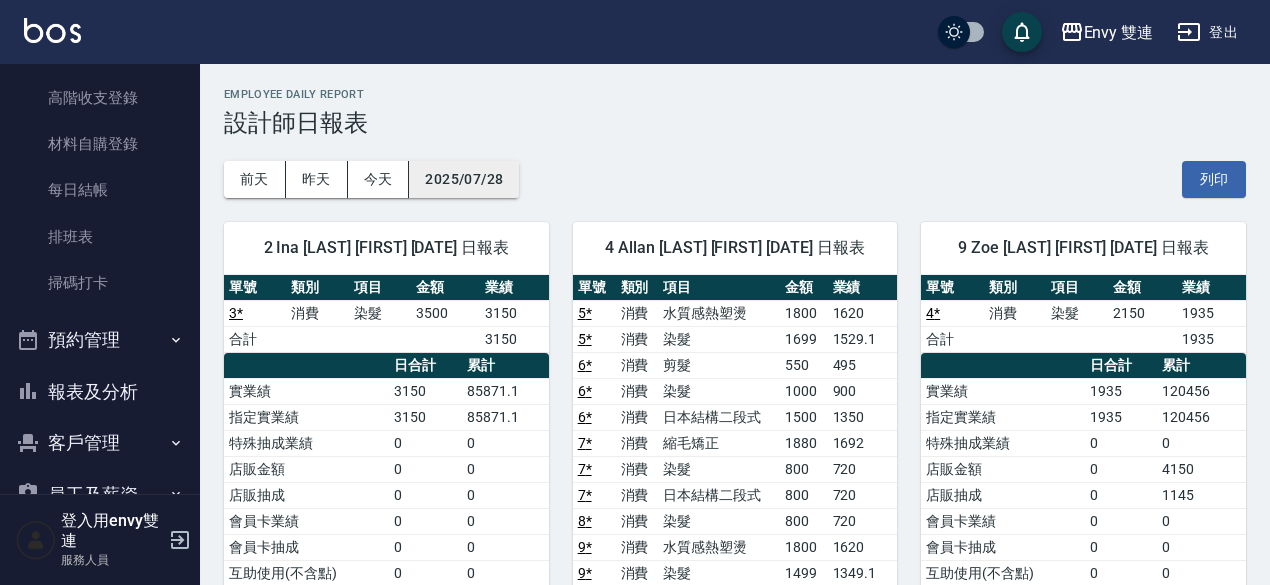 click on "2025/07/28" at bounding box center (464, 179) 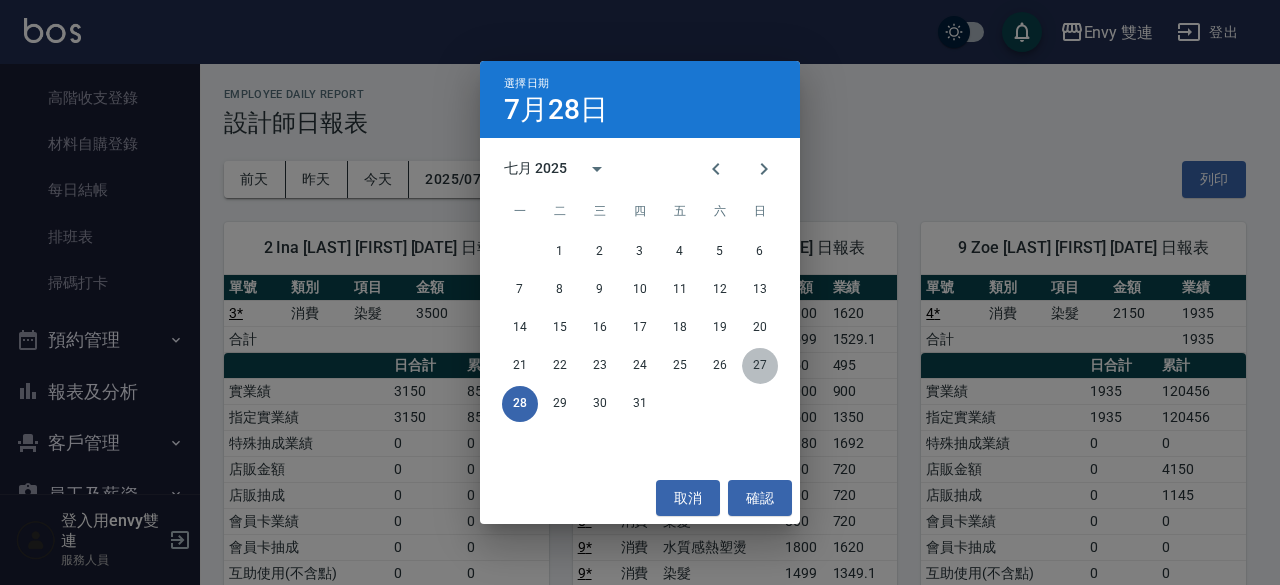 click on "27" at bounding box center (760, 366) 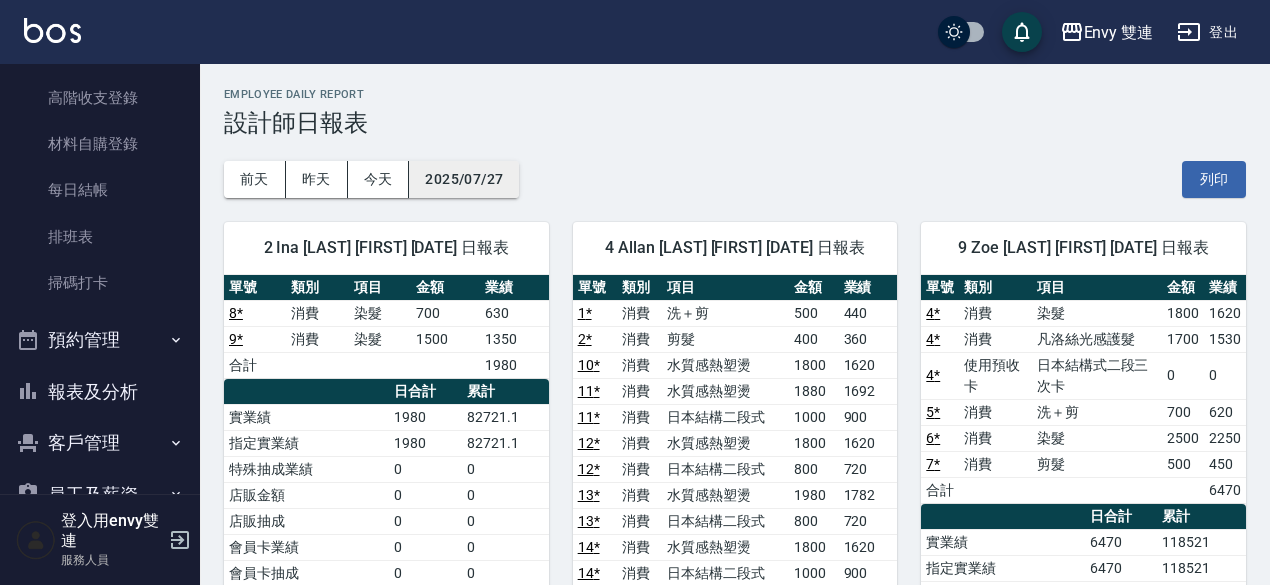click on "2025/07/27" at bounding box center [464, 179] 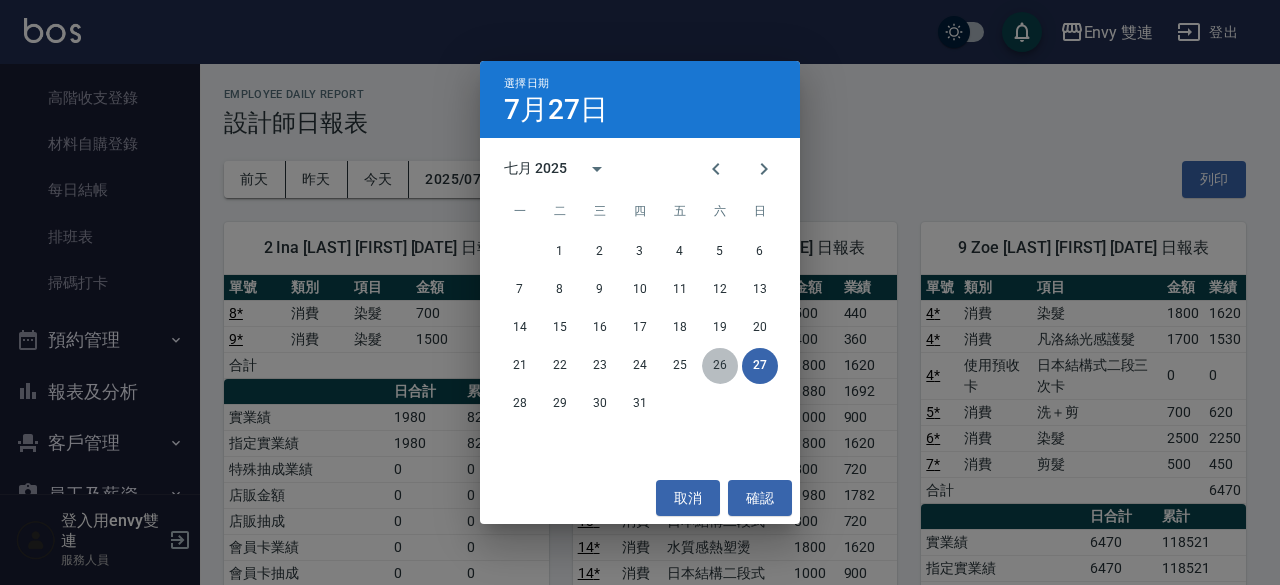 click on "26" at bounding box center [720, 366] 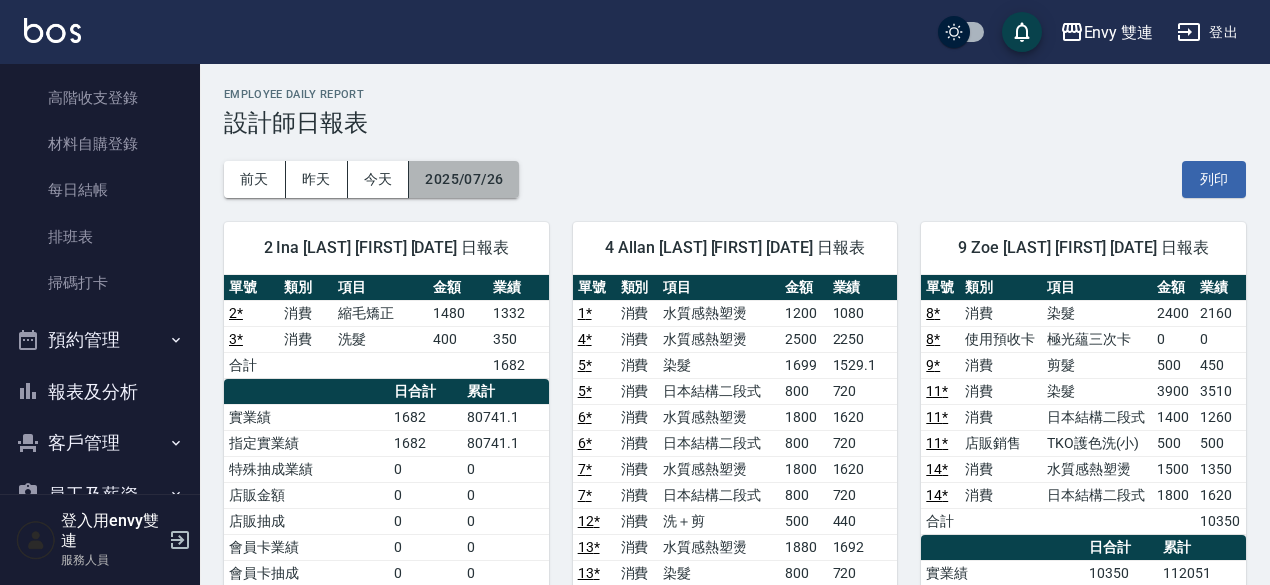click on "2025/07/26" at bounding box center (464, 179) 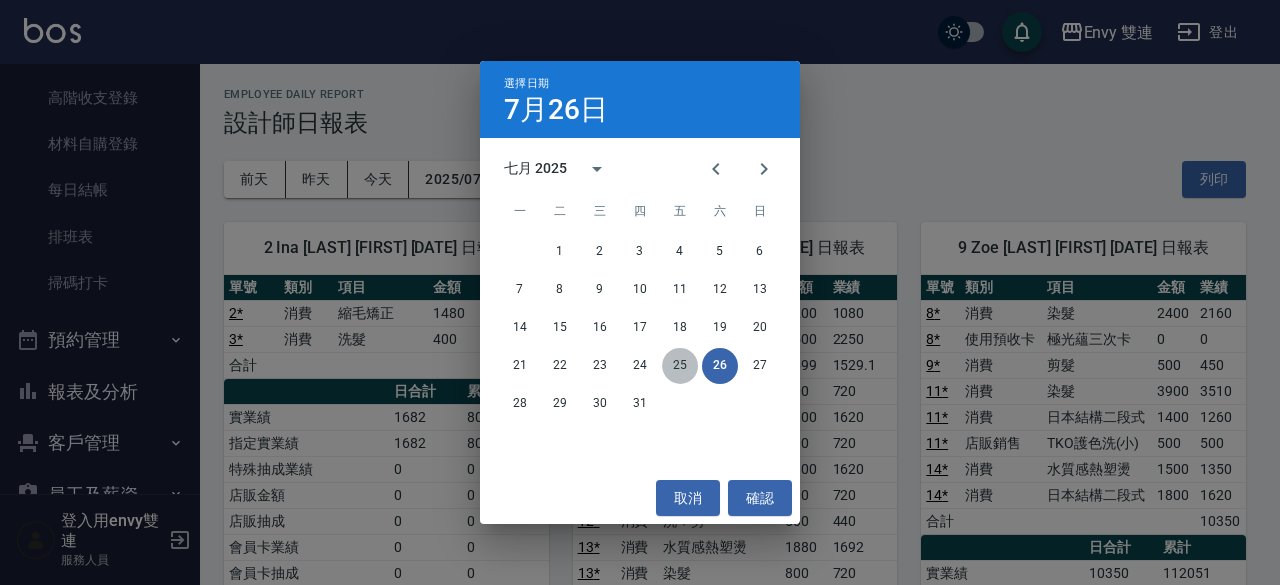 click on "25" at bounding box center (680, 366) 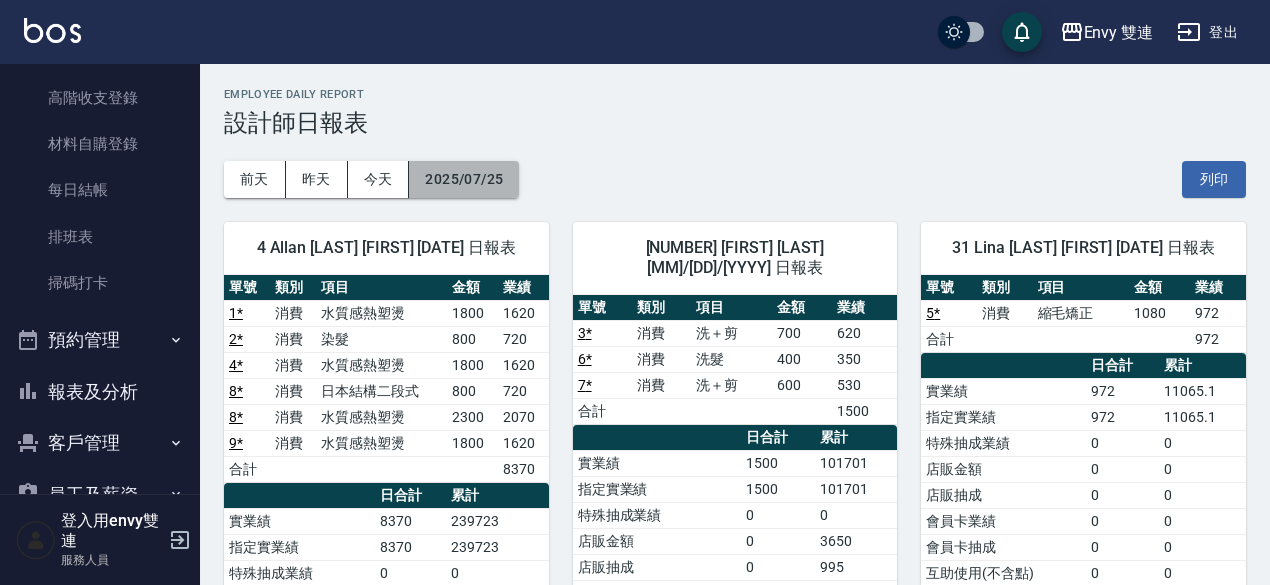 click on "2025/07/25" at bounding box center [464, 179] 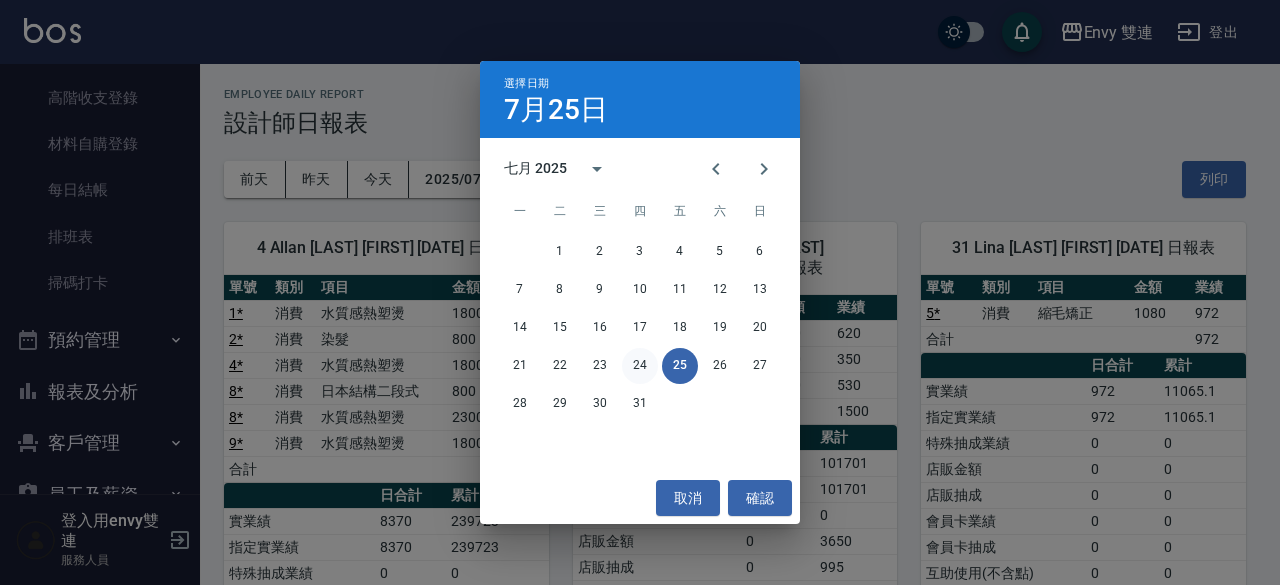 click on "24" at bounding box center (640, 366) 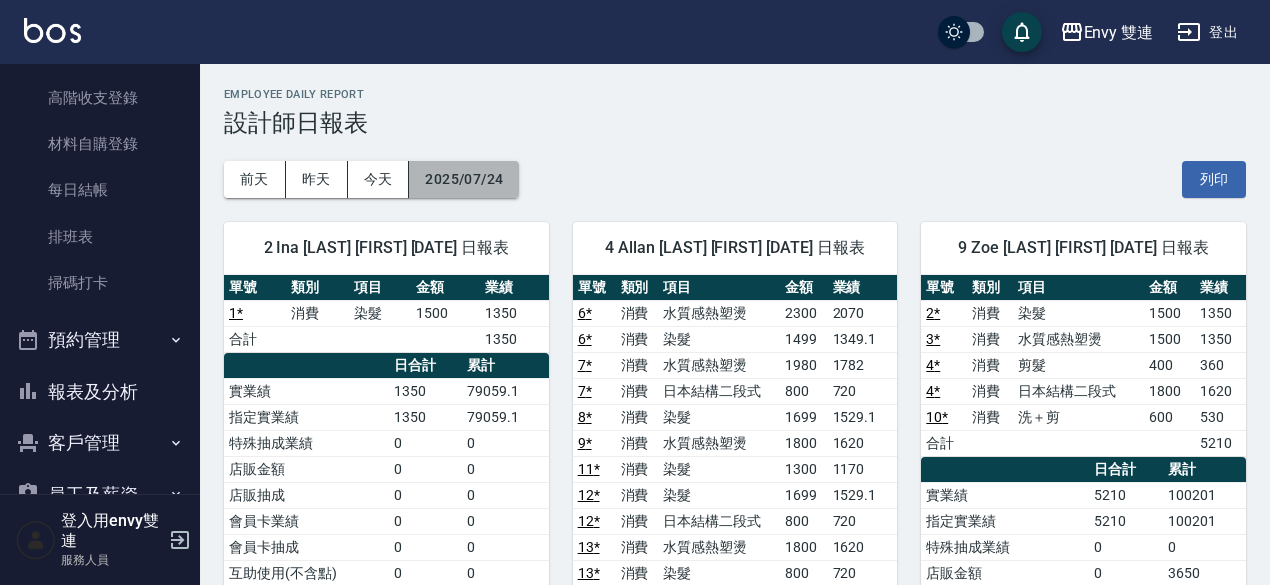 click on "2025/07/24" at bounding box center (464, 179) 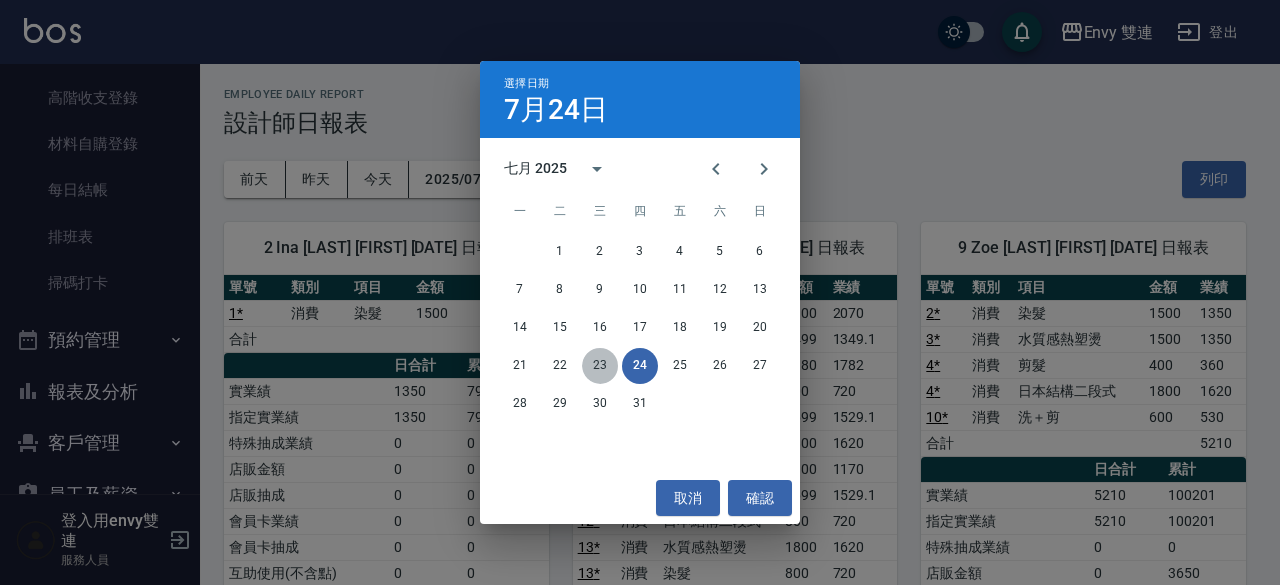 click on "23" at bounding box center [600, 366] 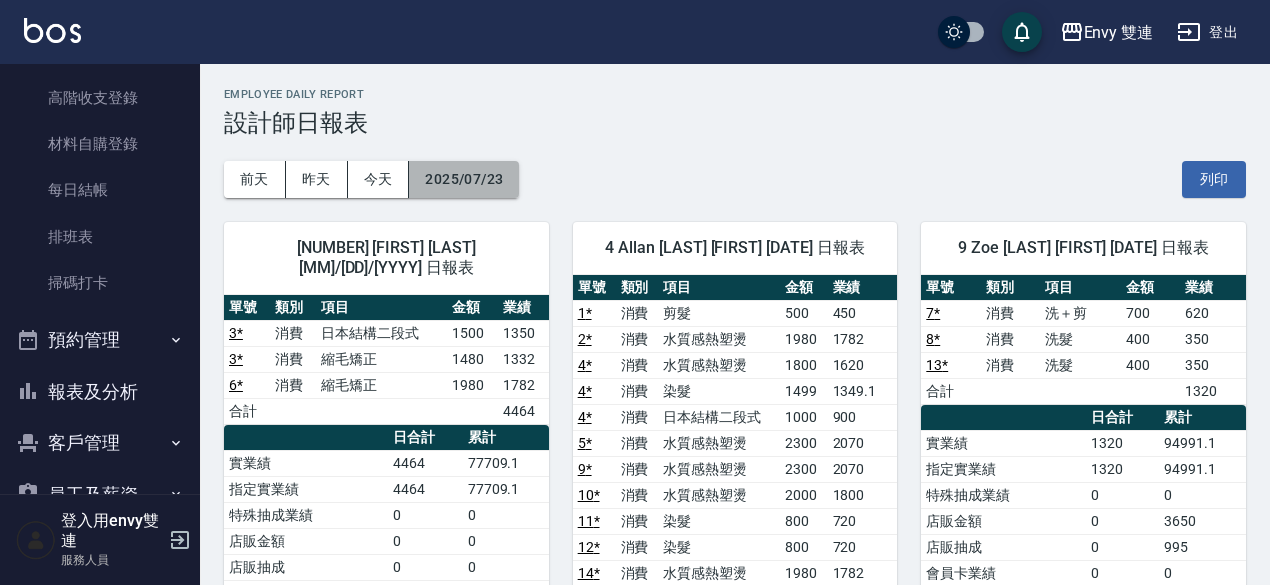 click on "2025/07/23" at bounding box center [464, 179] 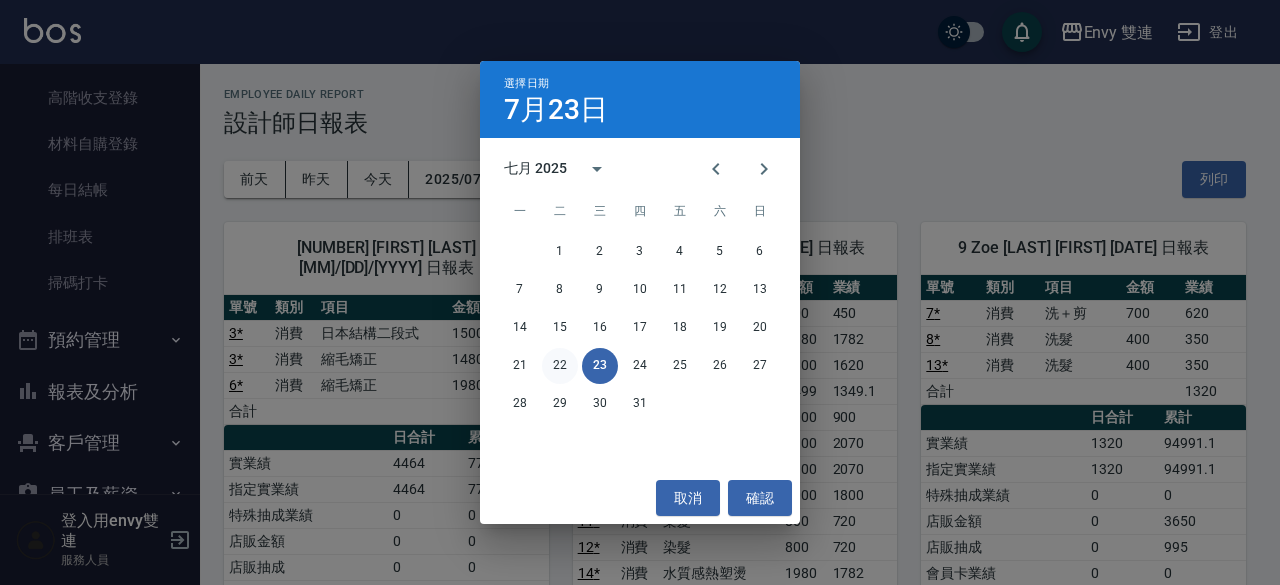 click on "1 2 3 4 5 6 7 8 9 10 11 12 13 14 15 16 17 18 19 20 21 22 23 24 25 26 27 28 29 30 31" at bounding box center [640, 328] 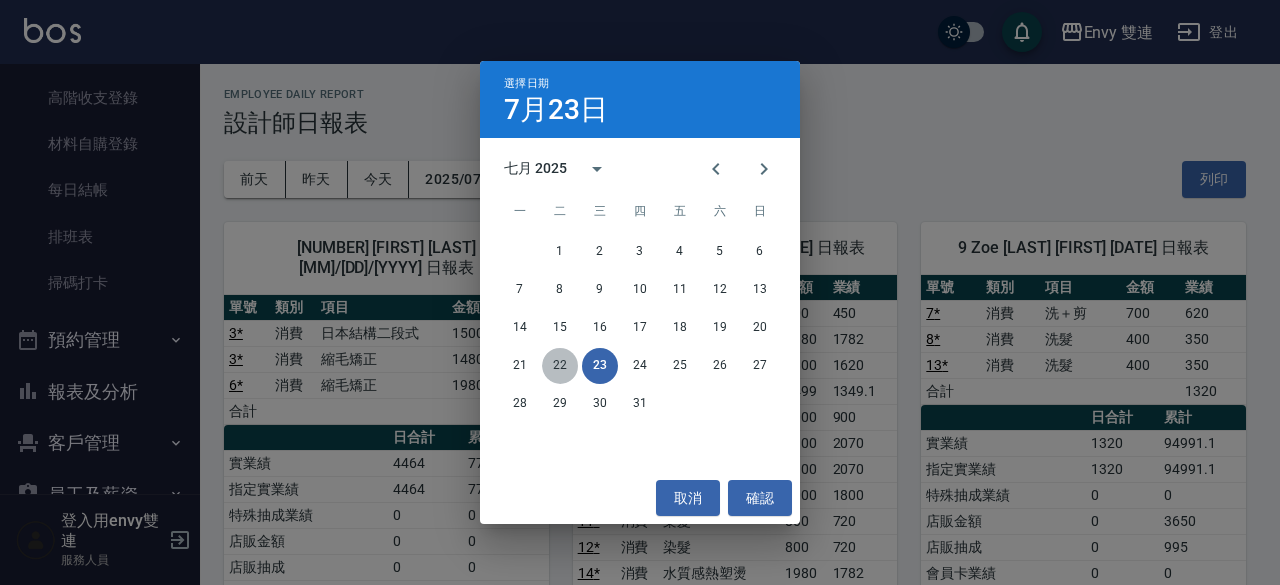 click on "22" at bounding box center (560, 366) 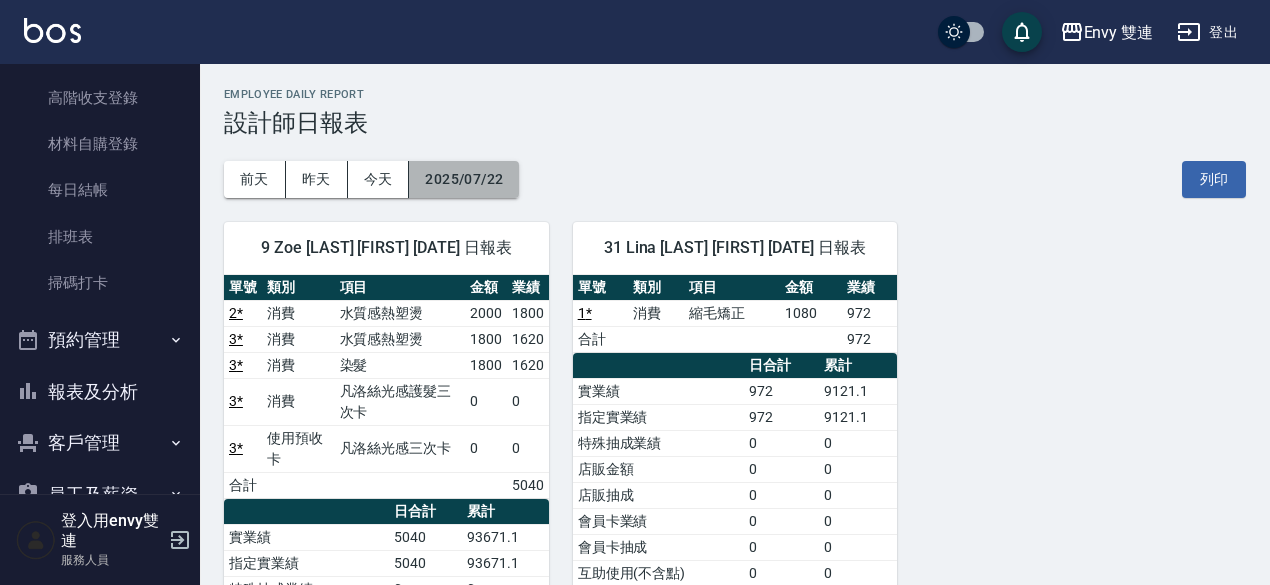 click on "2025/07/22" at bounding box center [464, 179] 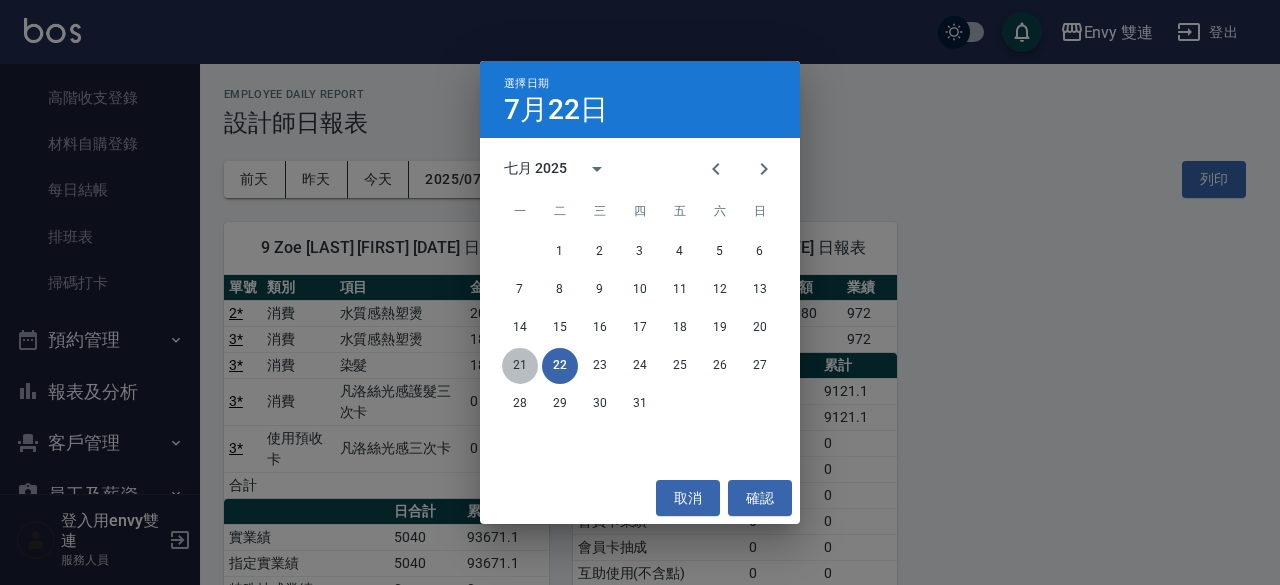 click on "21" at bounding box center [520, 366] 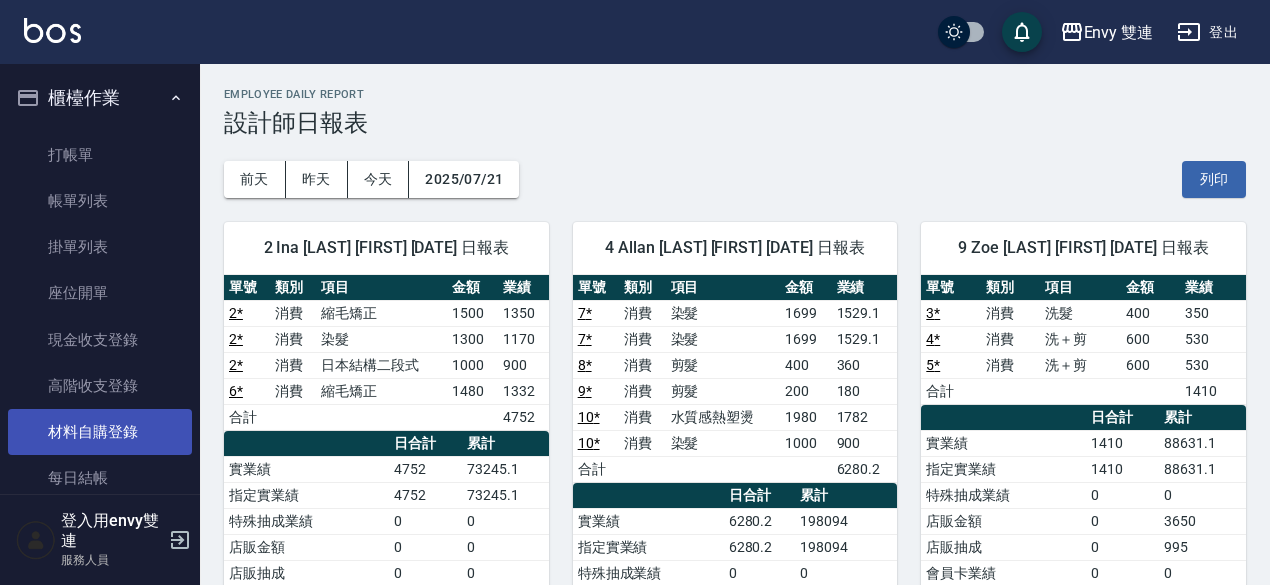 scroll, scrollTop: 0, scrollLeft: 0, axis: both 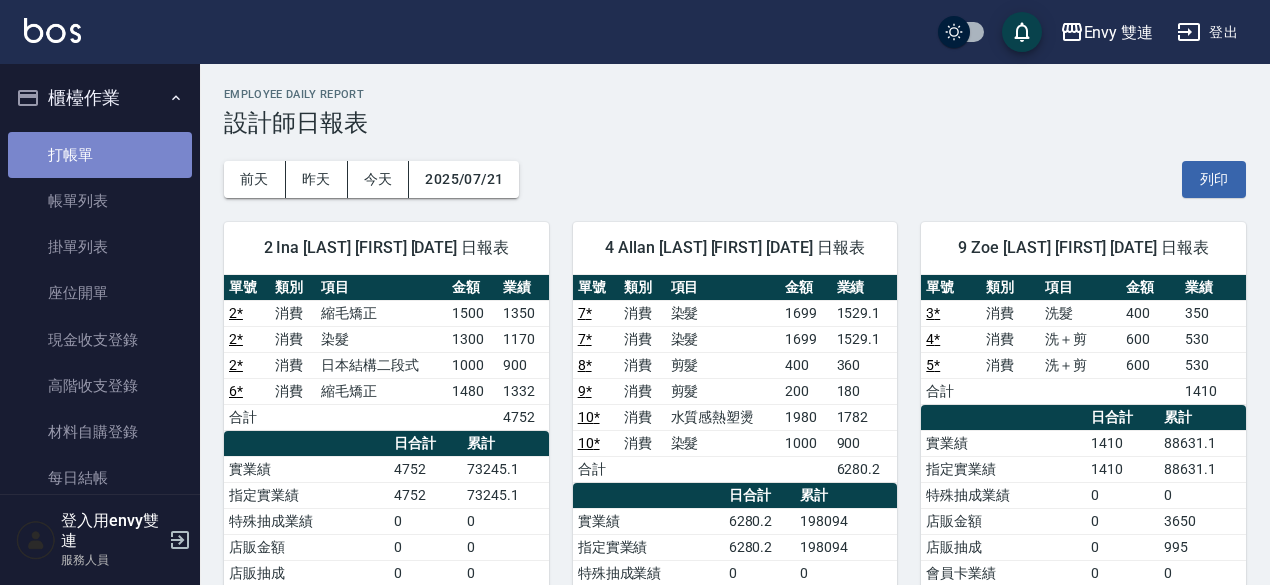 click on "打帳單" at bounding box center [100, 155] 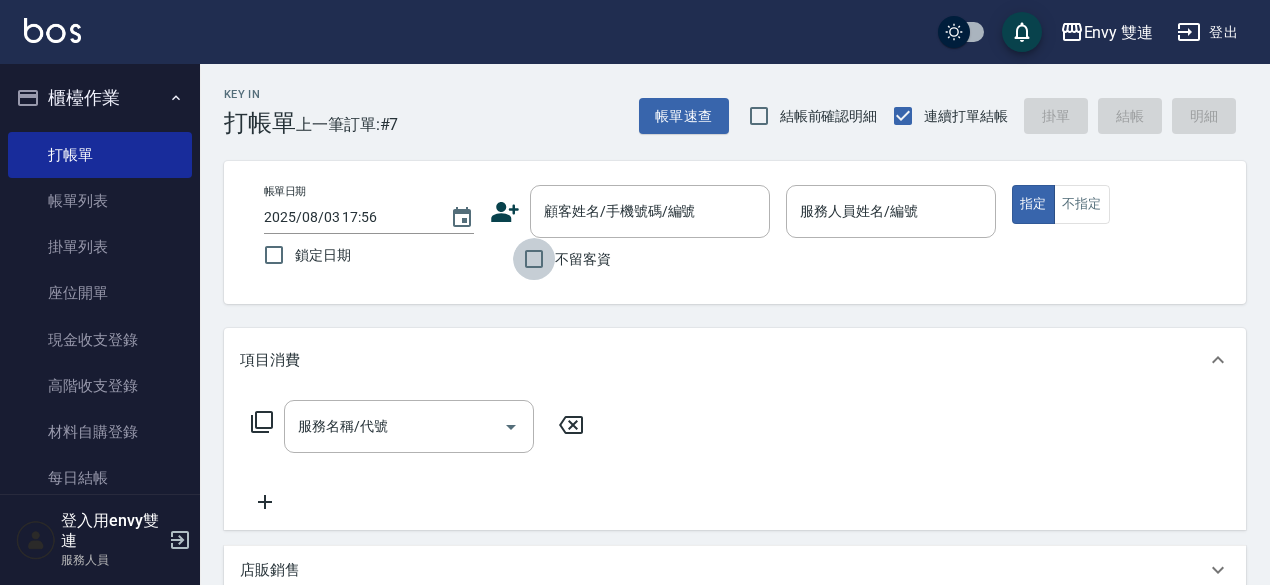 click on "不留客資" at bounding box center [534, 259] 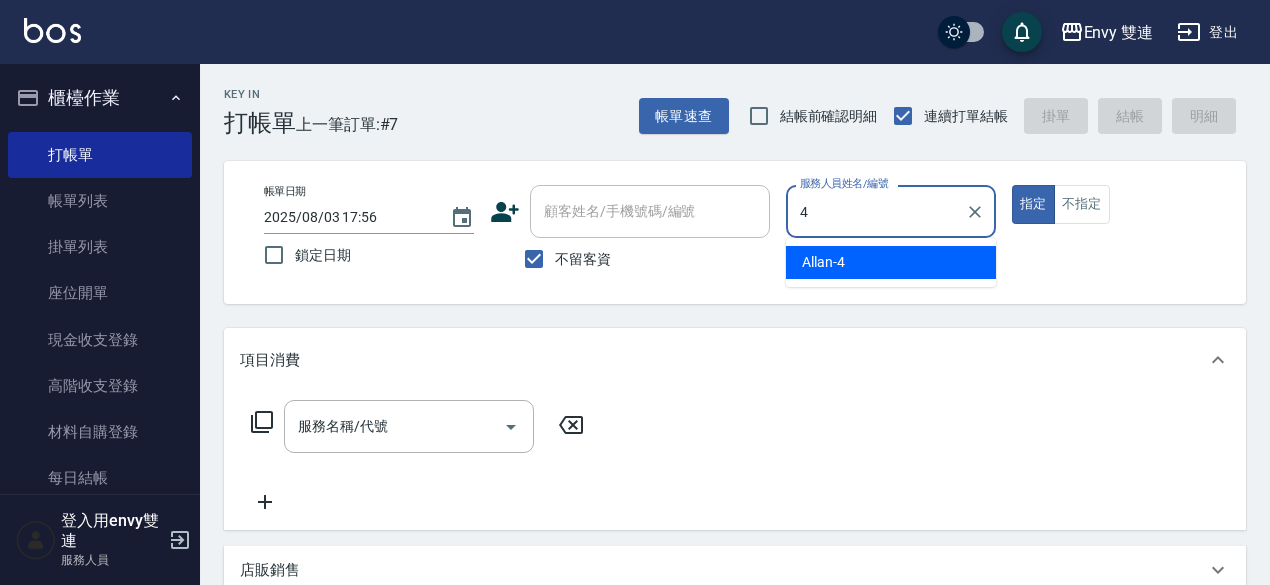 type on "Allan-4" 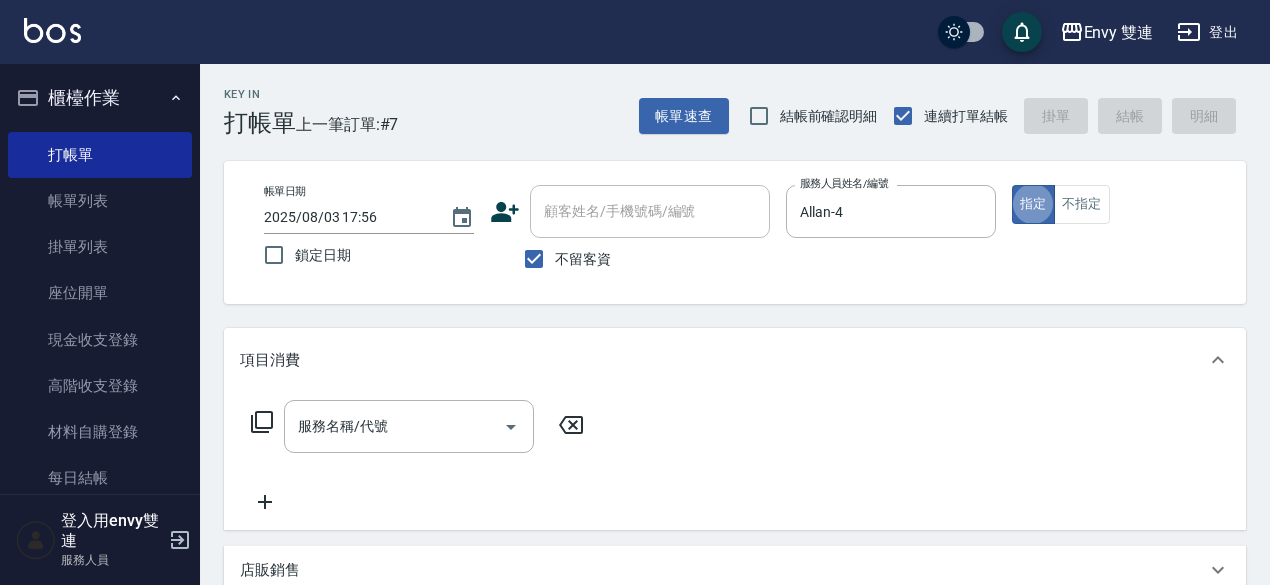 type on "true" 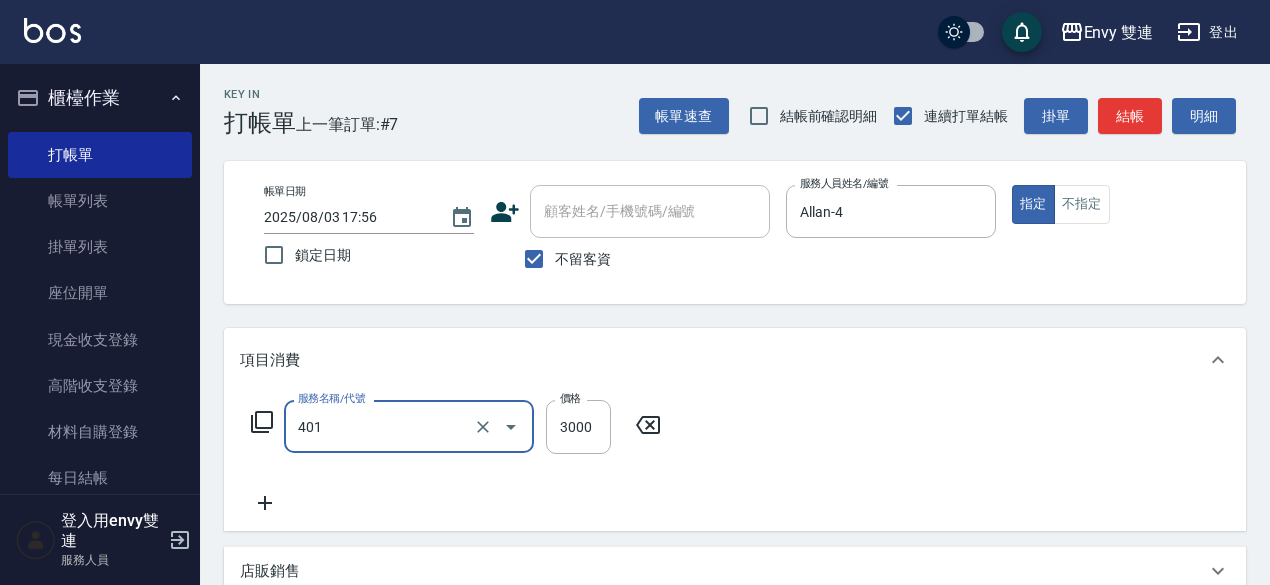 type on "染髮(401)" 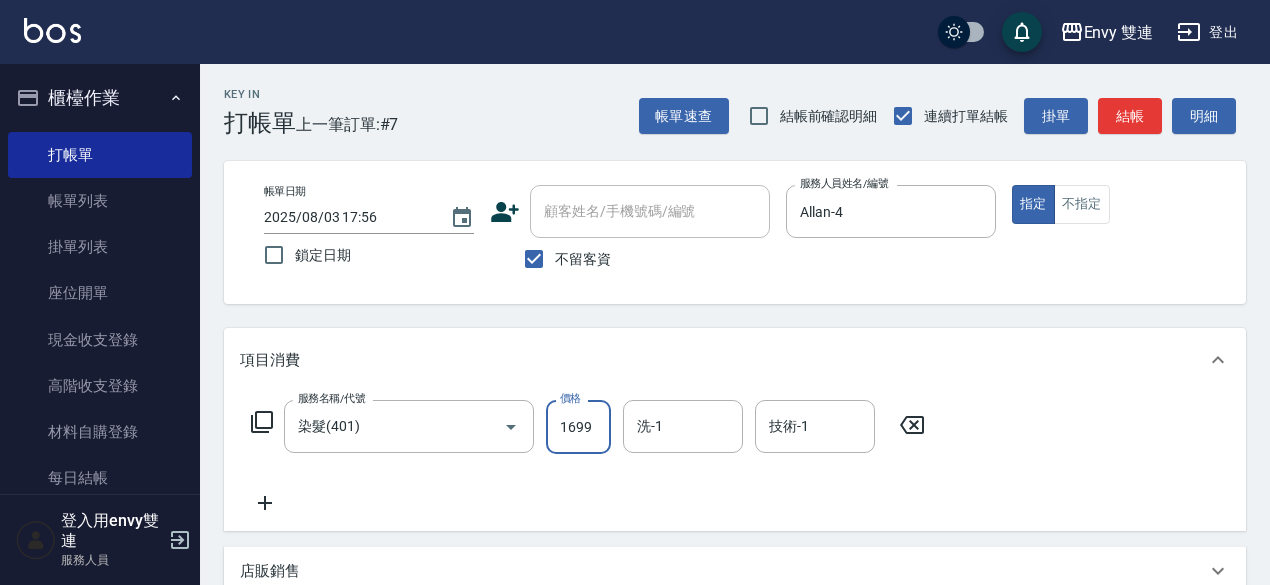type on "1699" 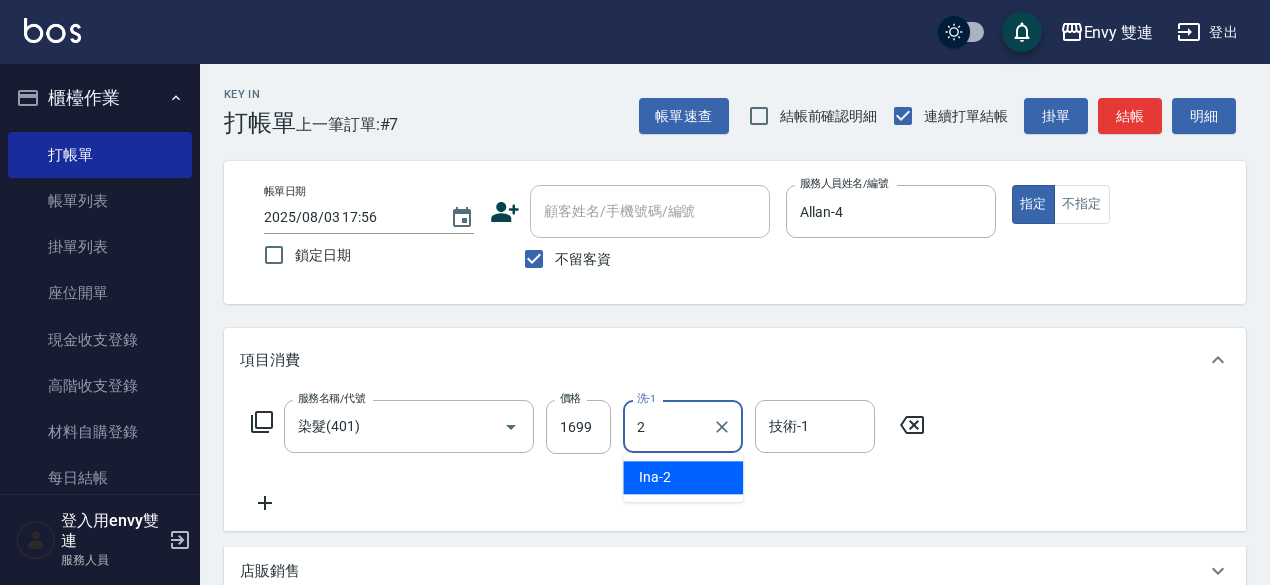 type on "Ina-2" 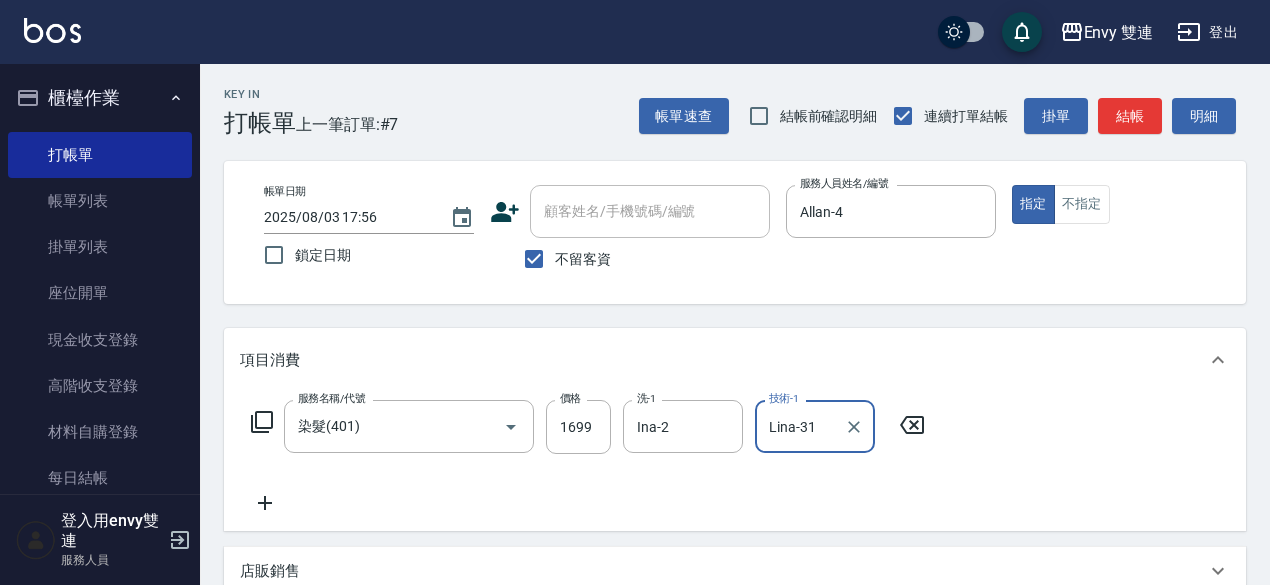 type on "Lina-31" 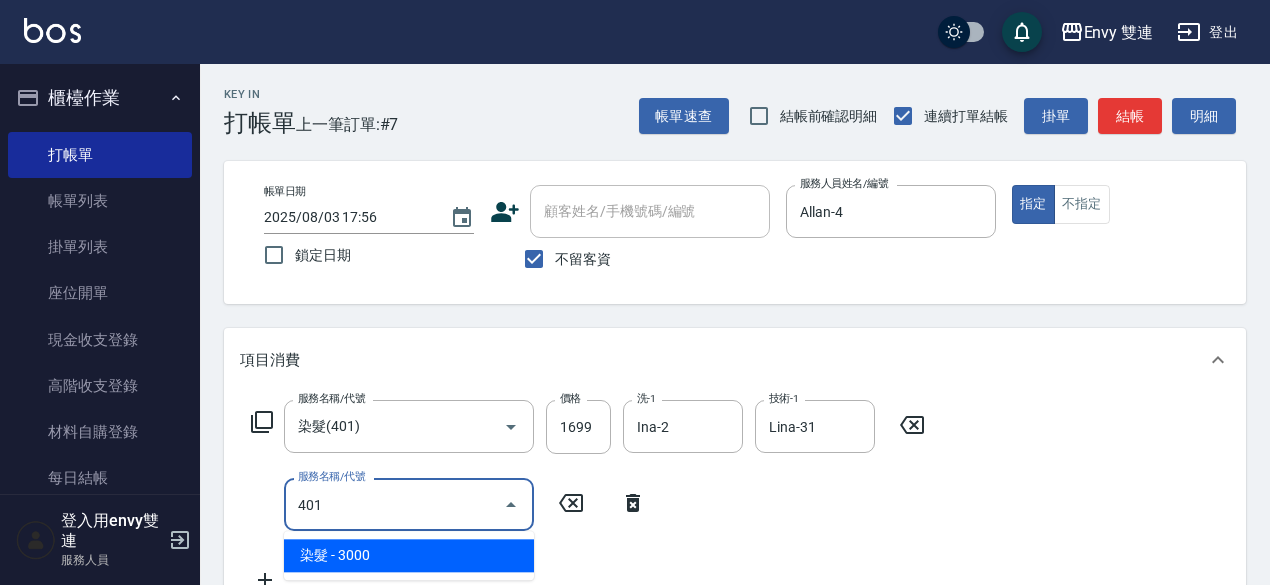 type on "染髮(401)" 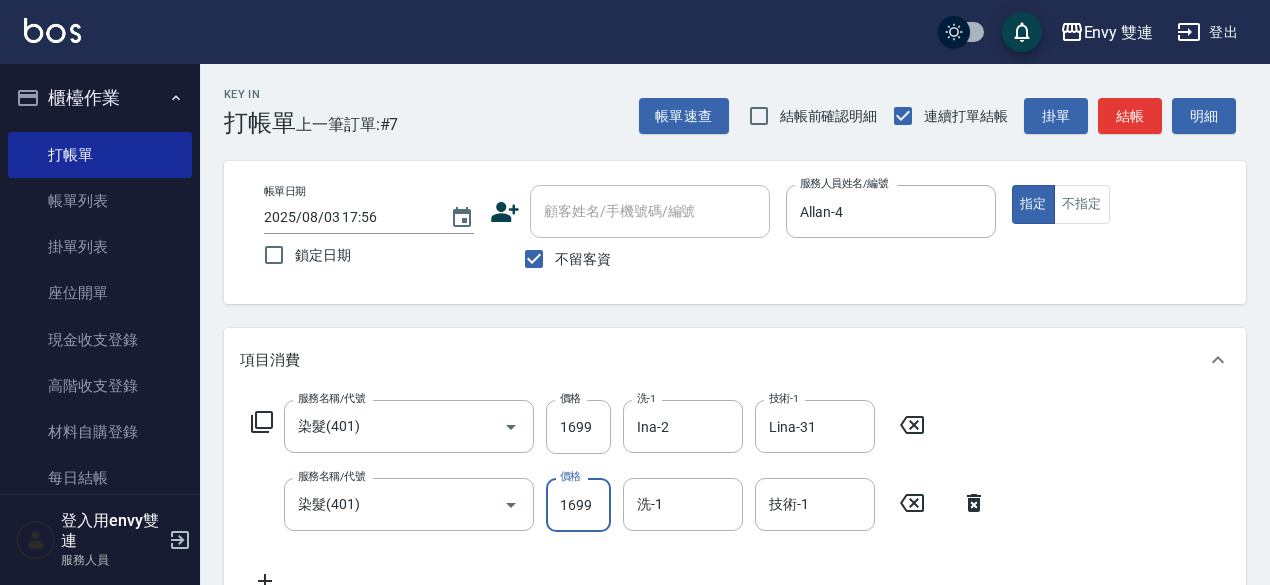 type on "1699" 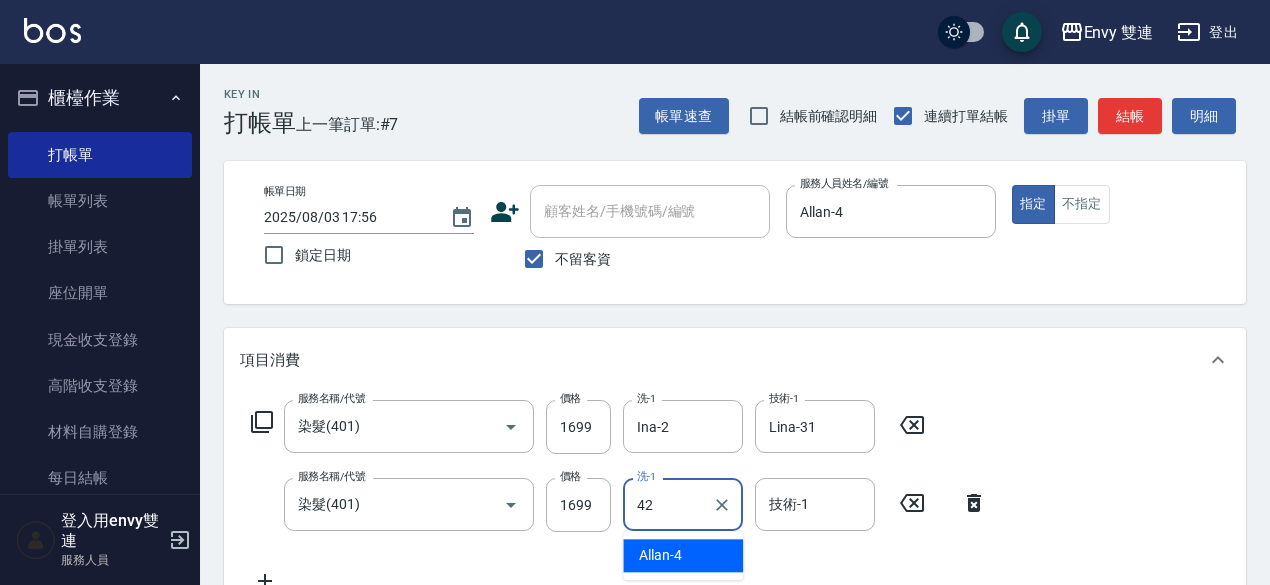 type on "[LAST] [FIRST]-42" 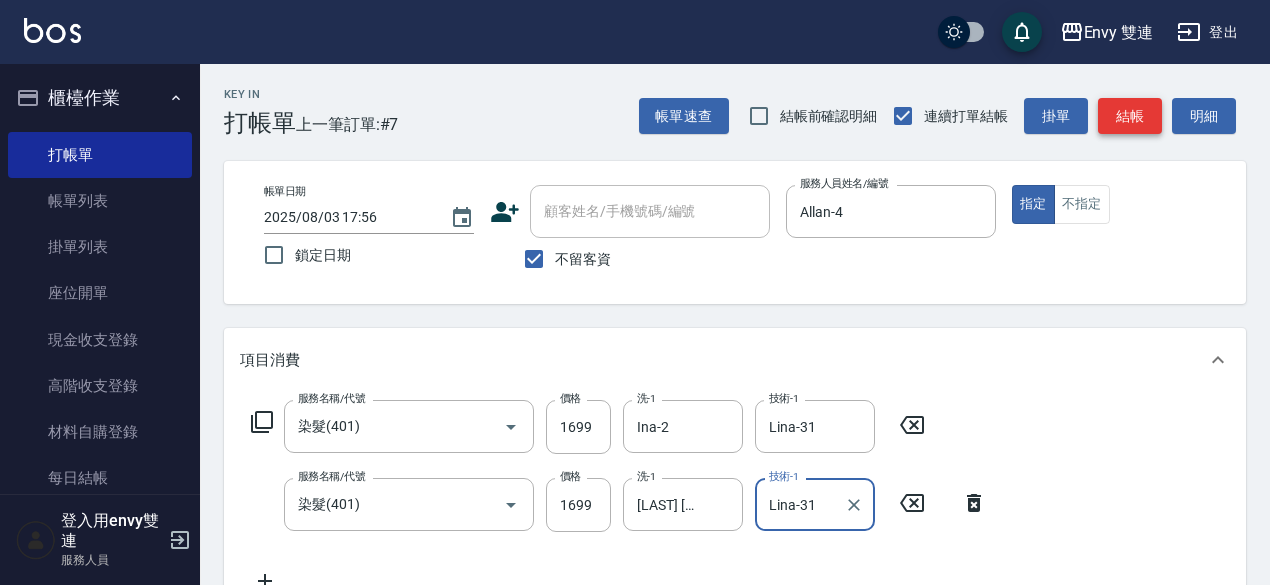 type on "Lina-31" 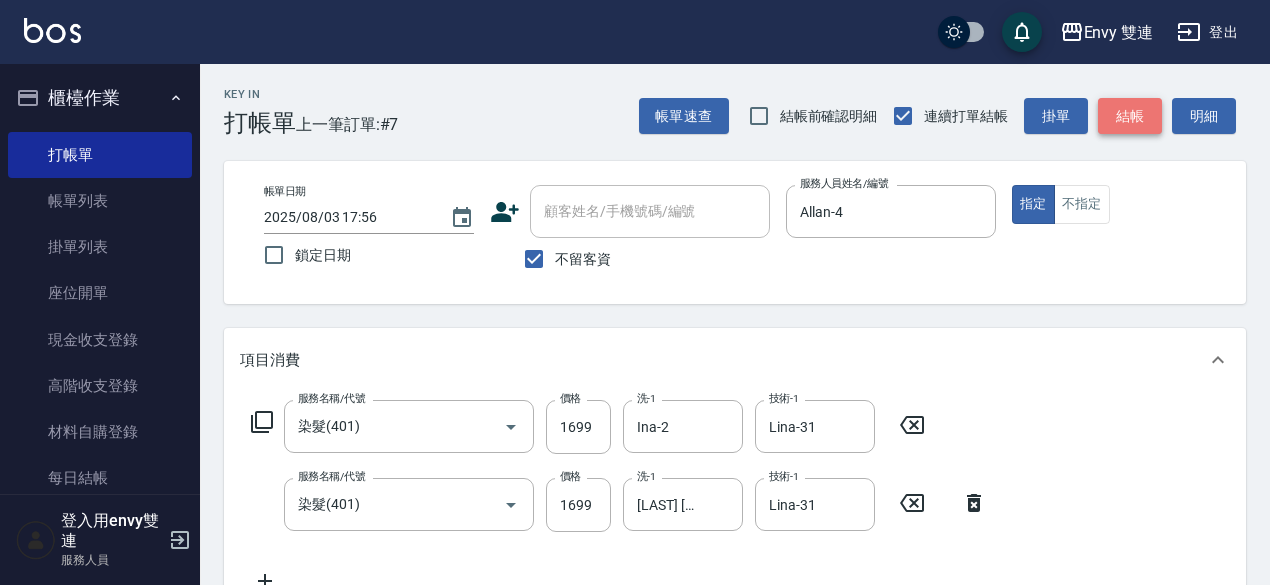 click on "結帳" at bounding box center [1130, 116] 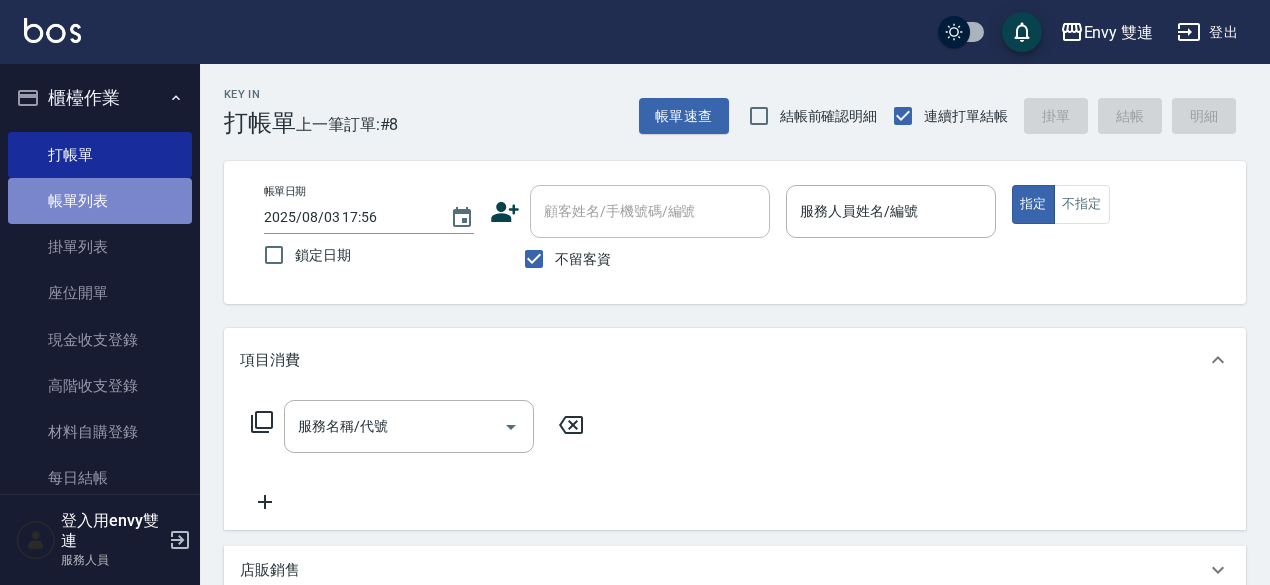 click on "帳單列表" at bounding box center [100, 201] 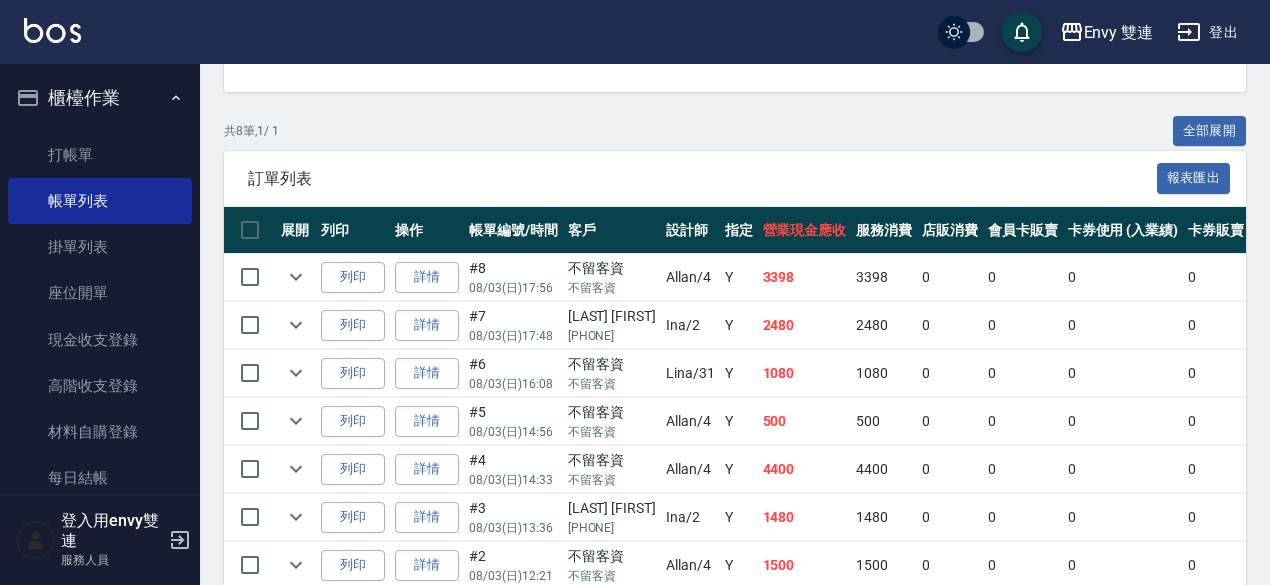 scroll, scrollTop: 412, scrollLeft: 0, axis: vertical 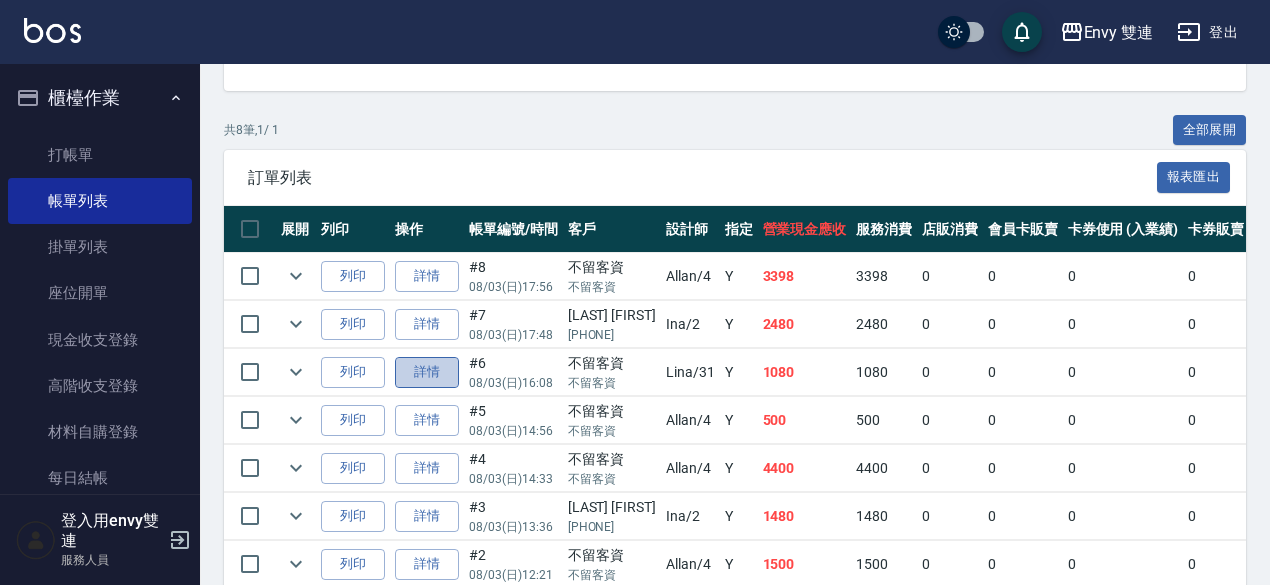 click on "詳情" at bounding box center [427, 372] 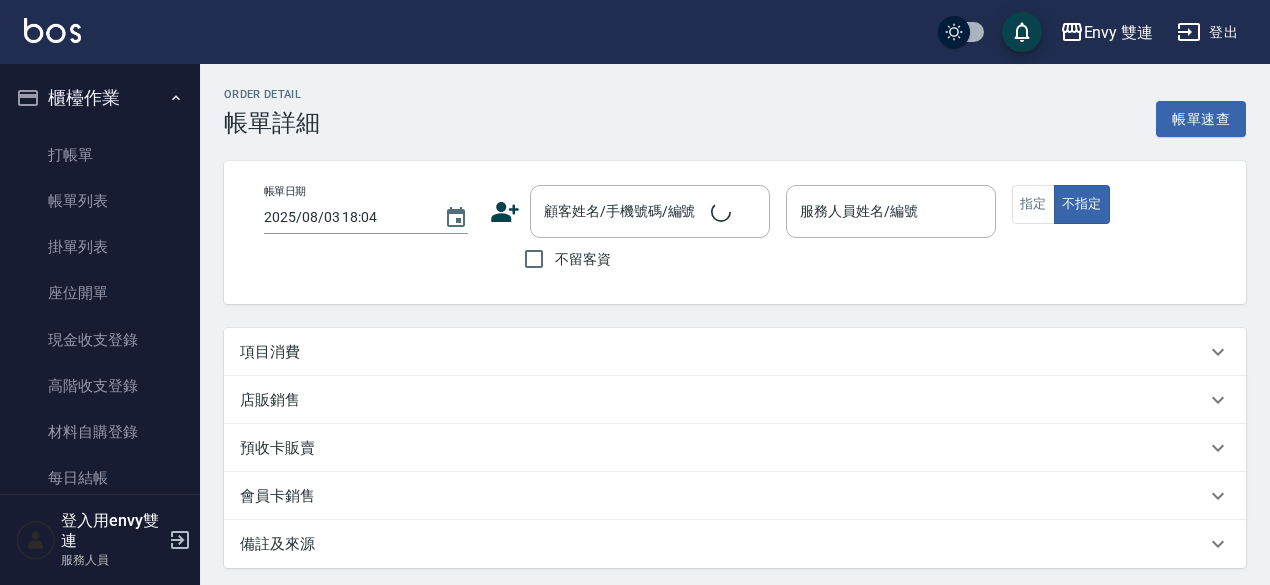 type on "[DATETIME]" 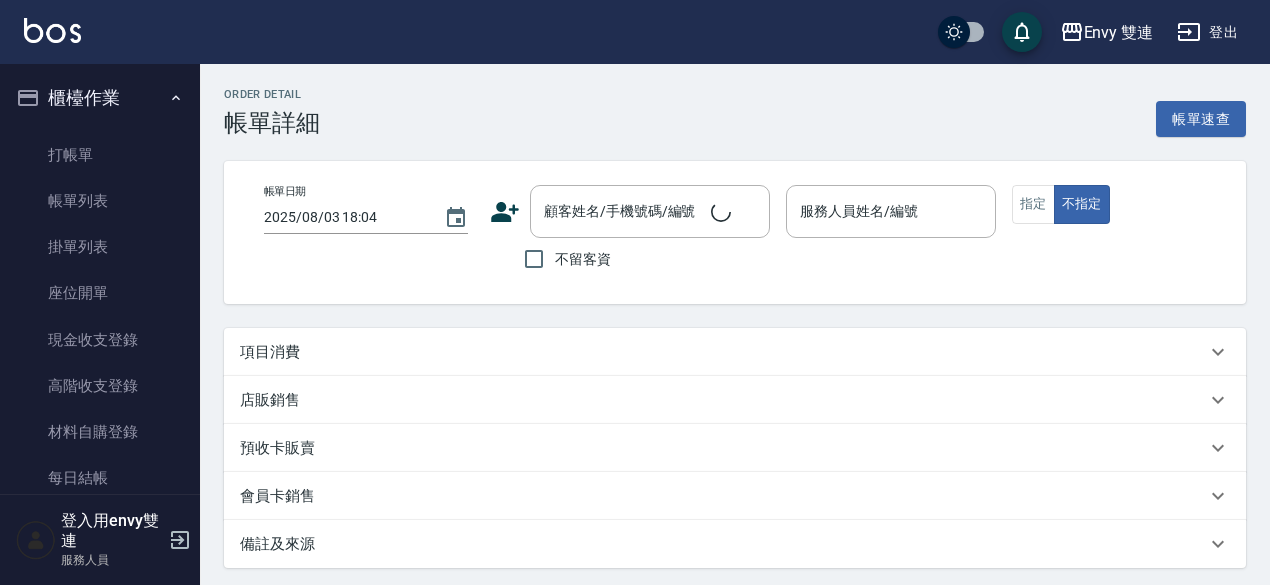 checkbox on "true" 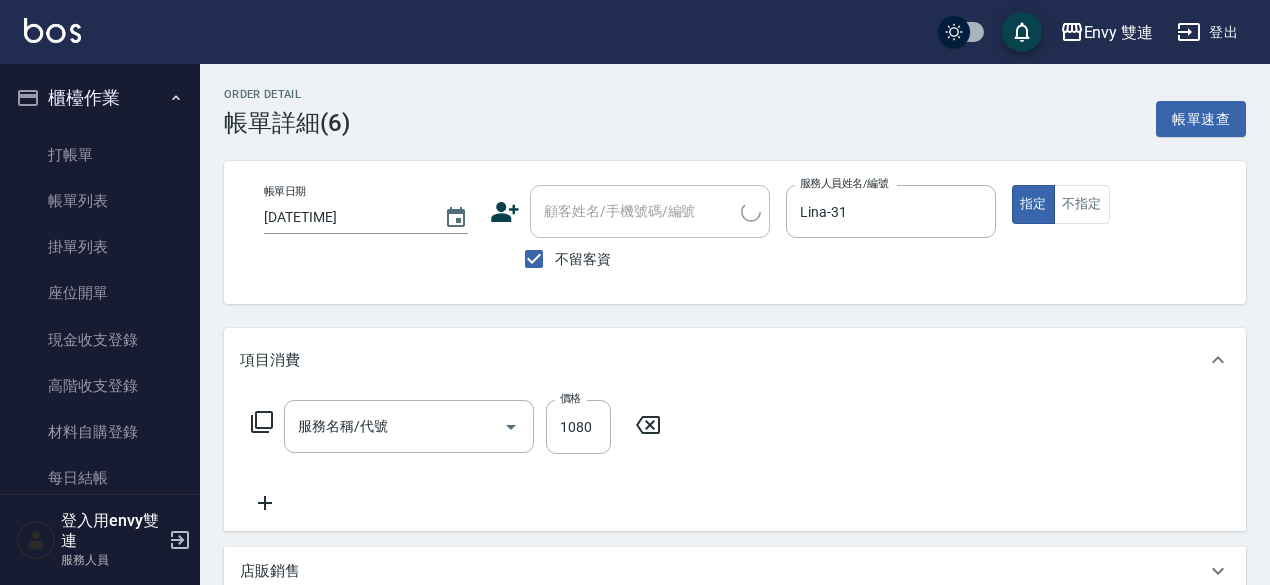 type on "水質感熱塑燙(302)" 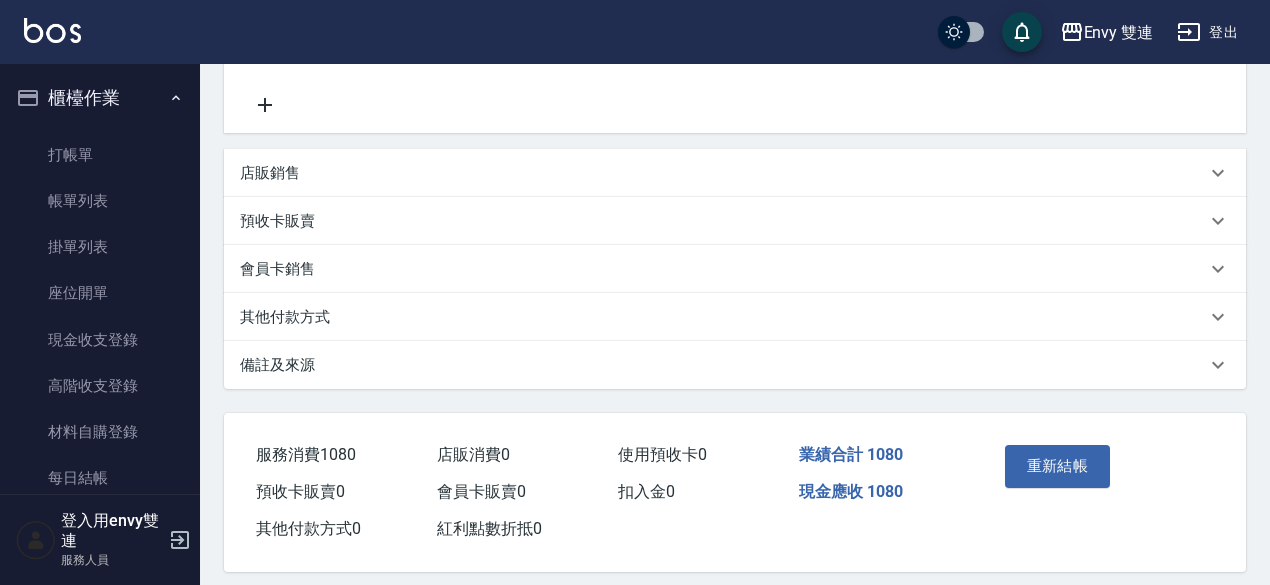scroll, scrollTop: 416, scrollLeft: 0, axis: vertical 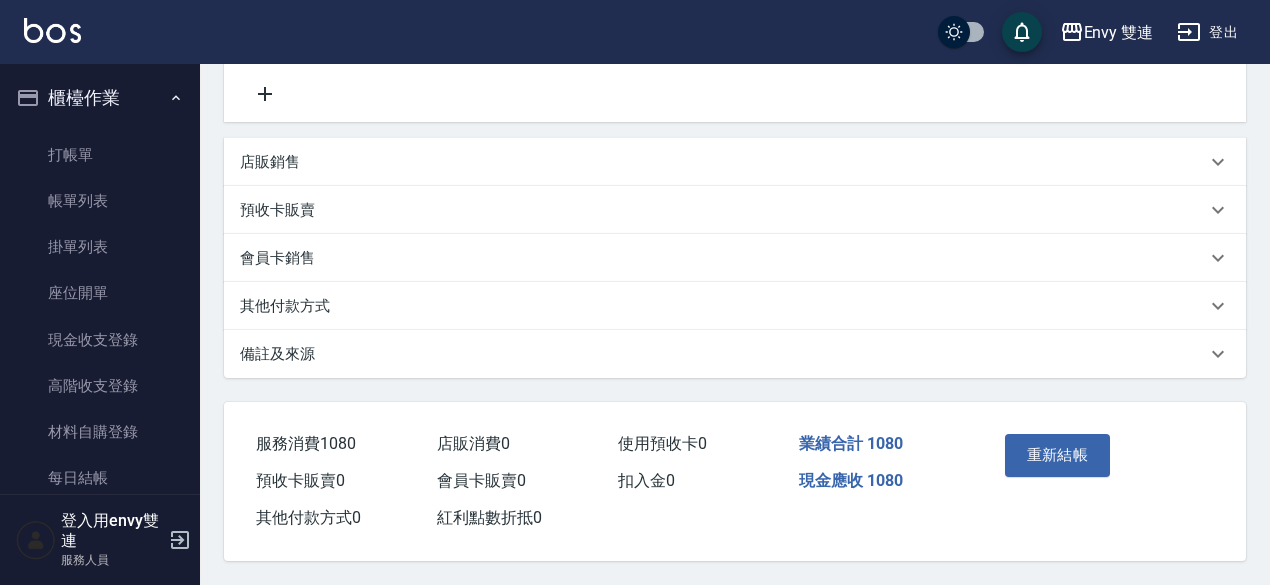 click on "其他付款方式" at bounding box center (735, 306) 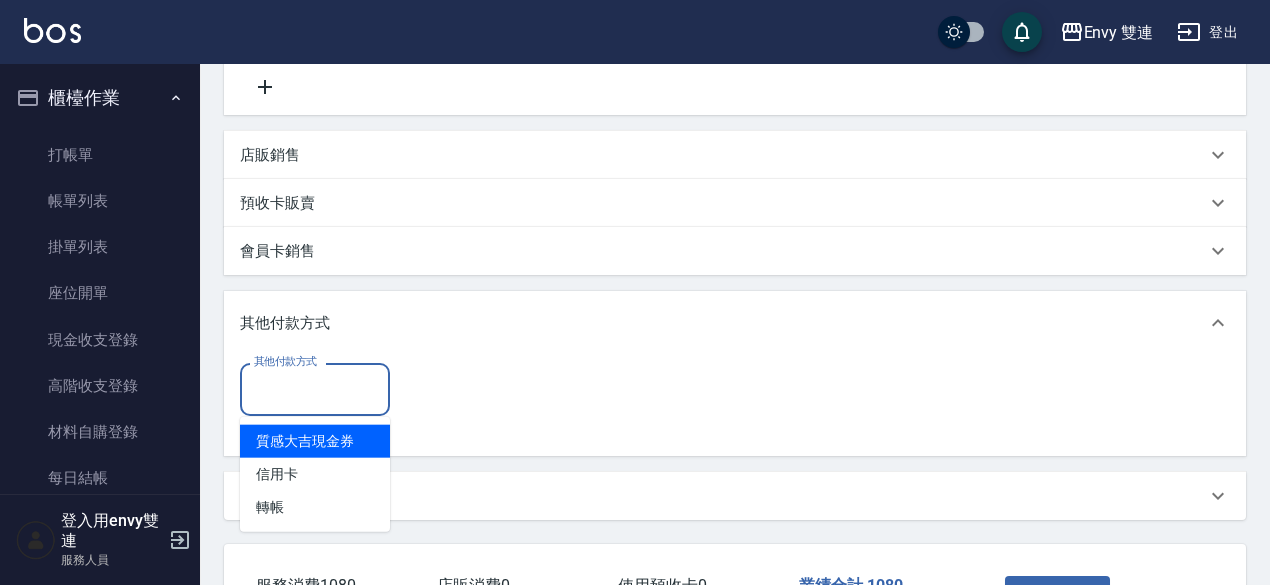 click on "其他付款方式" at bounding box center (315, 389) 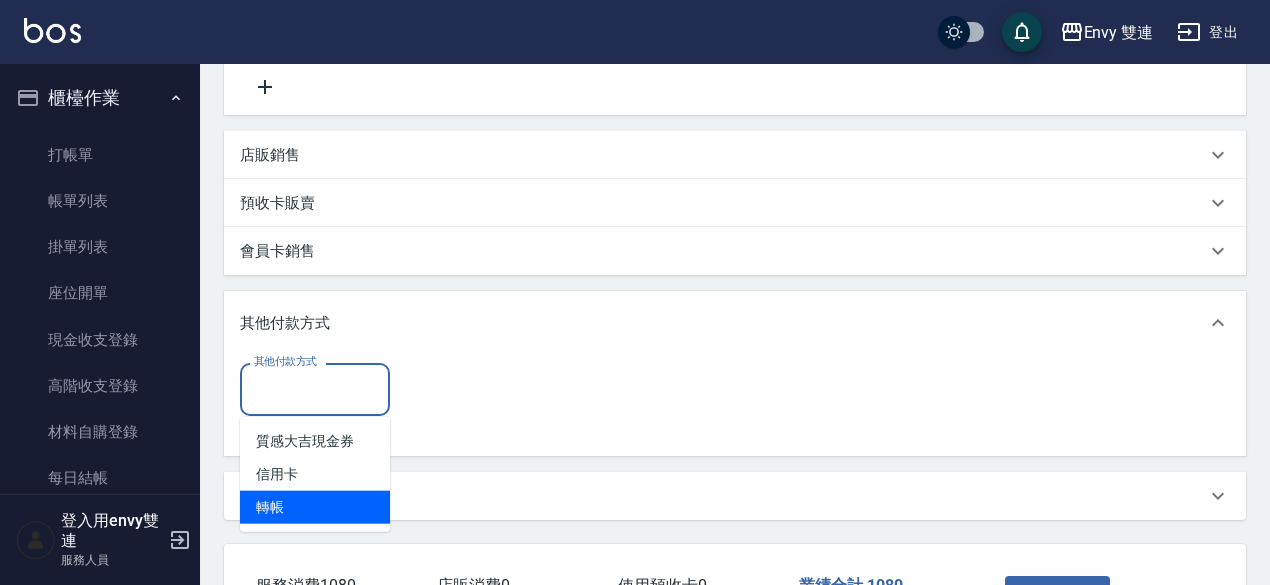 click on "轉帳" at bounding box center [315, 507] 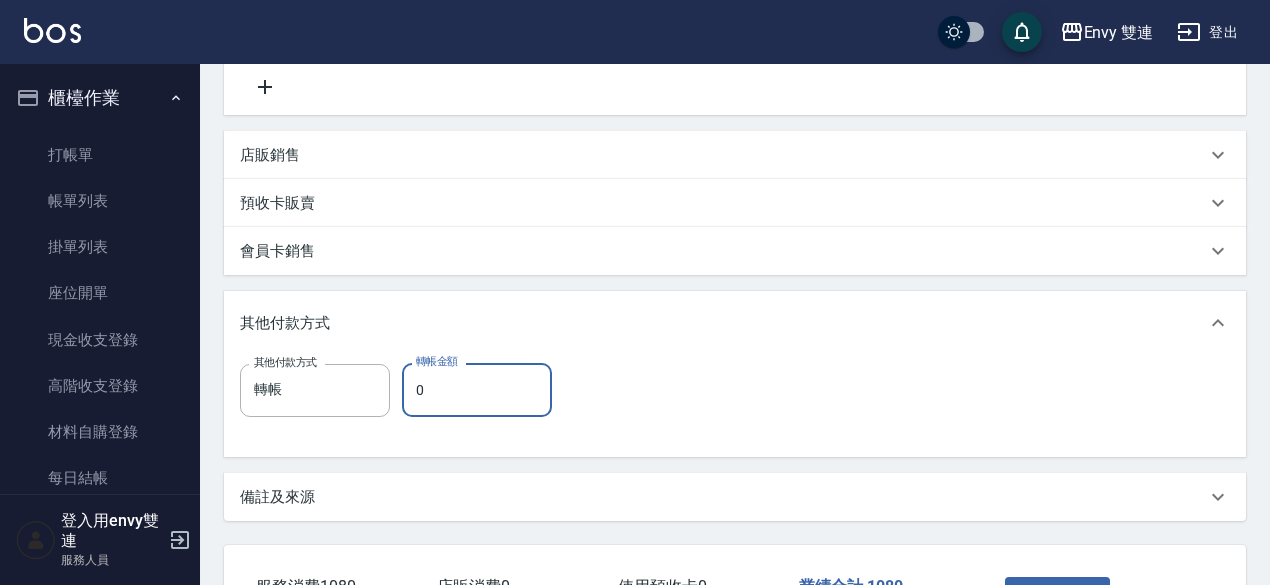 click on "0" at bounding box center [477, 390] 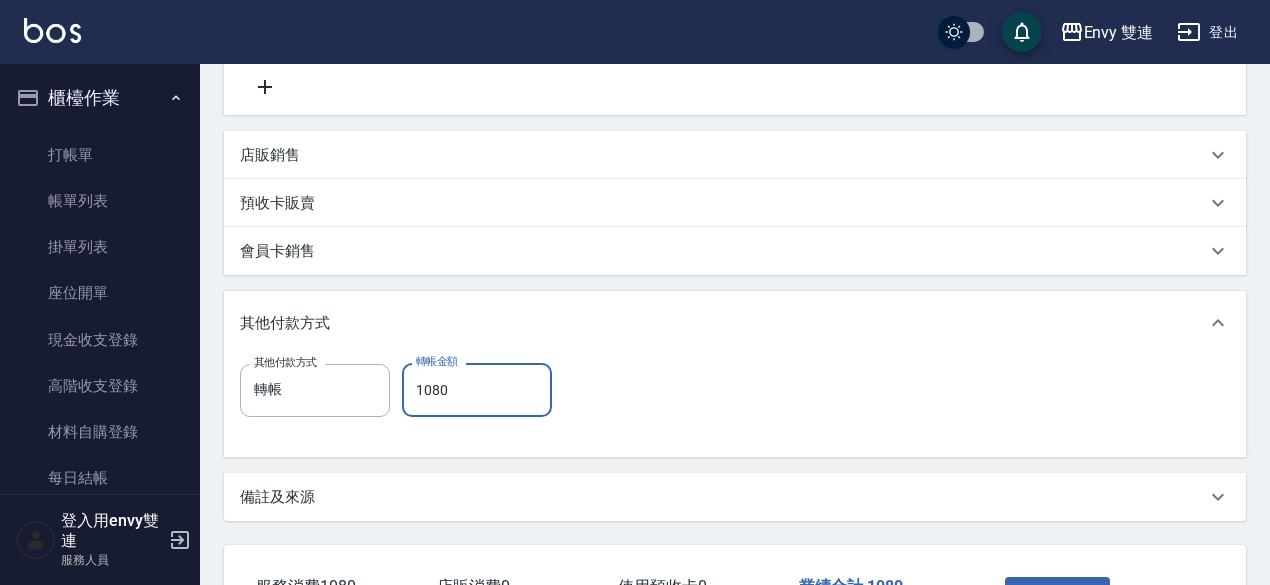 scroll, scrollTop: 566, scrollLeft: 0, axis: vertical 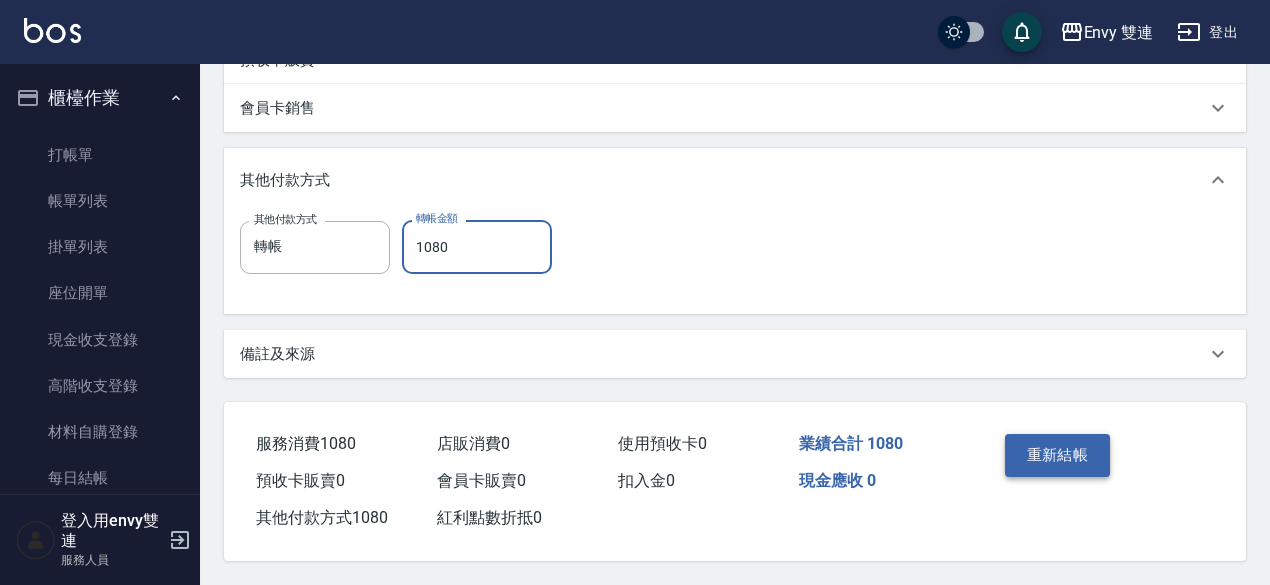 type on "1080" 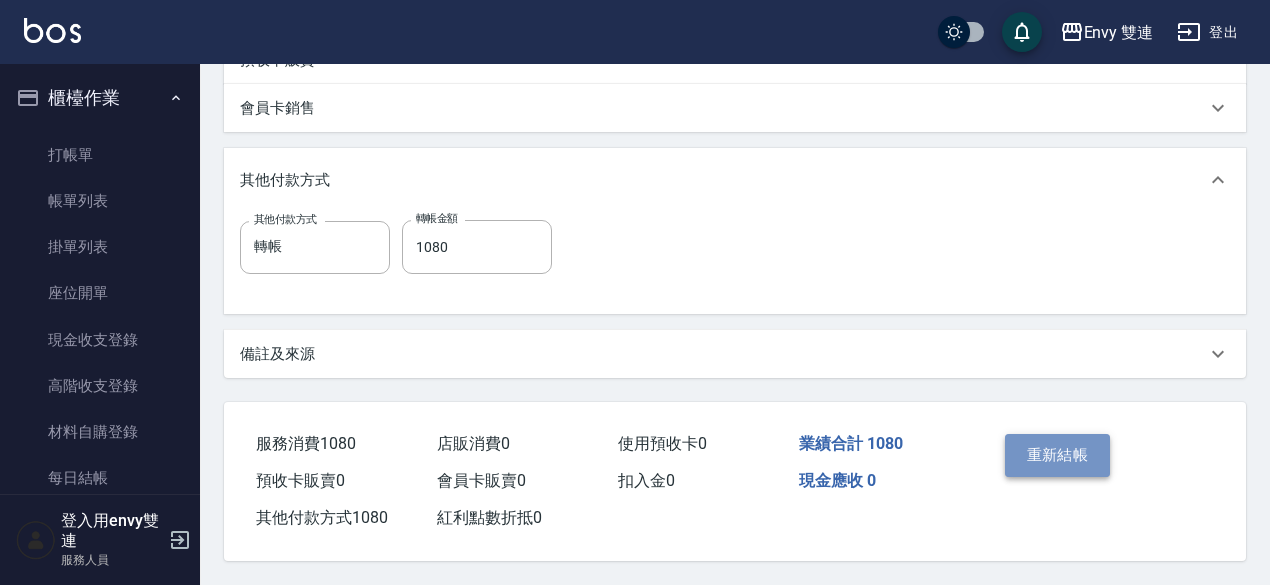 click on "重新結帳" at bounding box center (1058, 455) 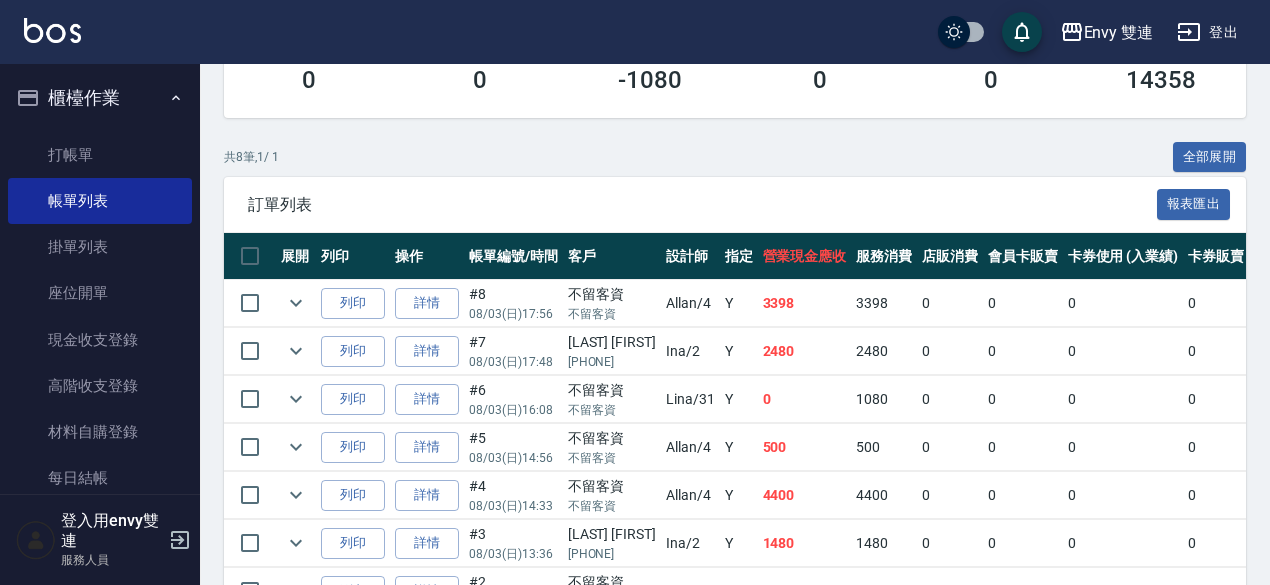 scroll, scrollTop: 0, scrollLeft: 0, axis: both 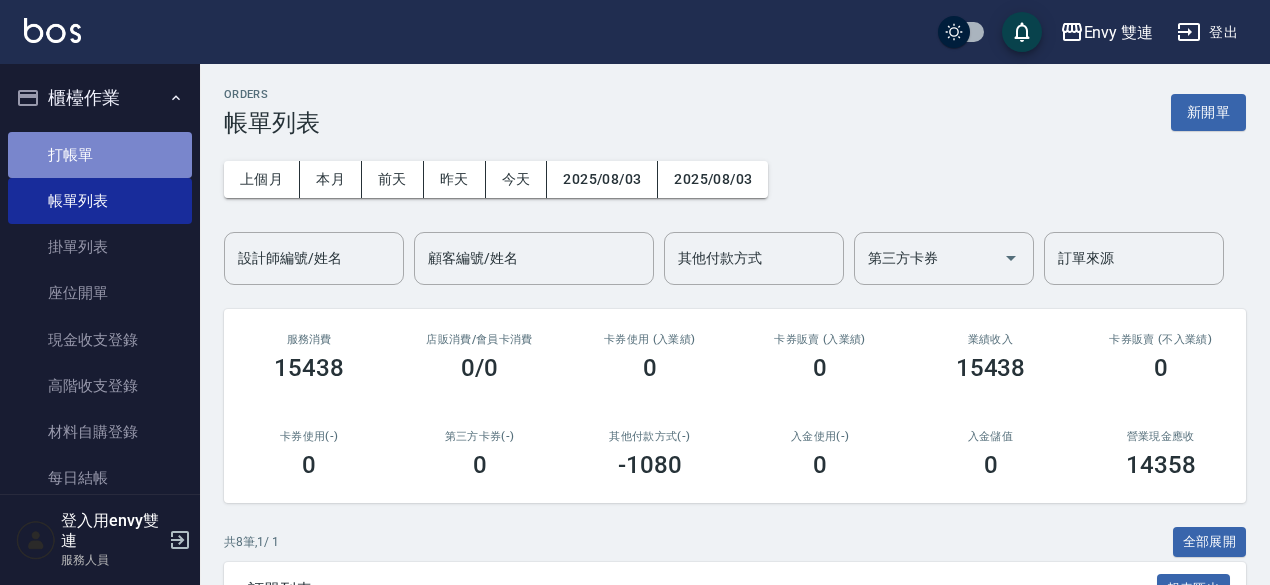 click on "打帳單" at bounding box center [100, 155] 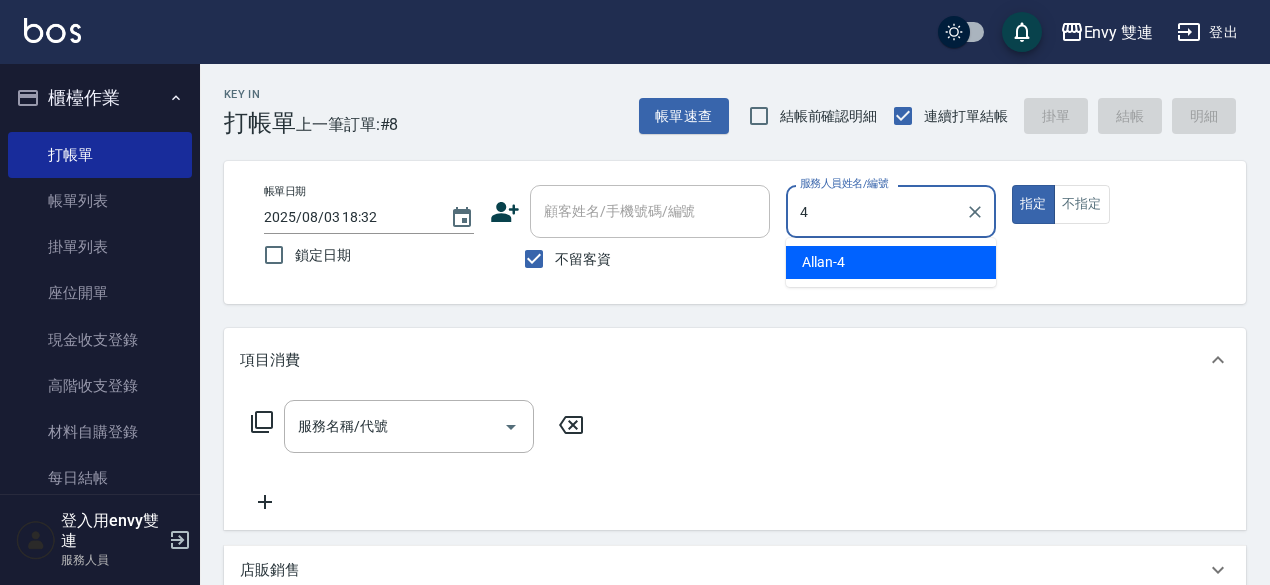 type on "Allan-4" 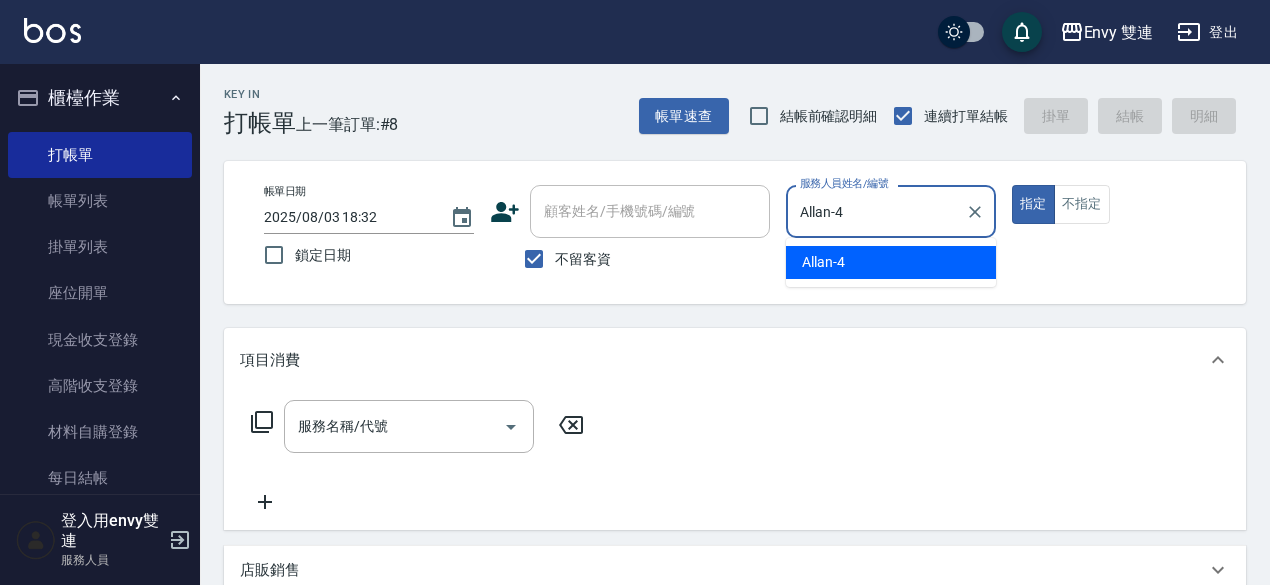 type on "true" 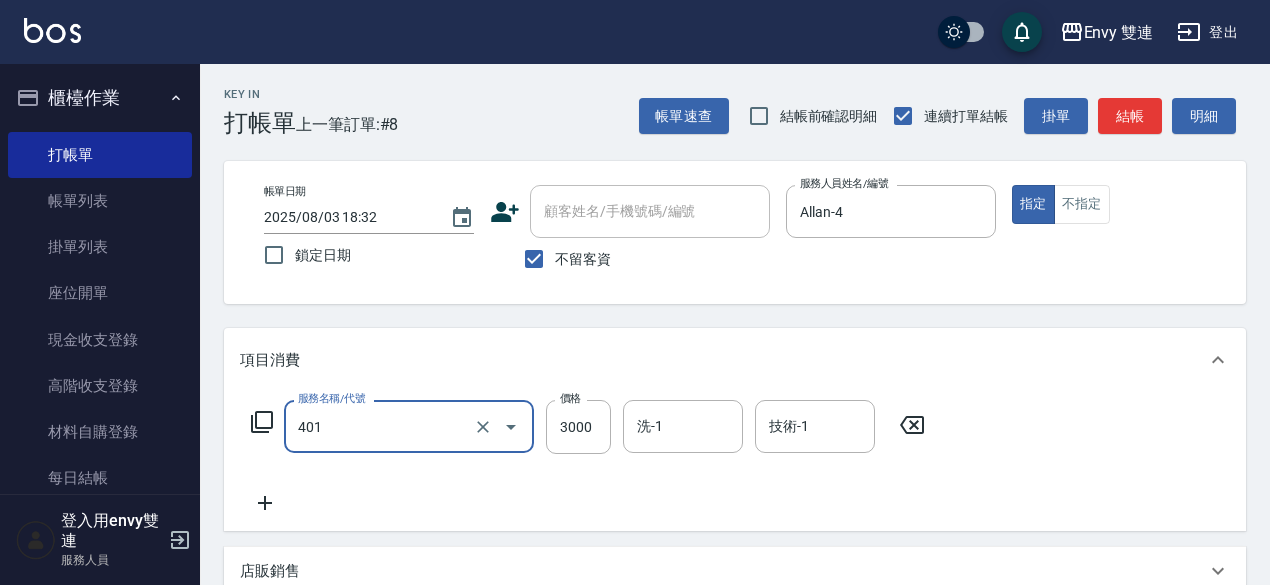 type on "染髮(401)" 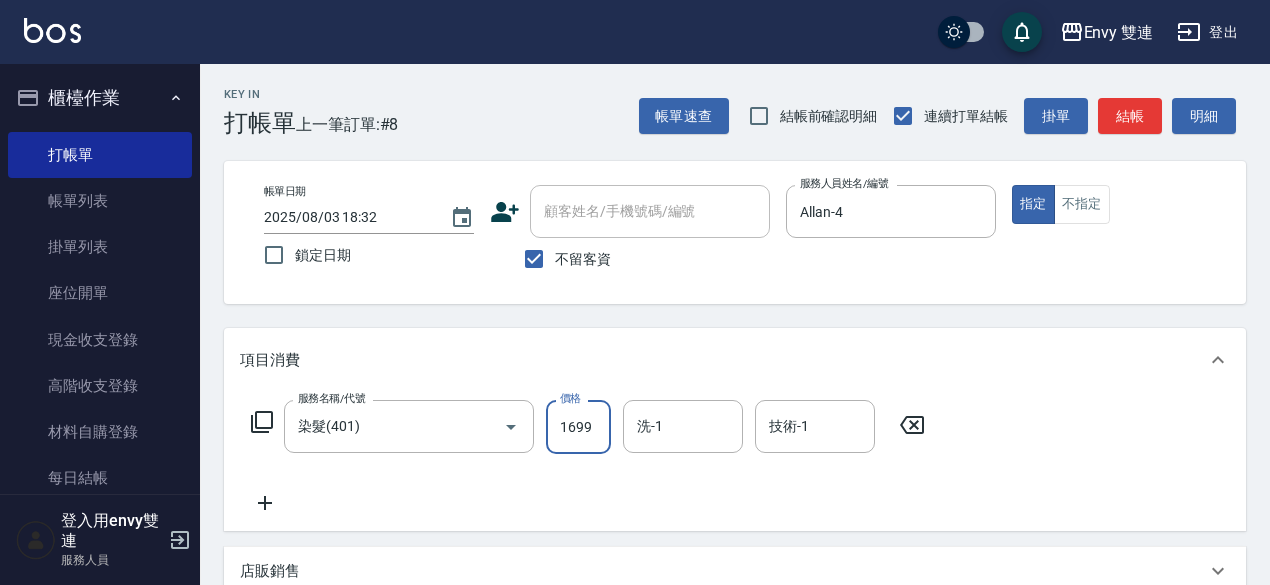type on "1699" 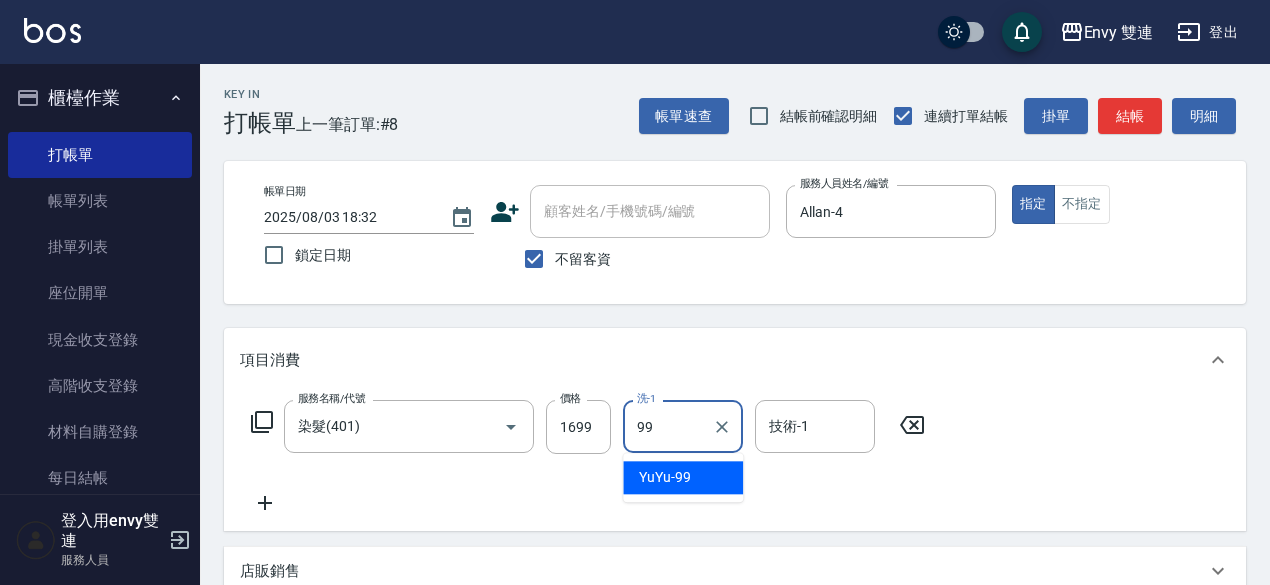 type on "9" 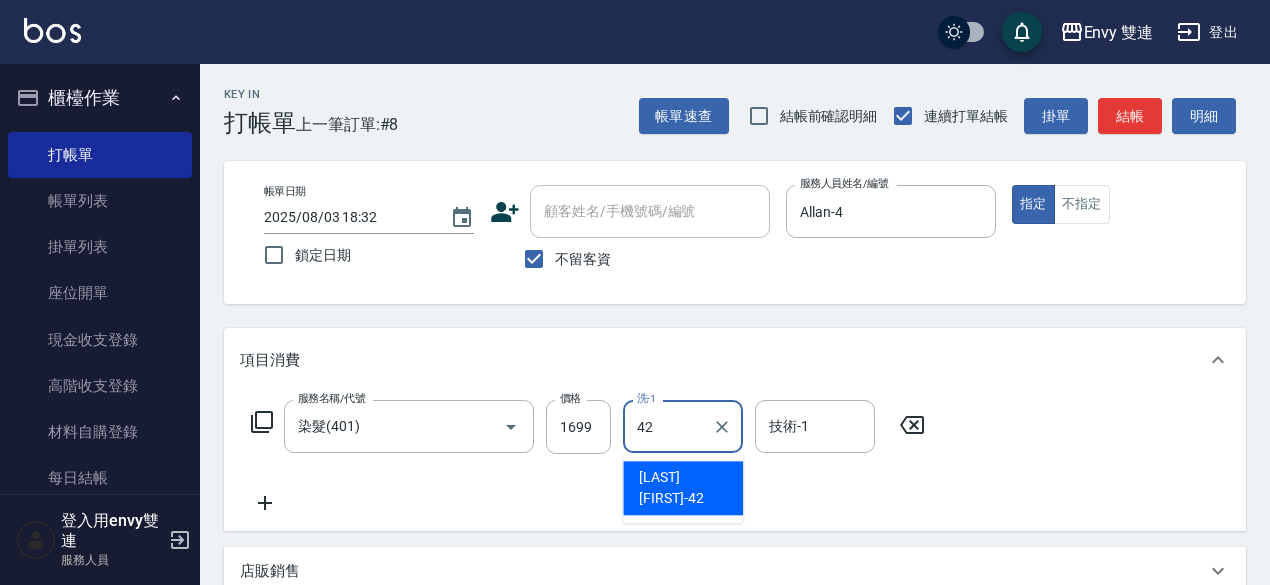 type on "[LAST] [FIRST]-42" 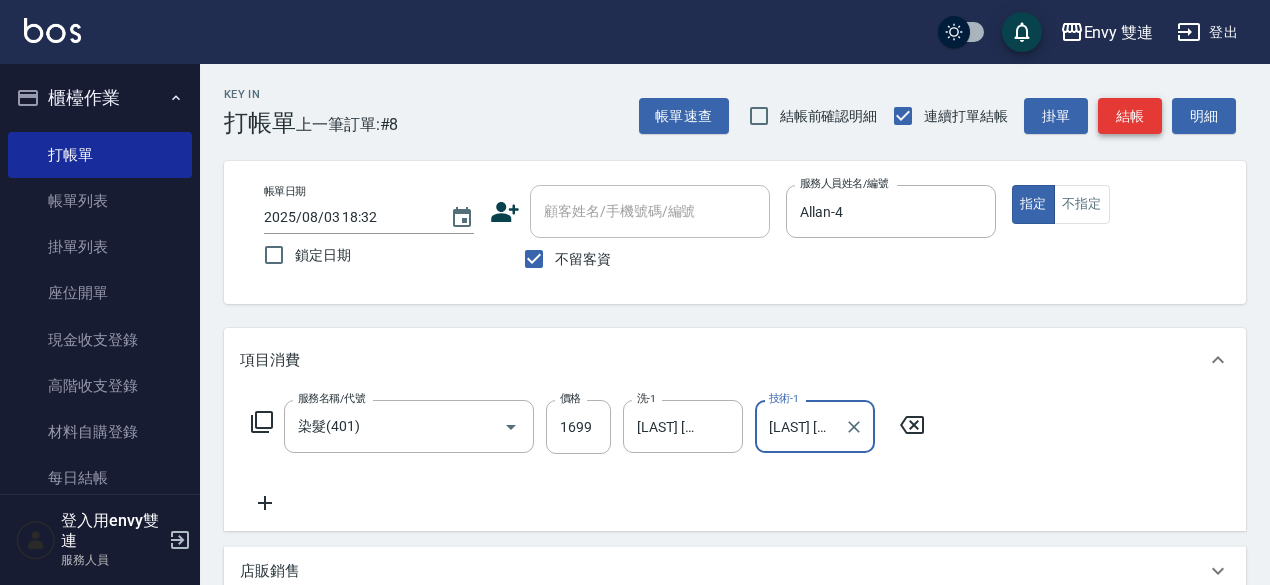 type on "[LAST] [FIRST]-42" 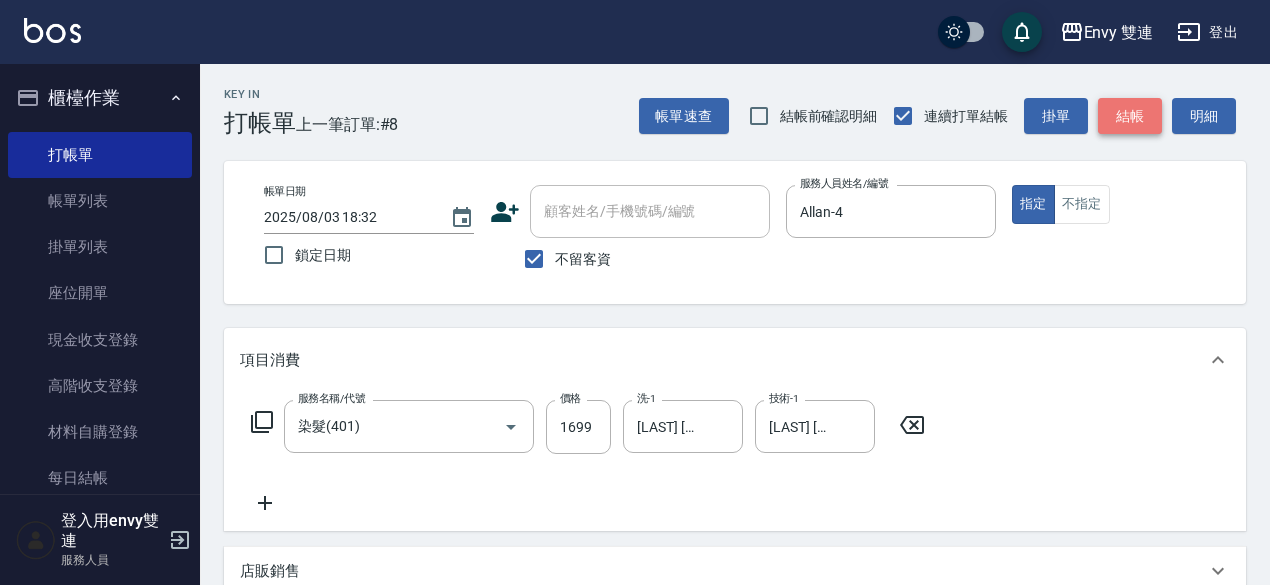 click on "結帳" at bounding box center (1130, 116) 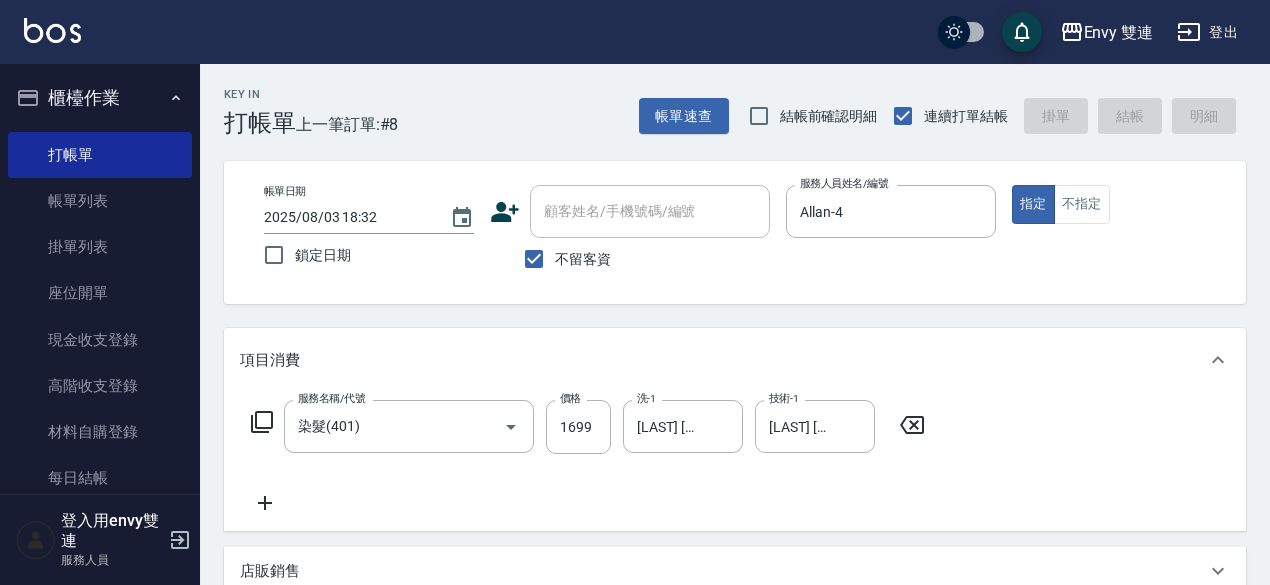type on "2025/08/03 18:33" 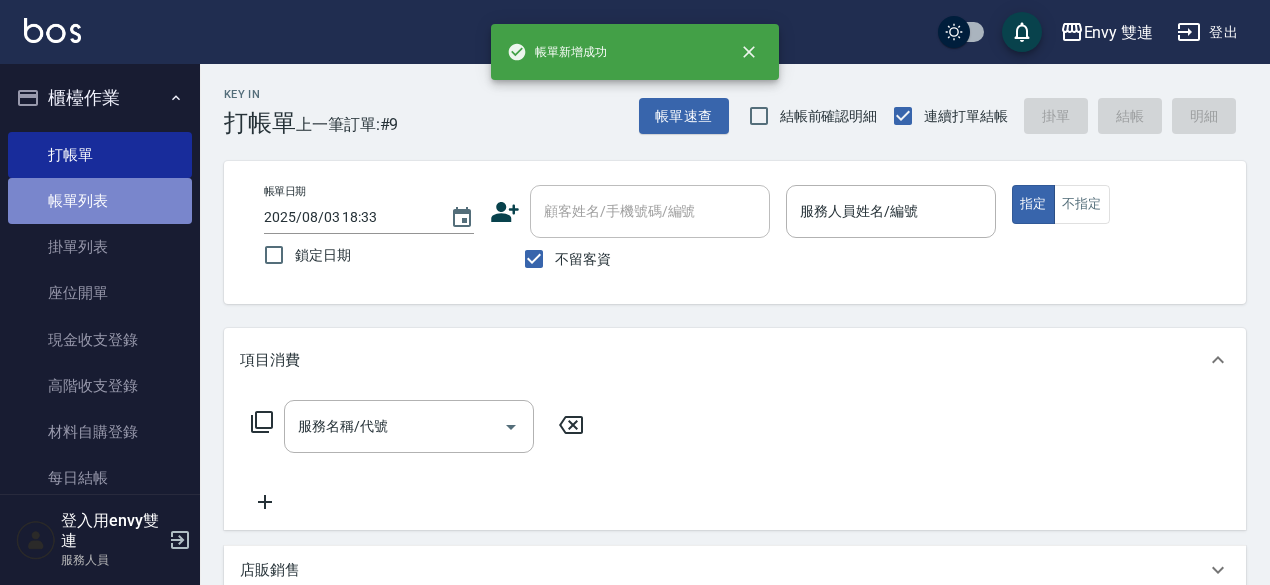 click on "帳單列表" at bounding box center [100, 201] 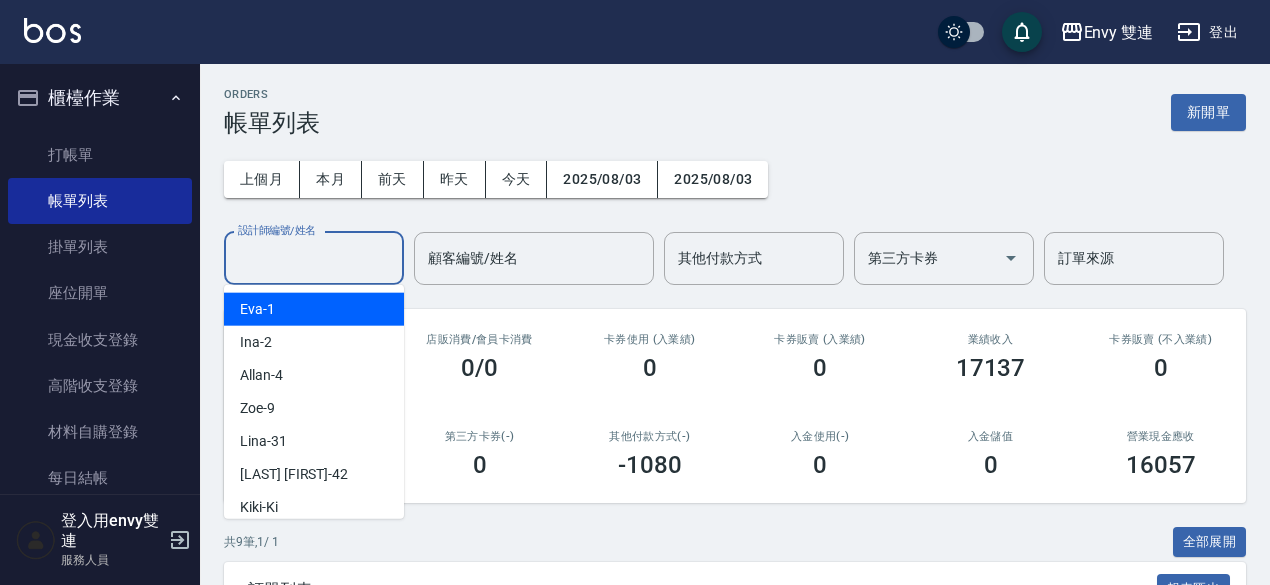 click on "設計師編號/姓名" at bounding box center (314, 258) 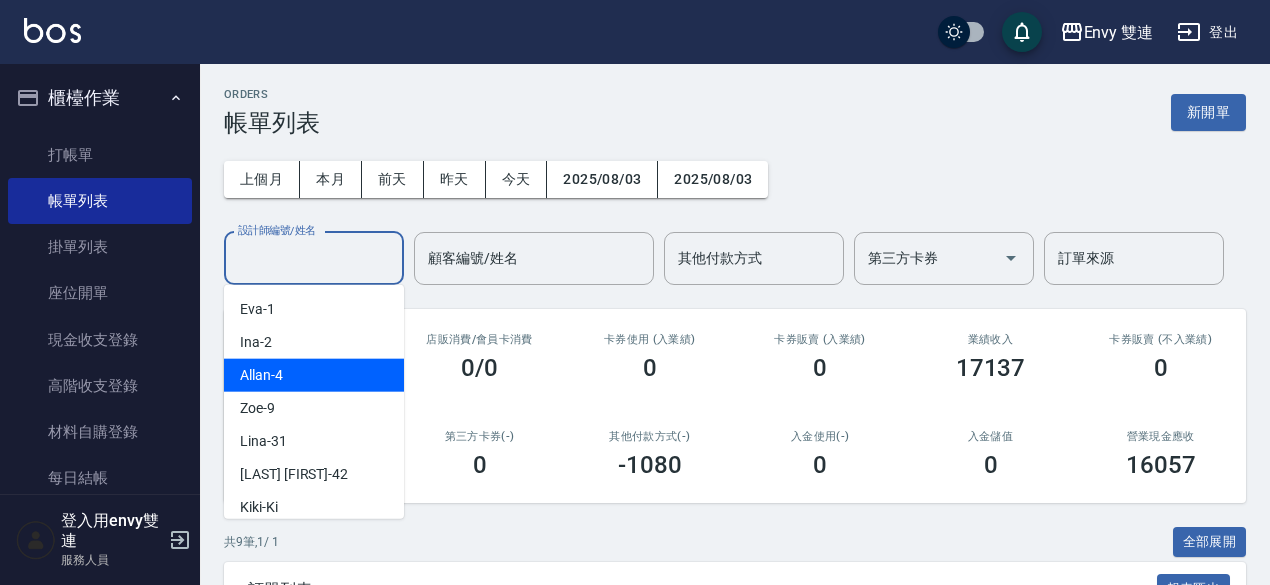 click on "Allan -4" at bounding box center (314, 375) 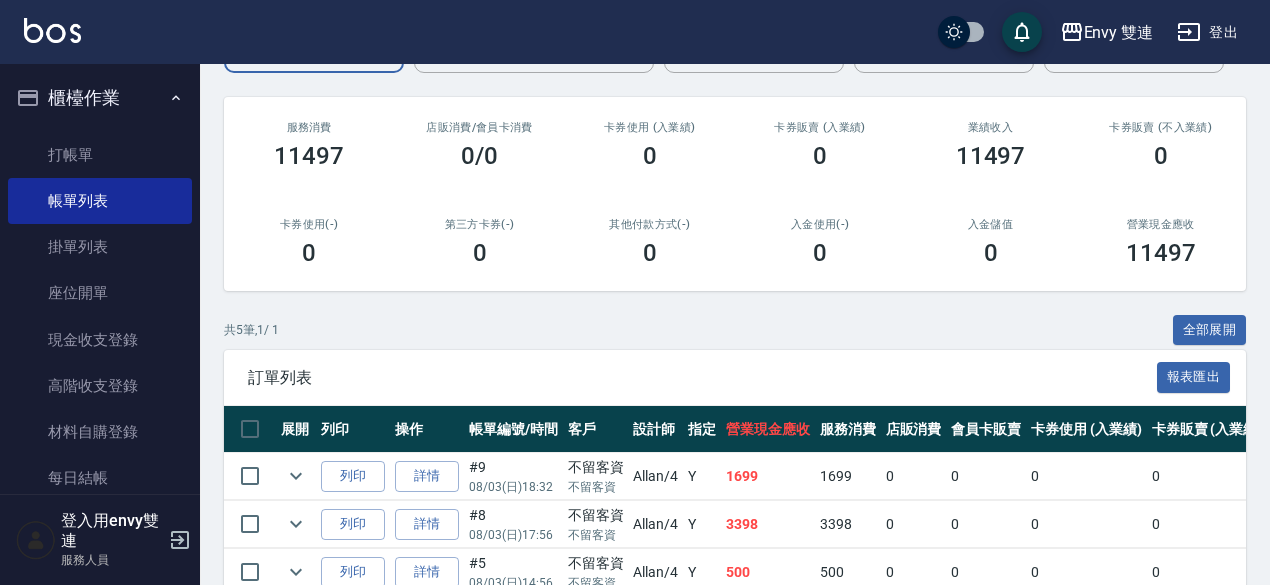scroll, scrollTop: 409, scrollLeft: 0, axis: vertical 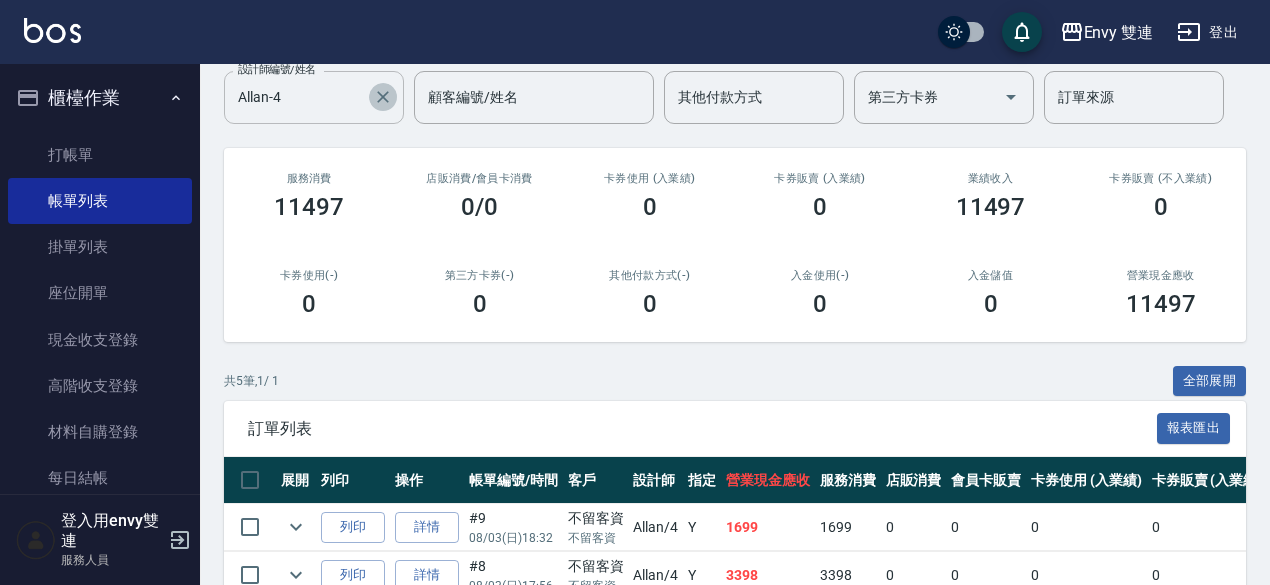 click 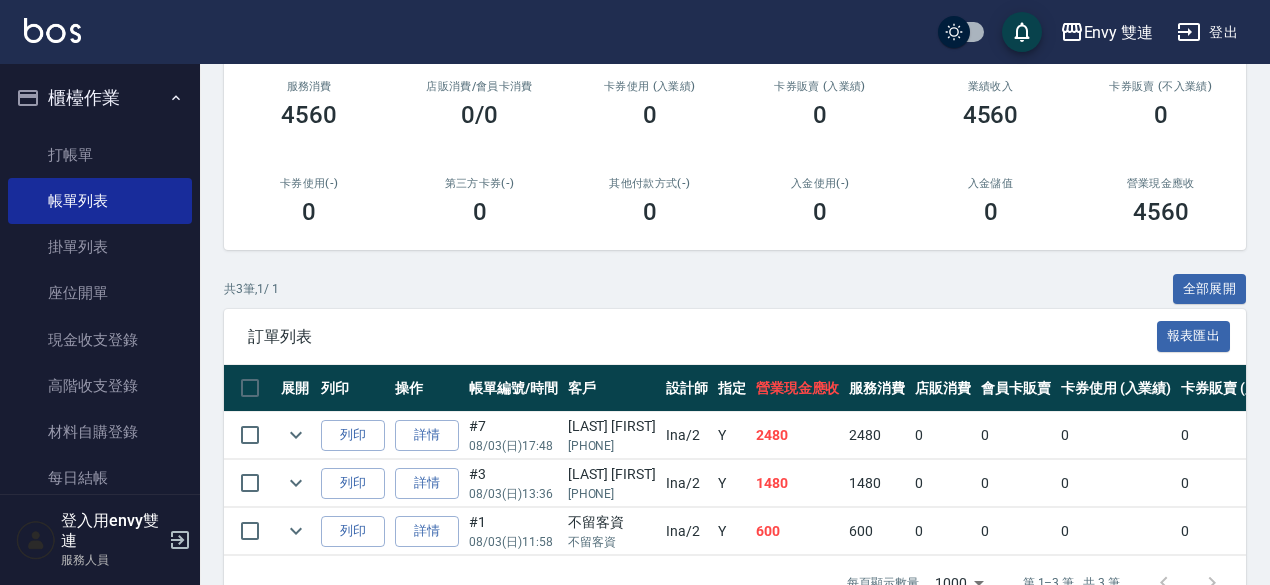 scroll, scrollTop: 0, scrollLeft: 0, axis: both 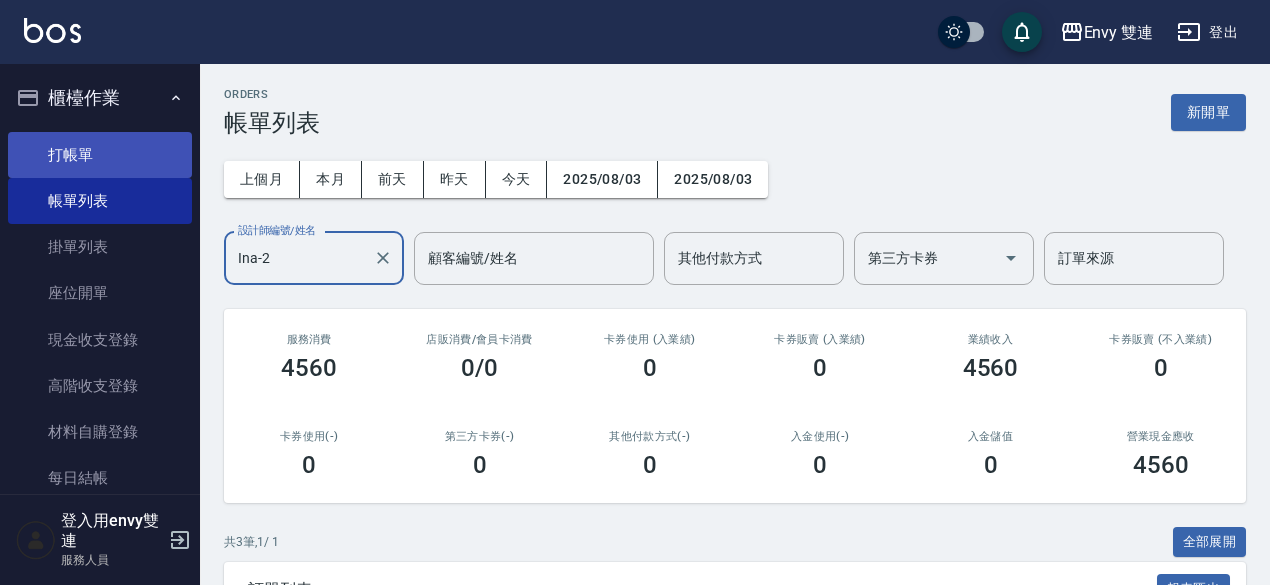 type on "Ina-2" 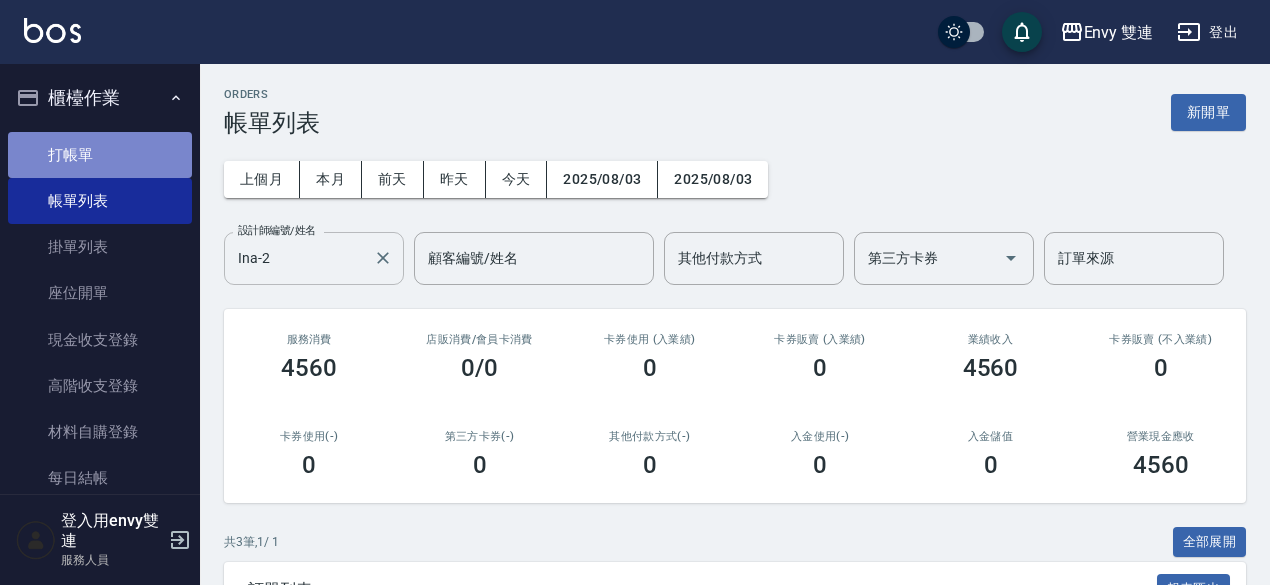 click on "打帳單" at bounding box center (100, 155) 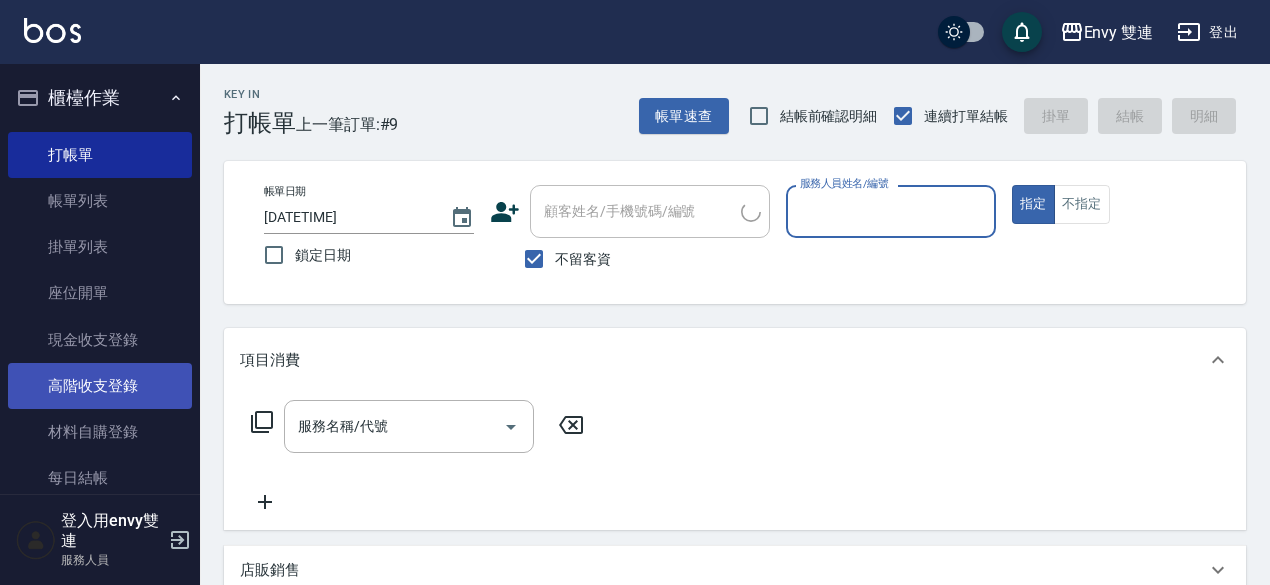 scroll, scrollTop: 130, scrollLeft: 0, axis: vertical 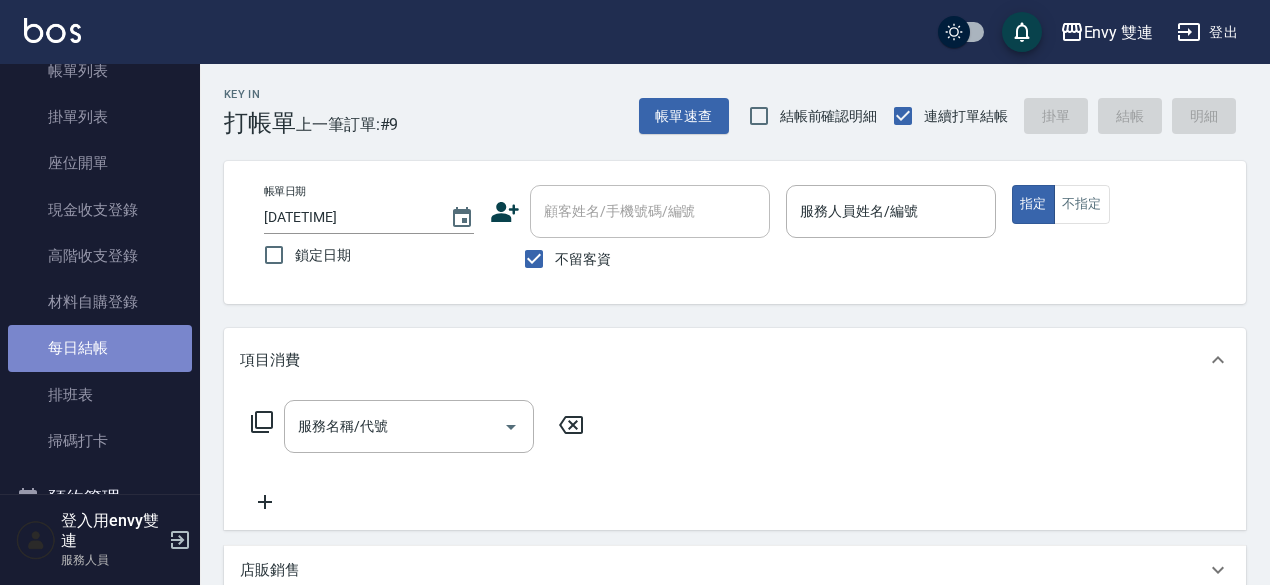 click on "每日結帳" at bounding box center (100, 348) 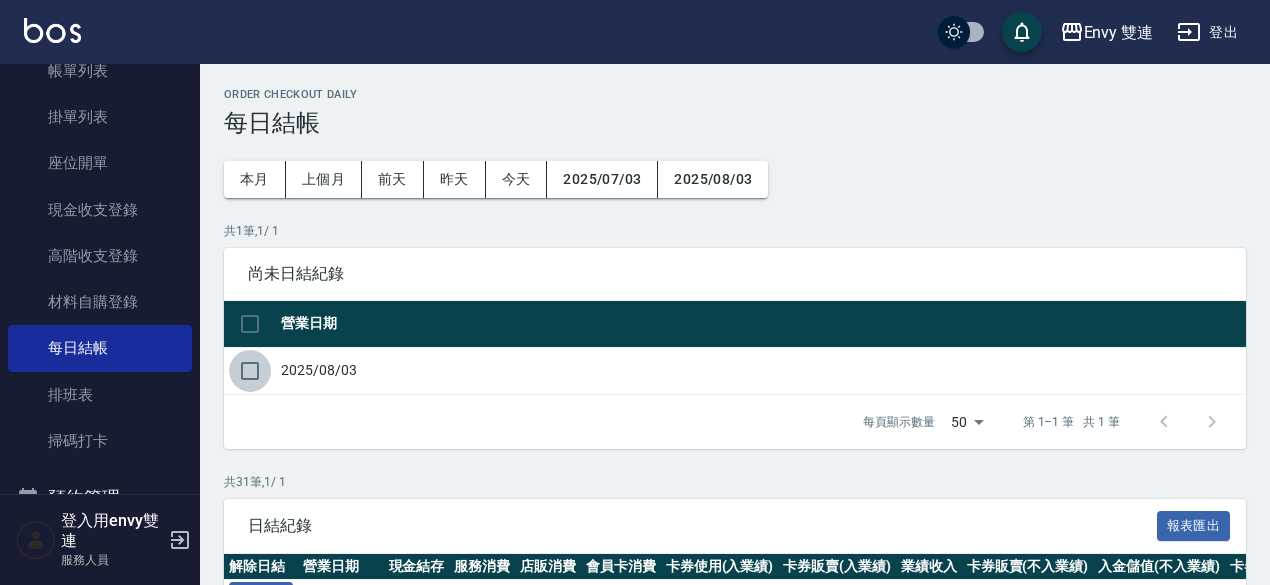 click at bounding box center (250, 371) 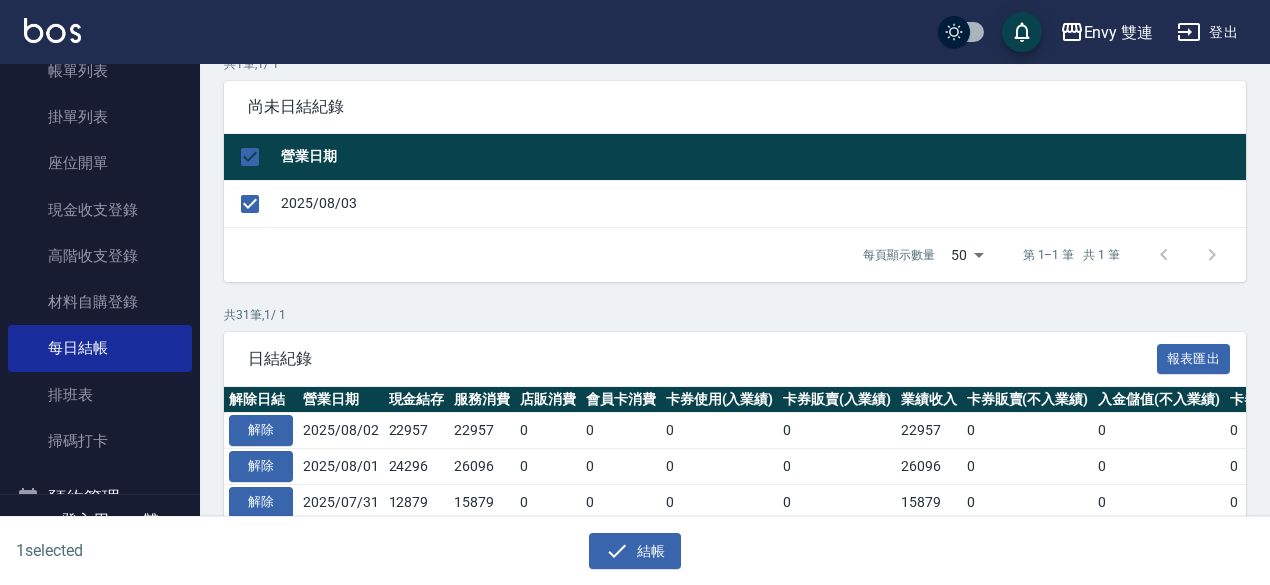 scroll, scrollTop: 169, scrollLeft: 0, axis: vertical 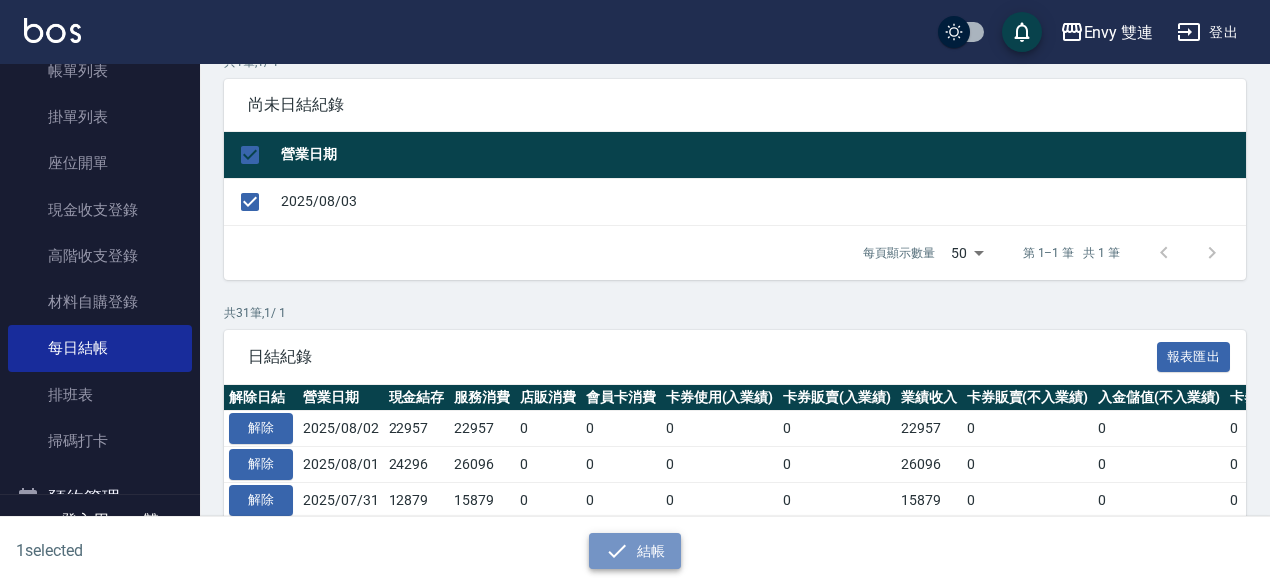 click on "結帳" at bounding box center [635, 551] 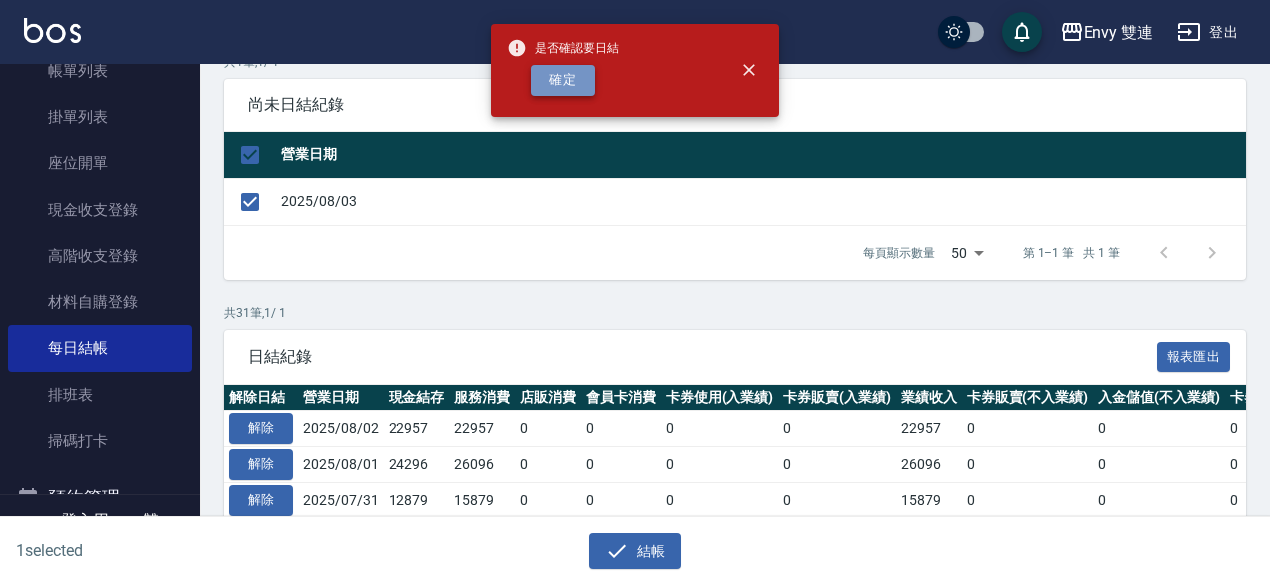 click on "確定" at bounding box center [563, 80] 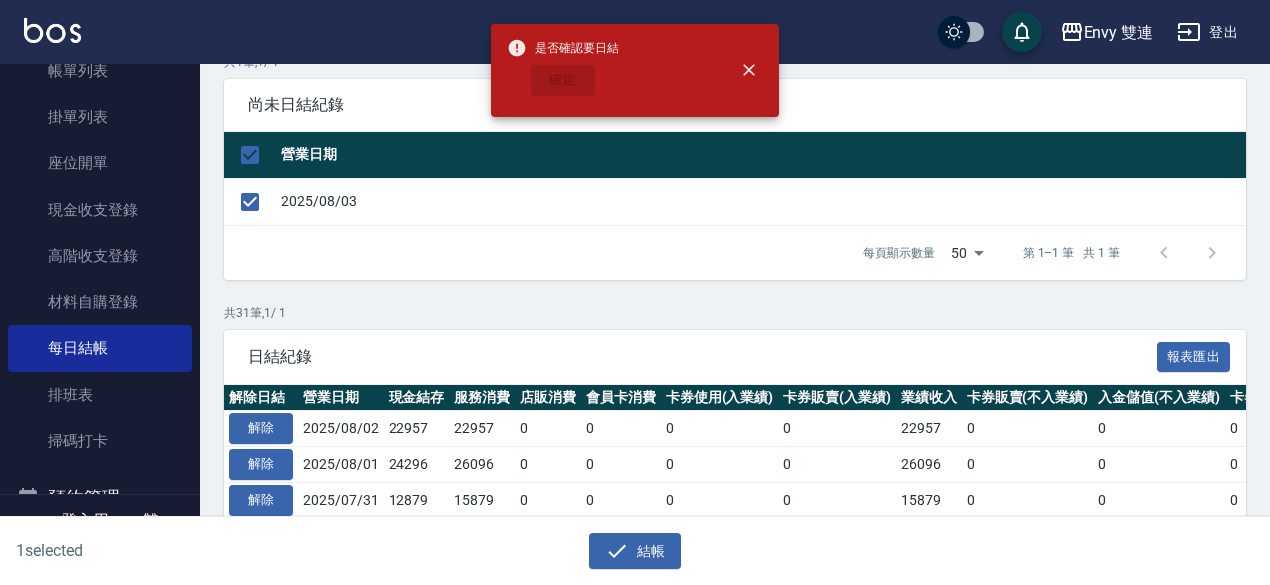 checkbox on "false" 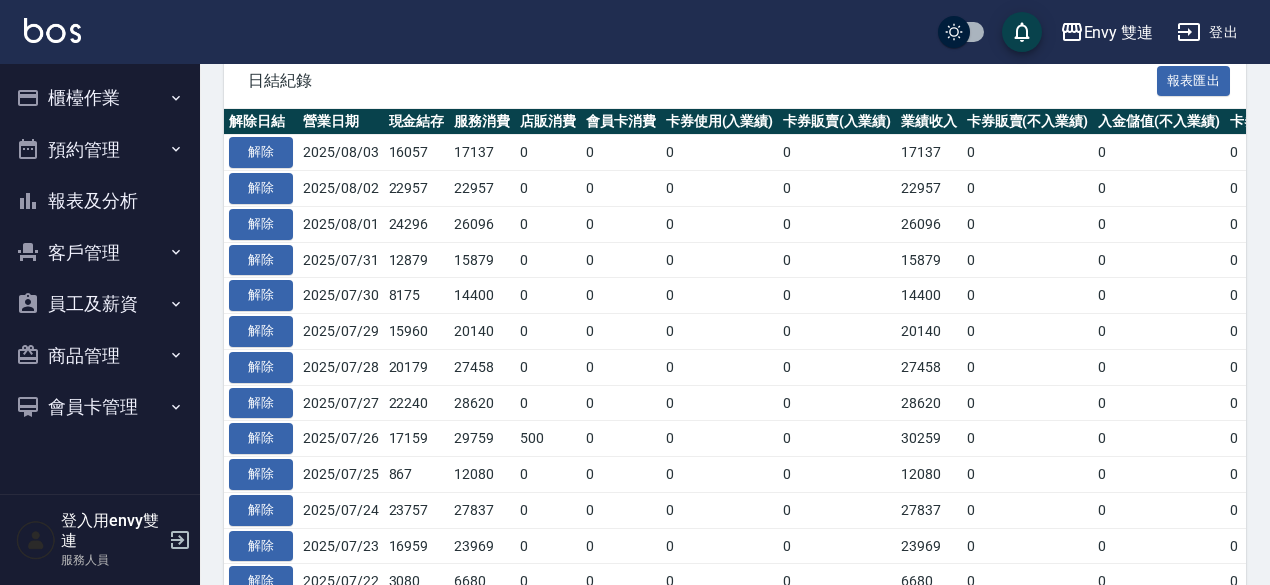 scroll, scrollTop: 0, scrollLeft: 0, axis: both 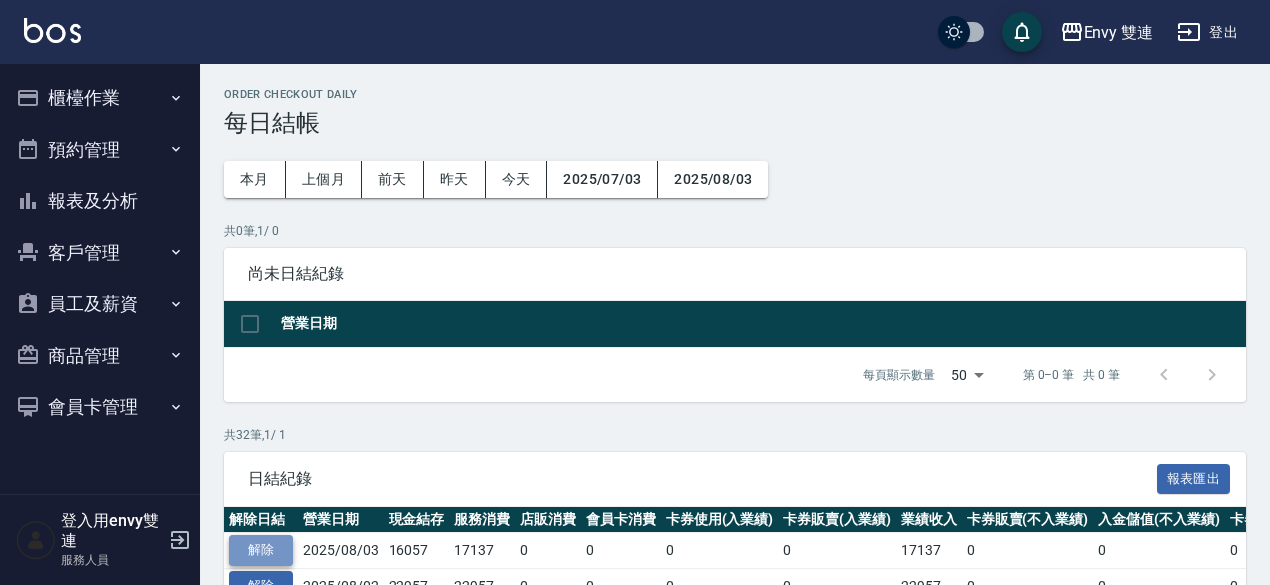 click on "解除" at bounding box center [261, 550] 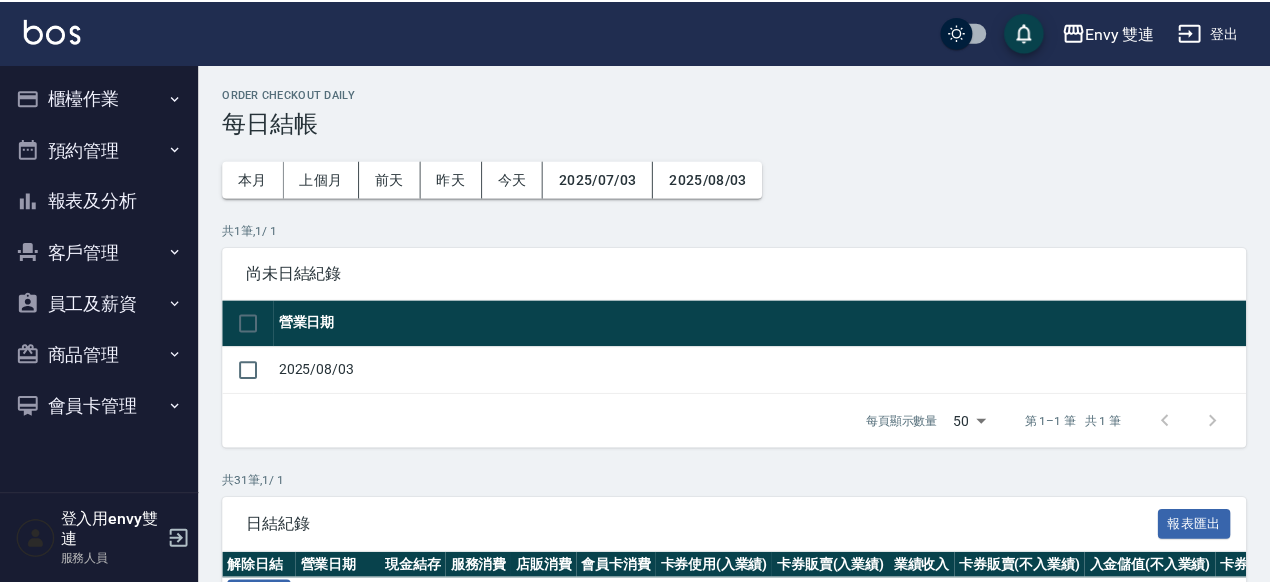 scroll, scrollTop: 0, scrollLeft: 0, axis: both 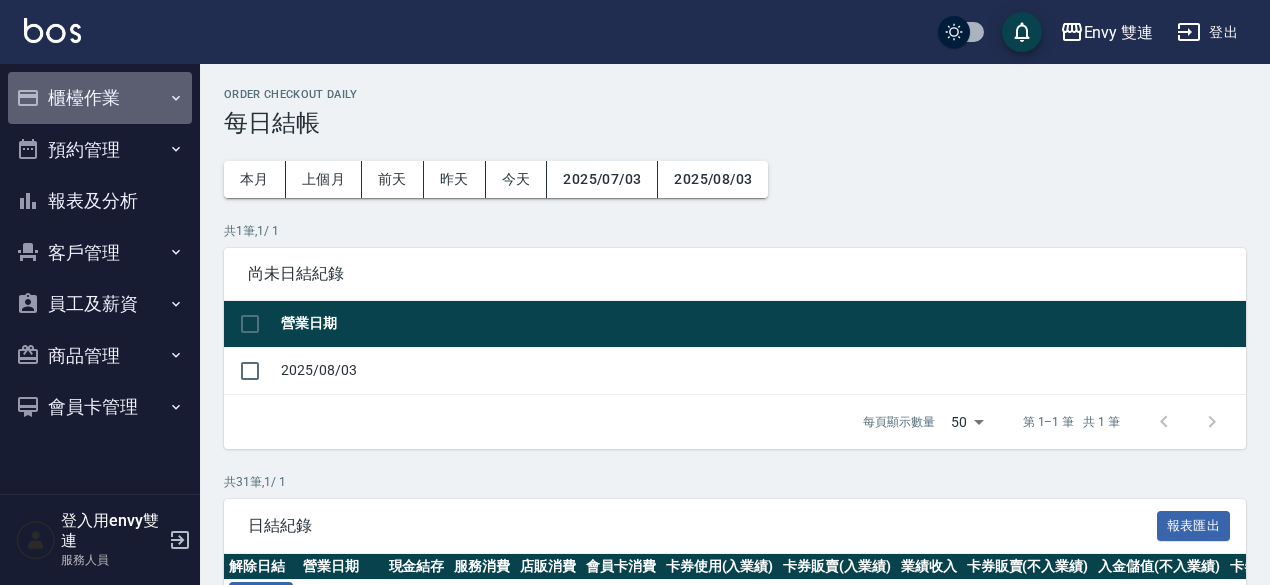 click on "櫃檯作業" at bounding box center (100, 98) 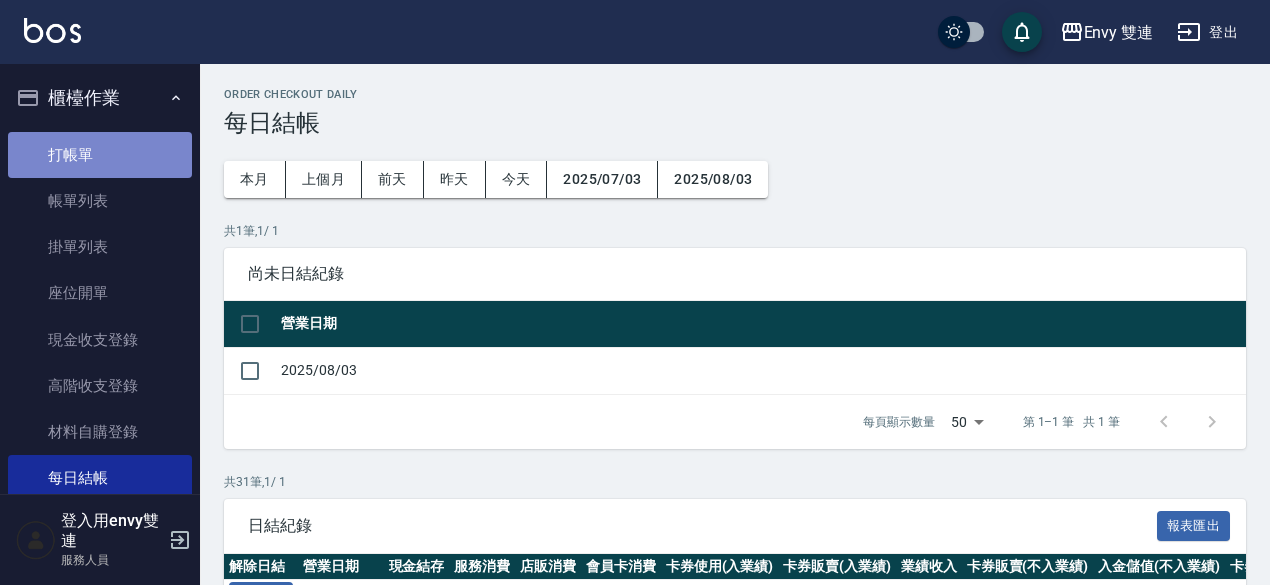 click on "打帳單" at bounding box center (100, 155) 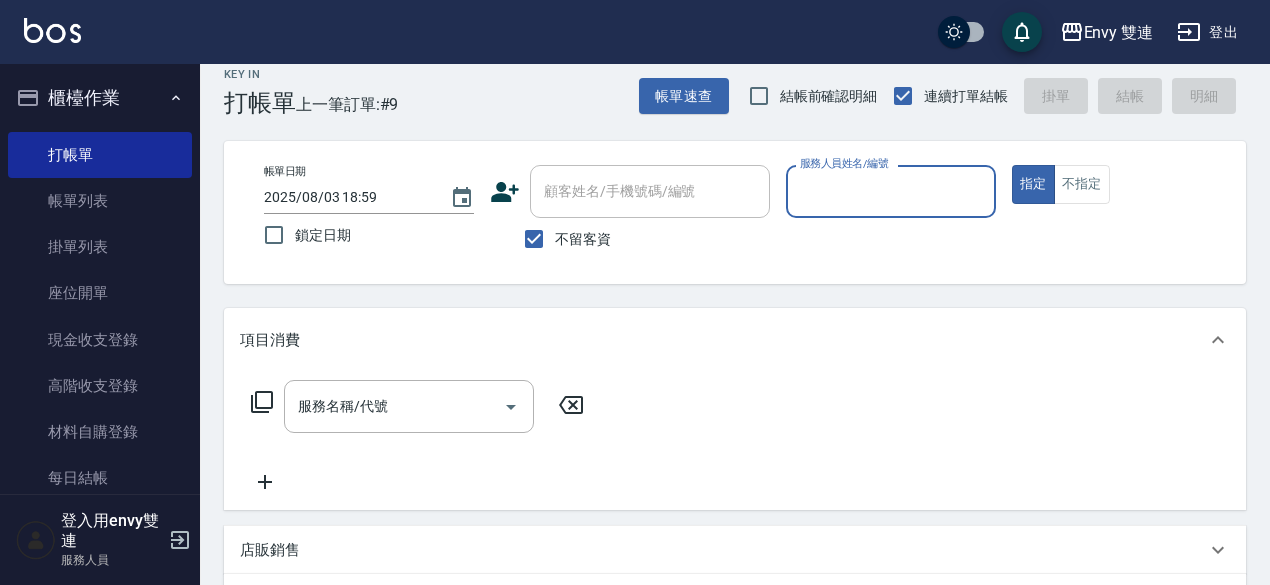 scroll, scrollTop: 0, scrollLeft: 0, axis: both 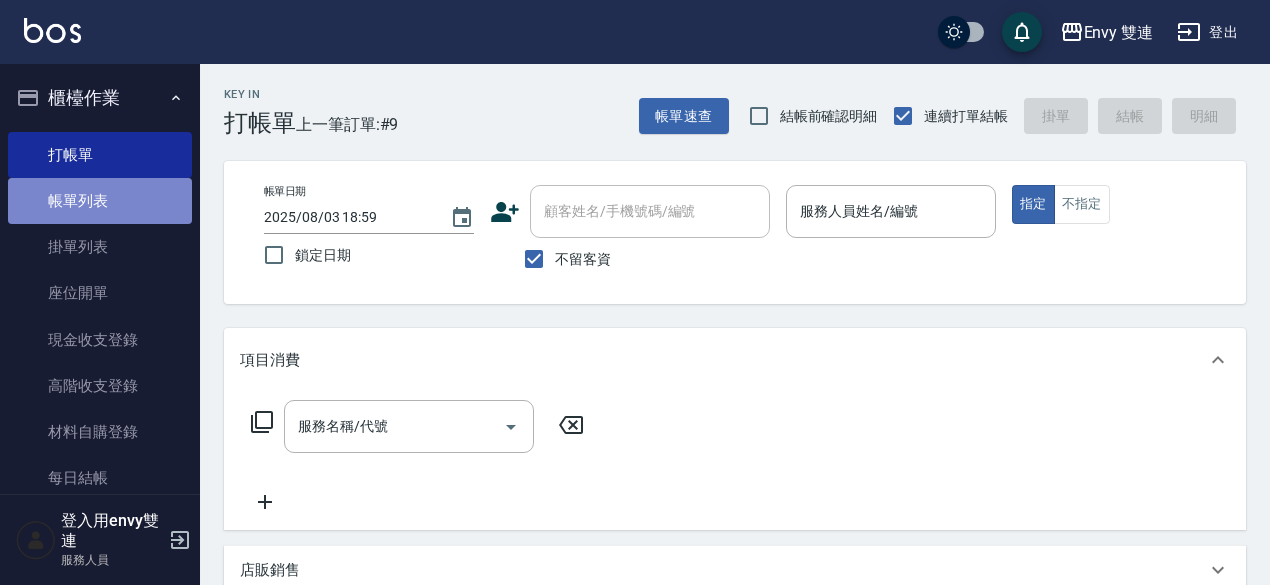 click on "帳單列表" at bounding box center [100, 201] 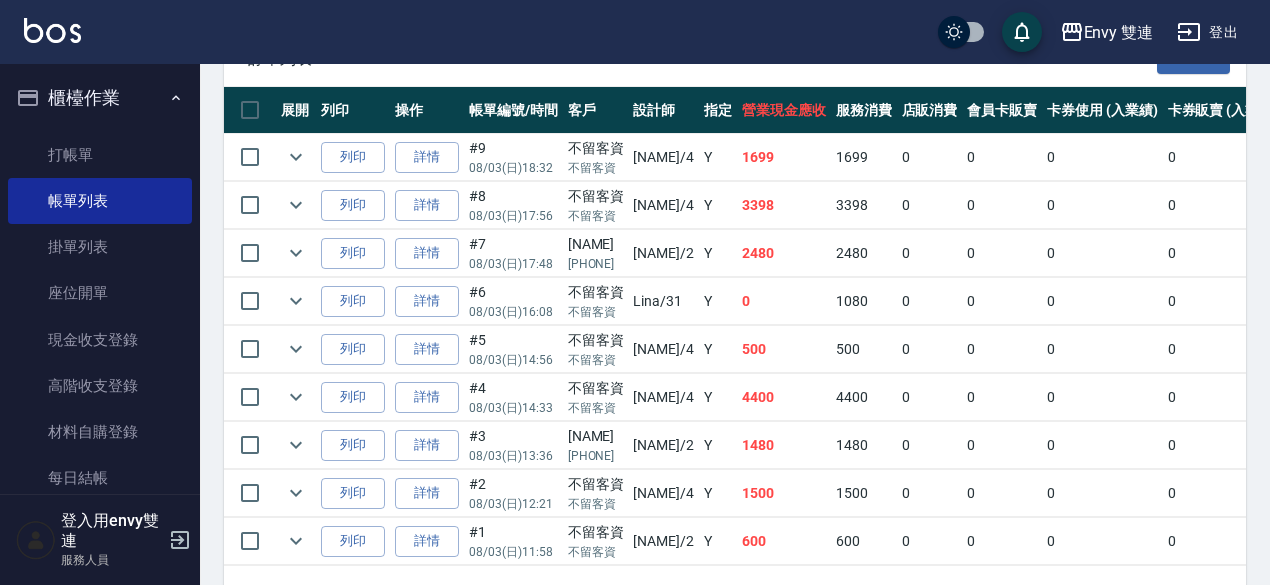 scroll, scrollTop: 532, scrollLeft: 0, axis: vertical 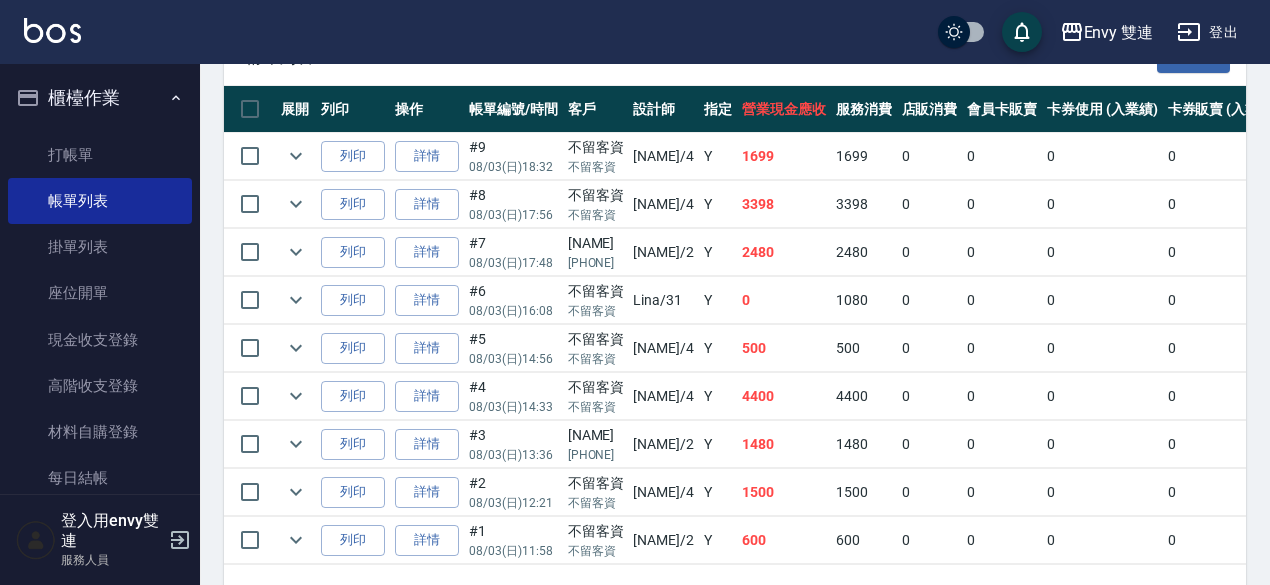 click on "#4 08/03 (日) 14:33" at bounding box center [513, 396] 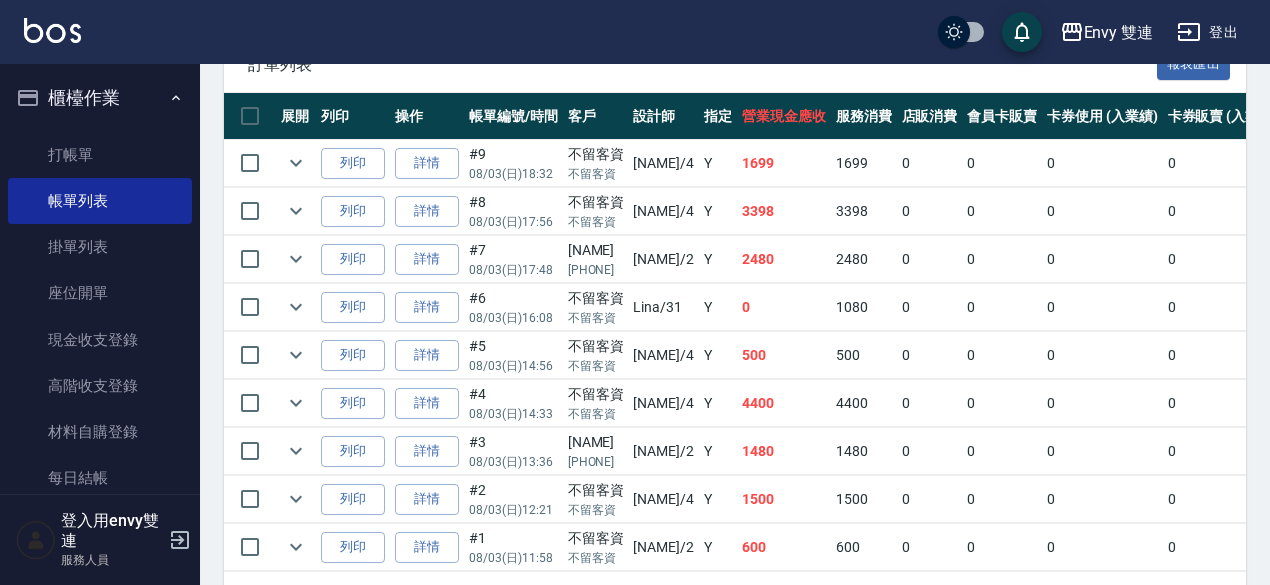 scroll, scrollTop: 524, scrollLeft: 0, axis: vertical 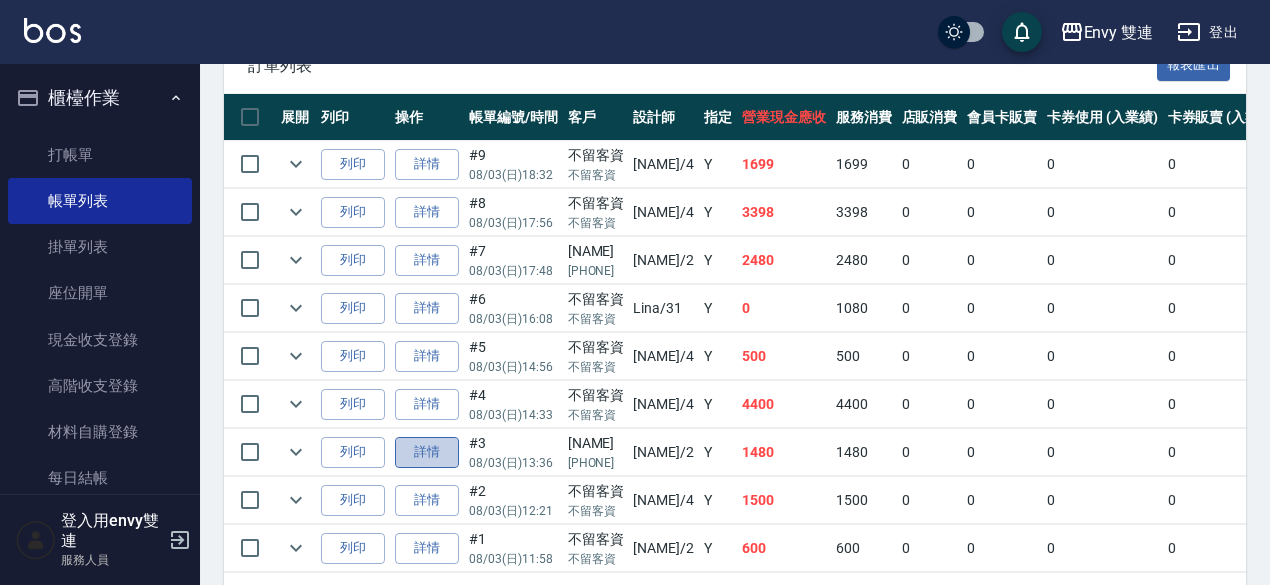 click on "詳情" at bounding box center (427, 452) 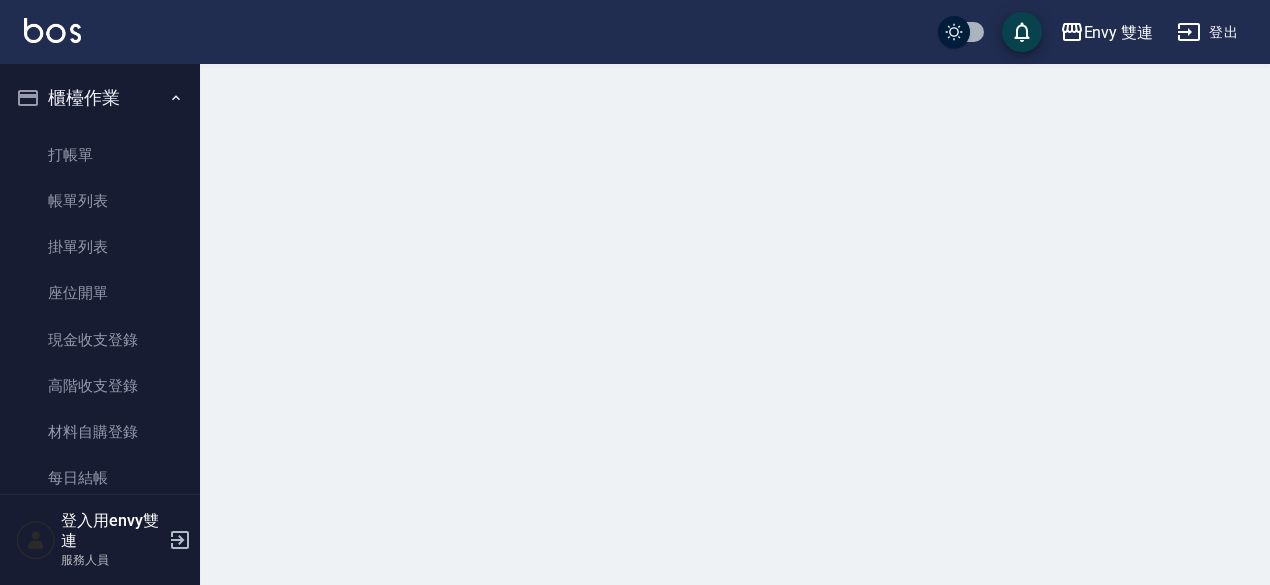scroll, scrollTop: 0, scrollLeft: 0, axis: both 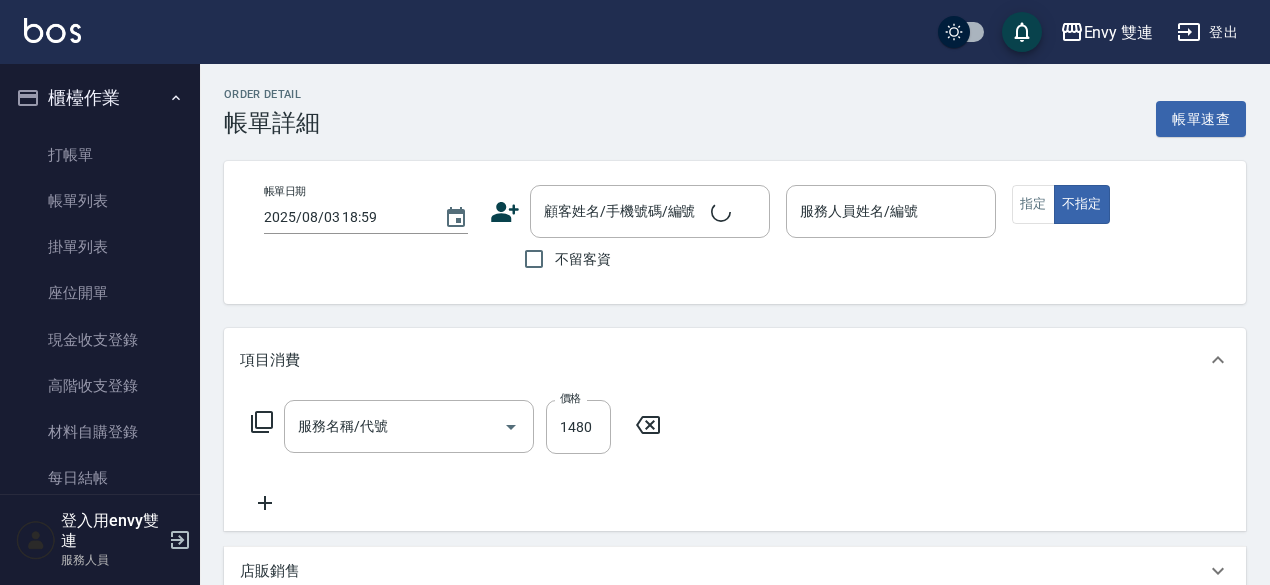 type on "2025/08/03 13:36" 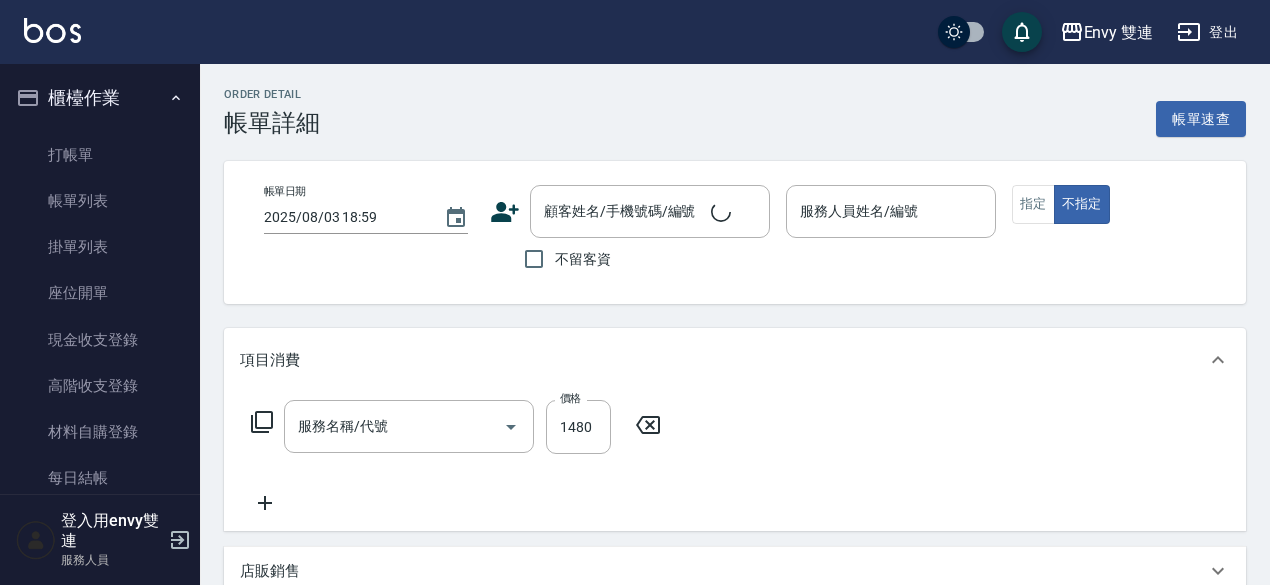 type on "Ina-2" 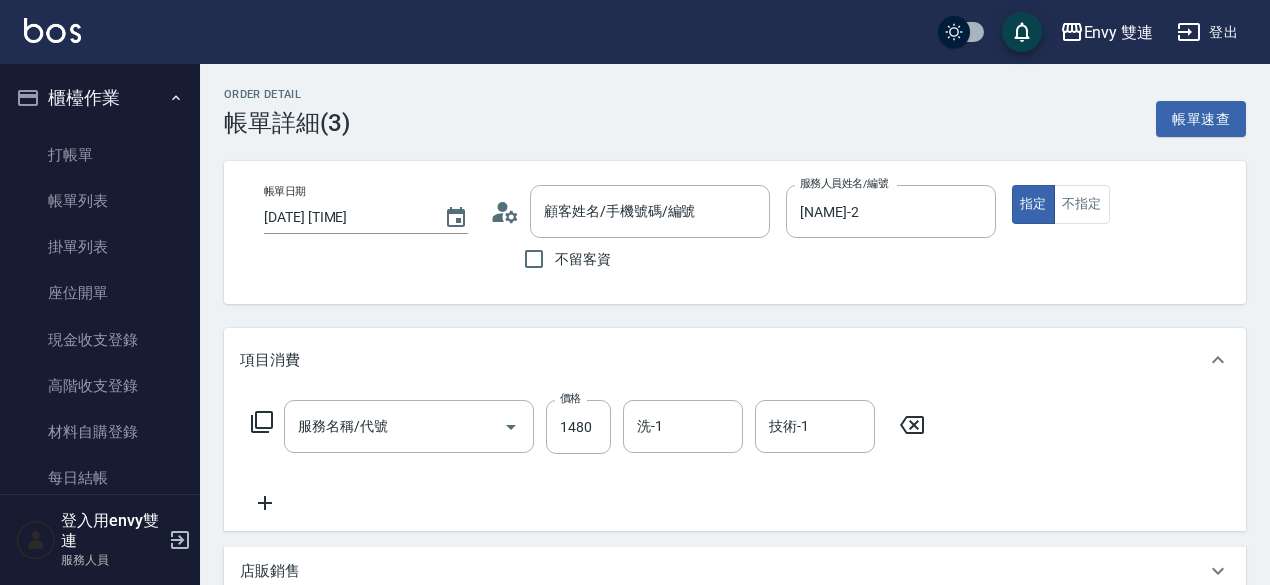 type on "縮毛矯正 (304)" 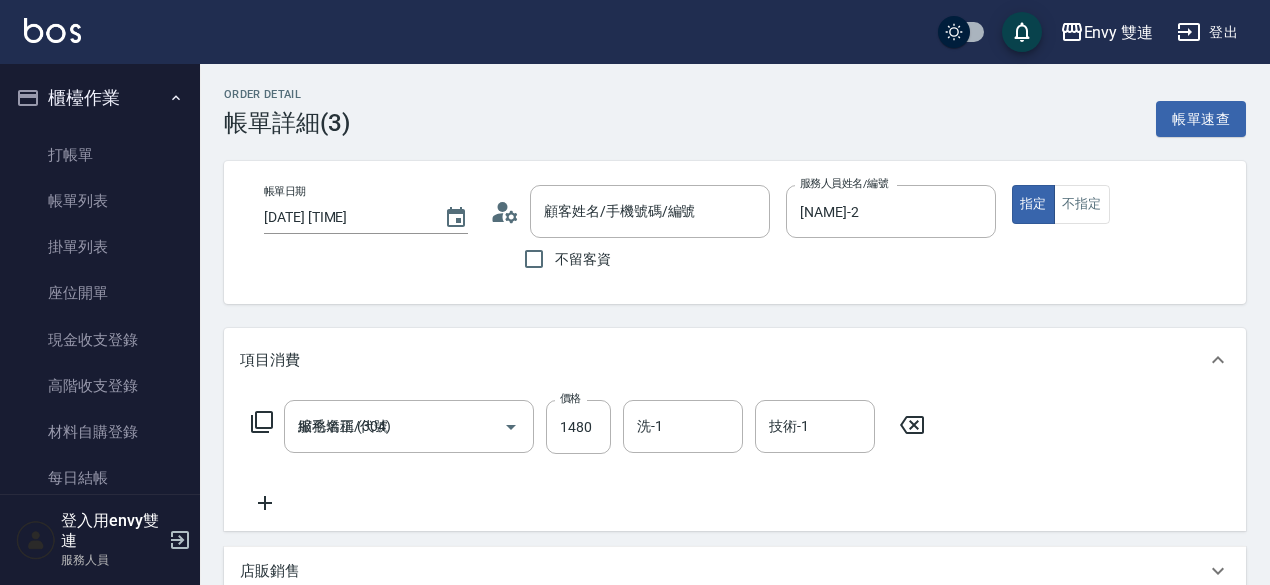 type on "鄭孟姍/0988072862/" 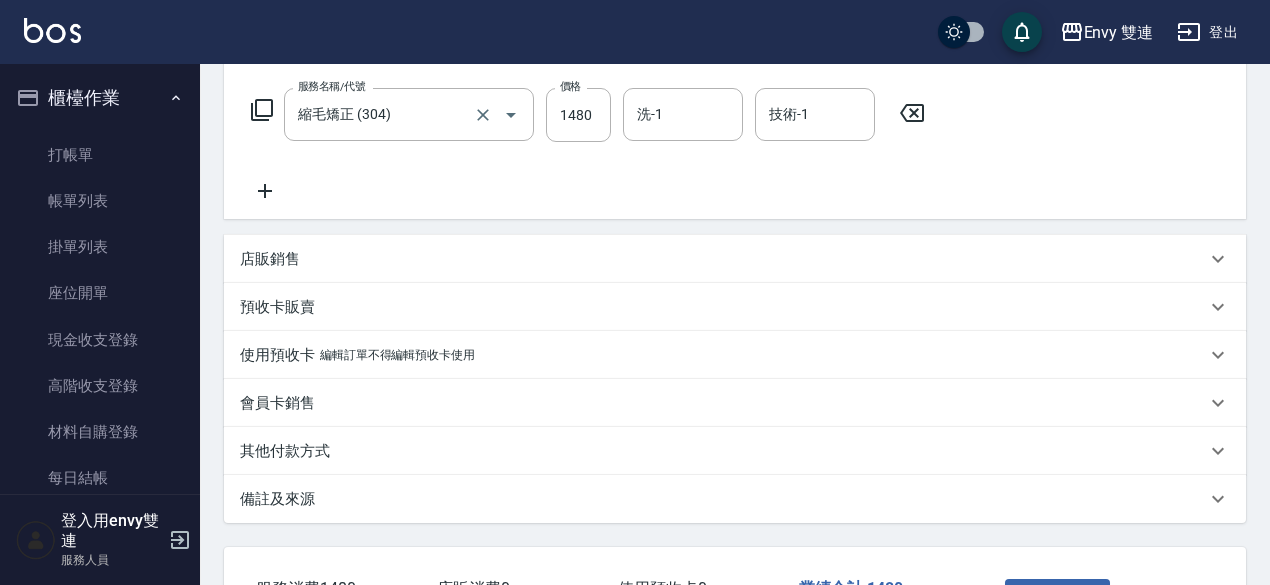 scroll, scrollTop: 314, scrollLeft: 0, axis: vertical 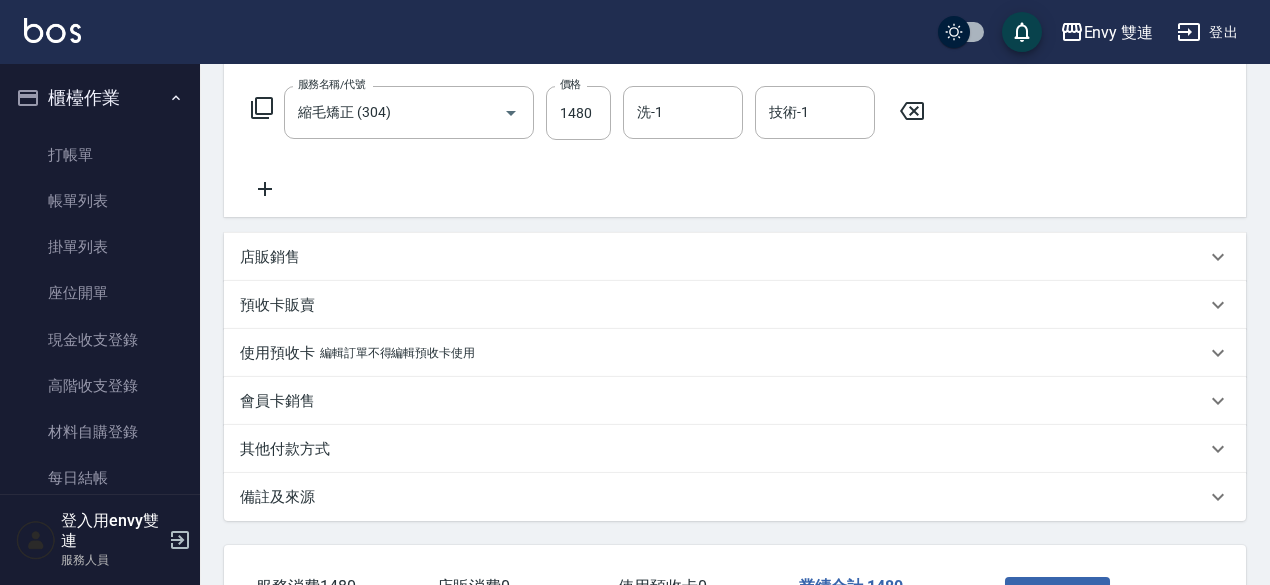 click on "其他付款方式" at bounding box center [723, 449] 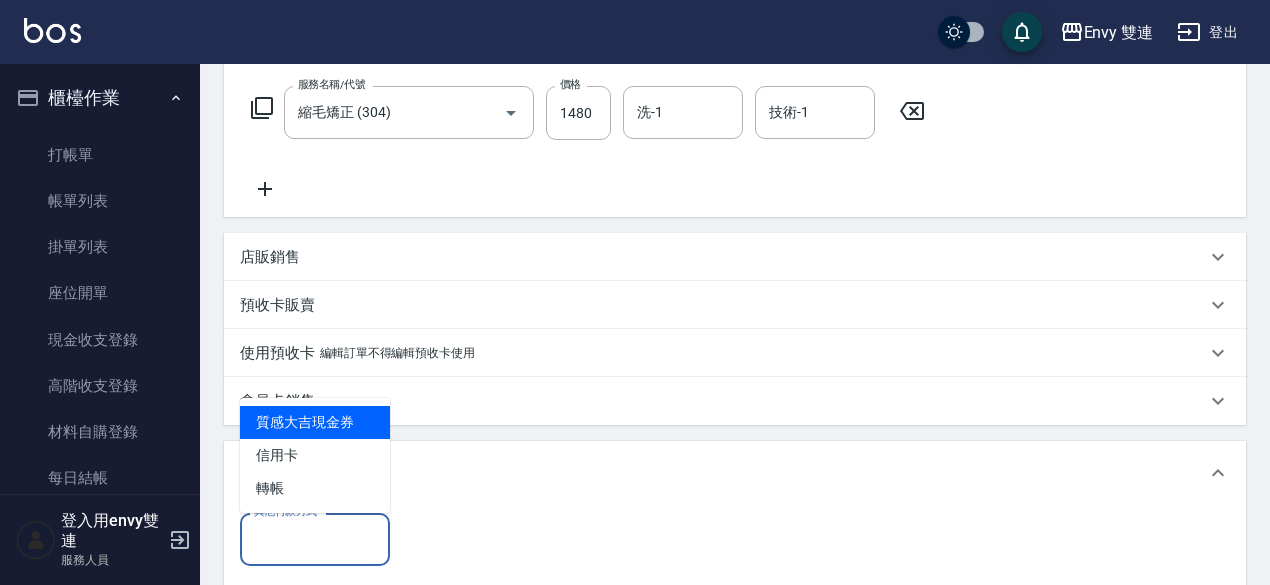 click on "其他付款方式" at bounding box center (315, 539) 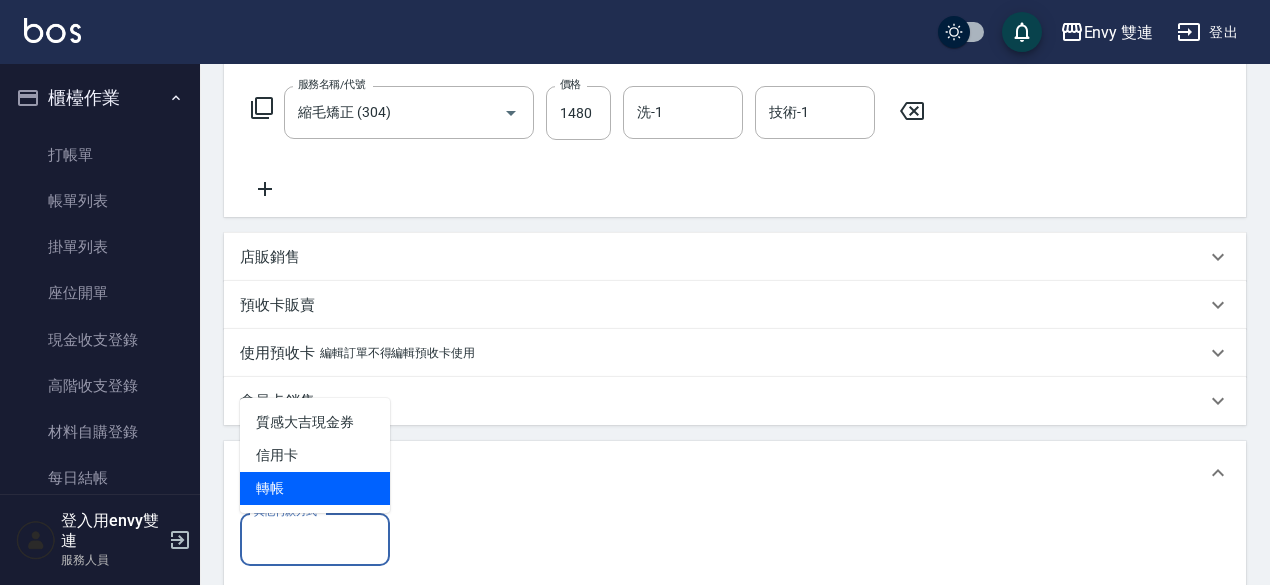 click on "轉帳" at bounding box center [315, 488] 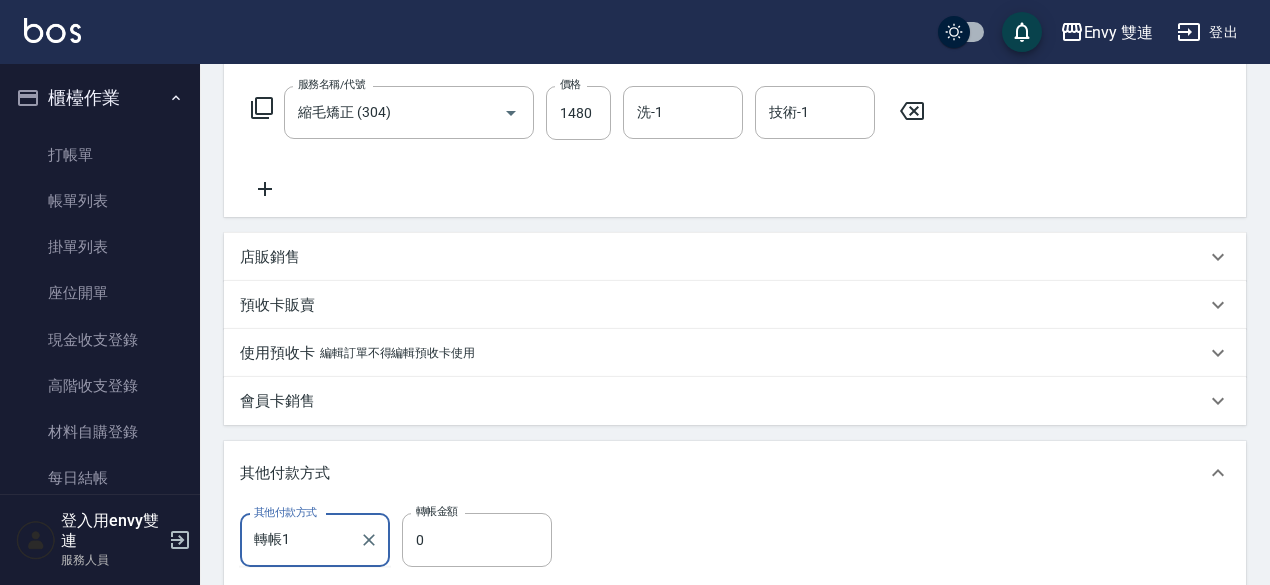 type on "轉帳" 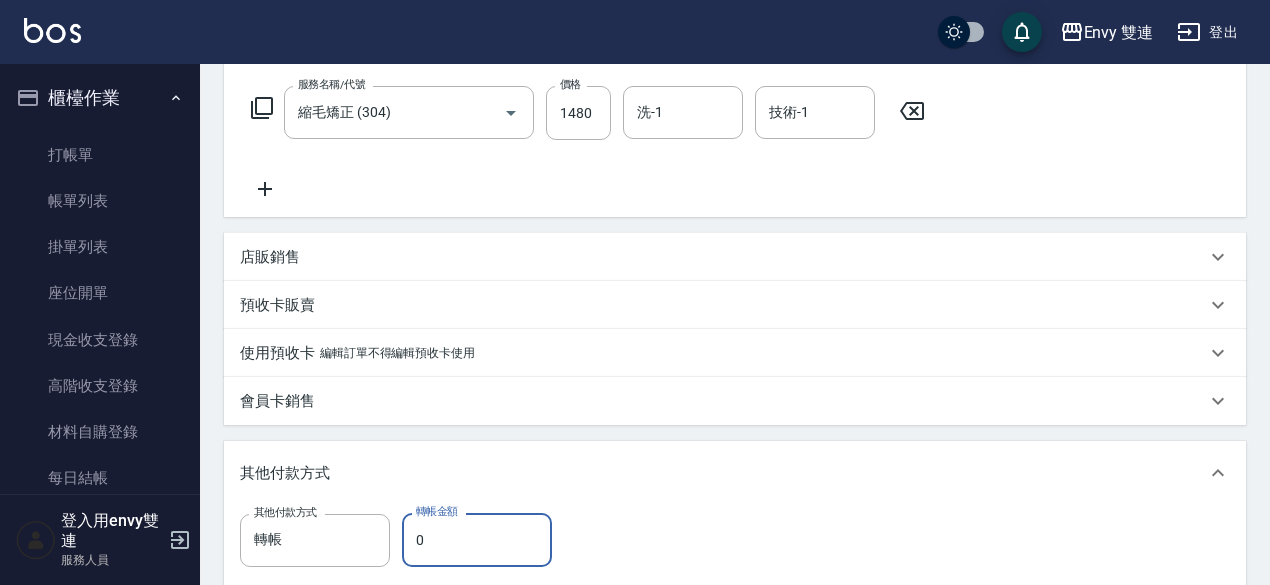 click on "0" at bounding box center [477, 540] 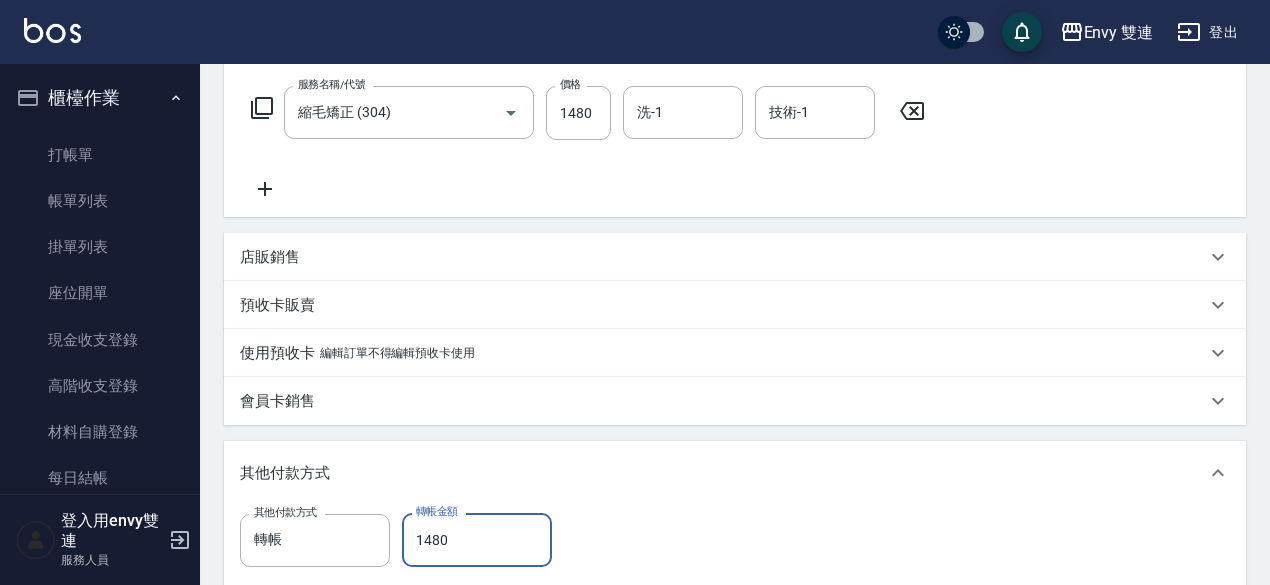 scroll, scrollTop: 650, scrollLeft: 0, axis: vertical 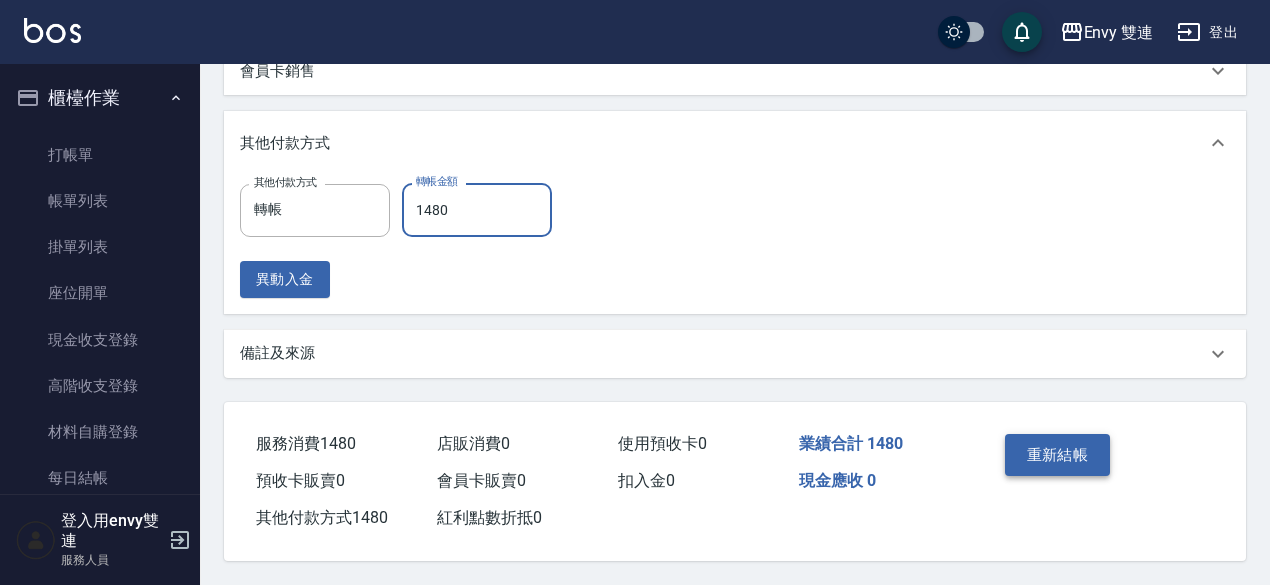 type on "1480" 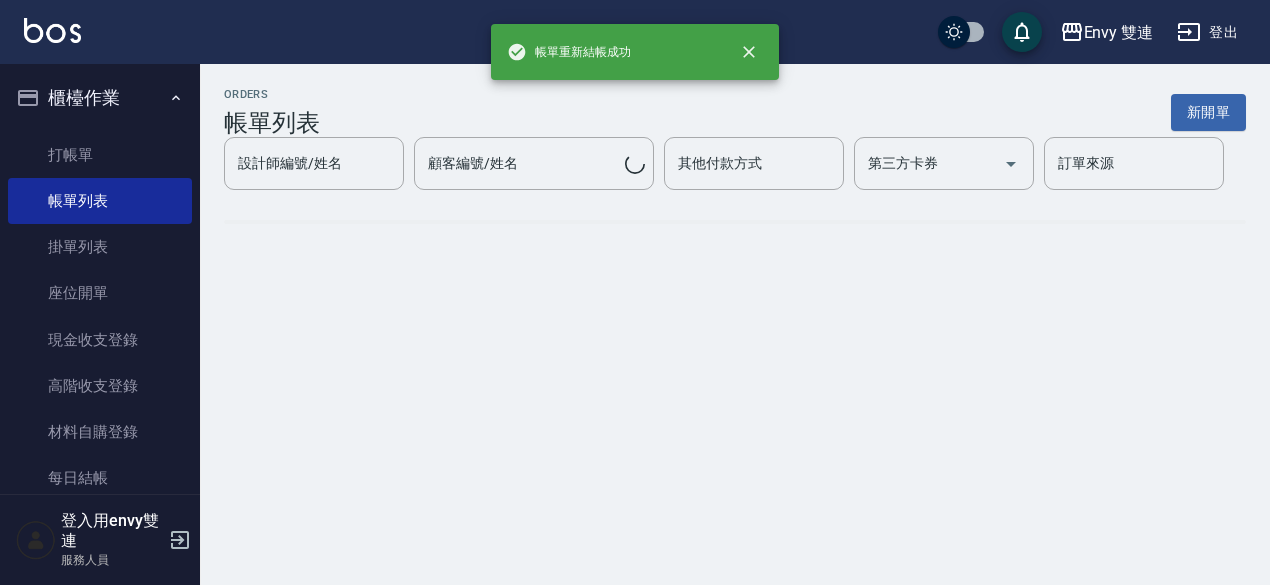 scroll, scrollTop: 0, scrollLeft: 0, axis: both 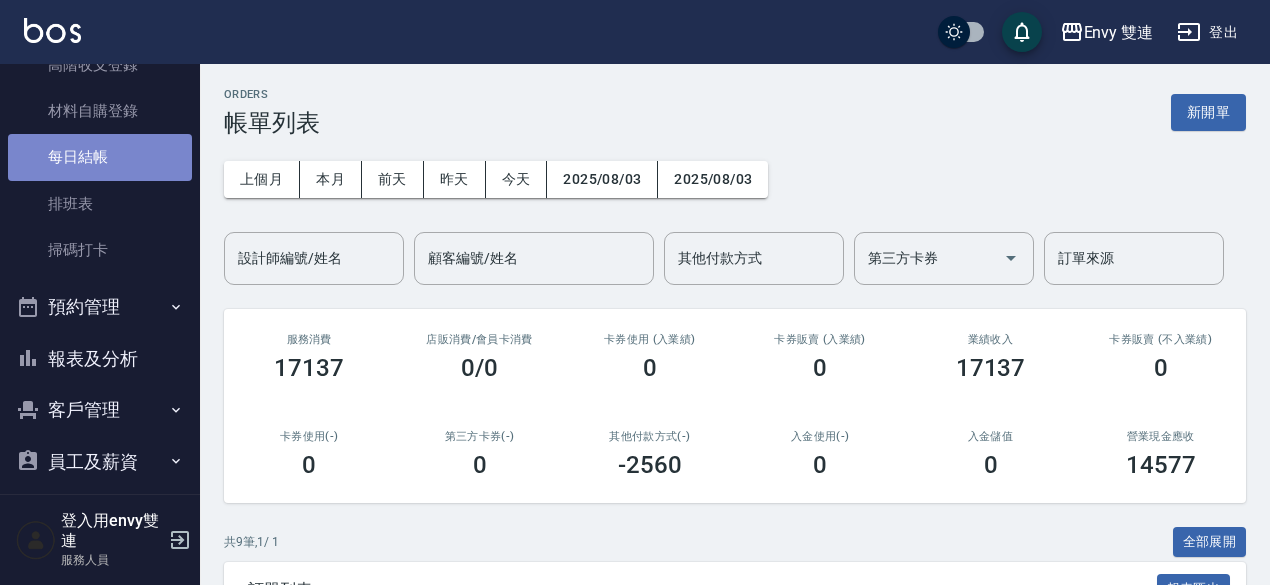 click on "每日結帳" at bounding box center (100, 157) 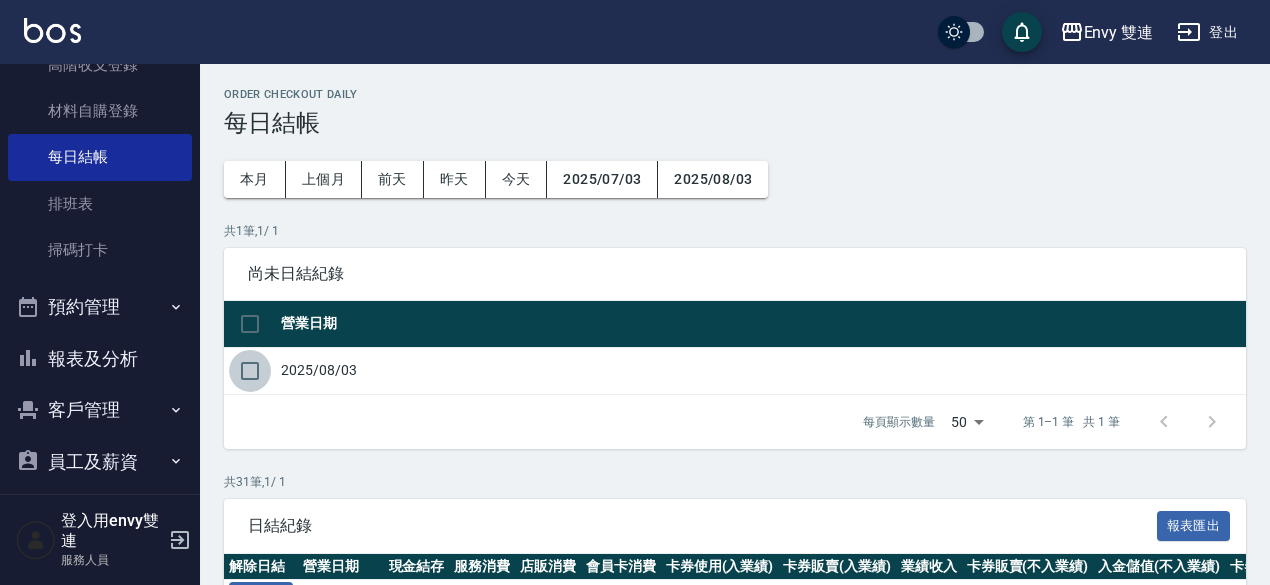 click at bounding box center [250, 371] 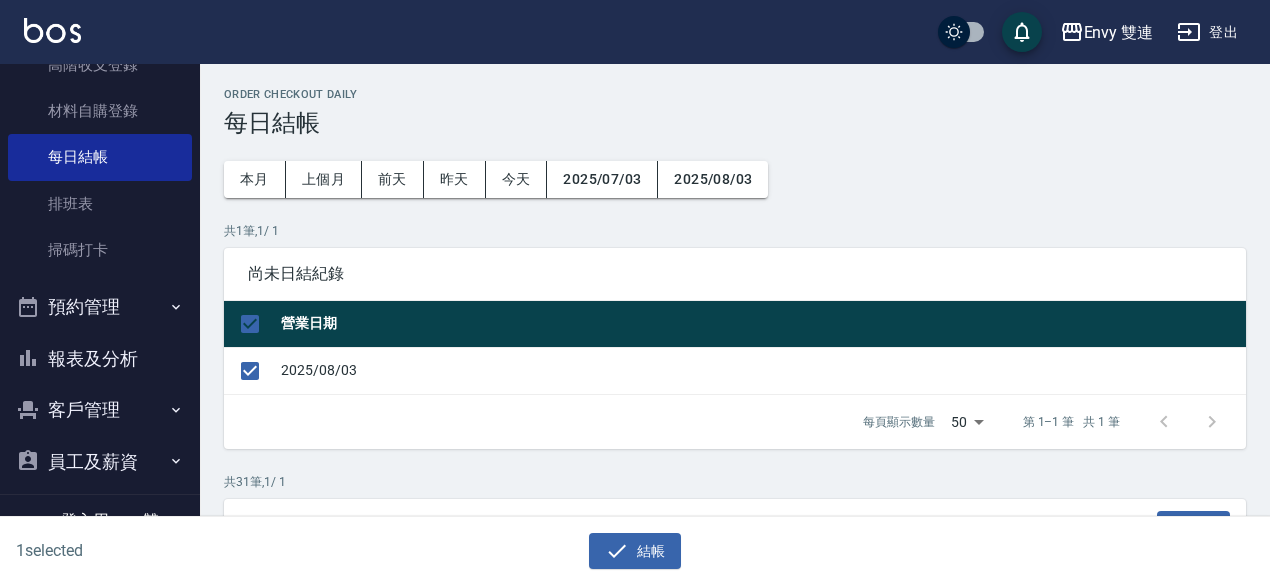 scroll, scrollTop: 35, scrollLeft: 0, axis: vertical 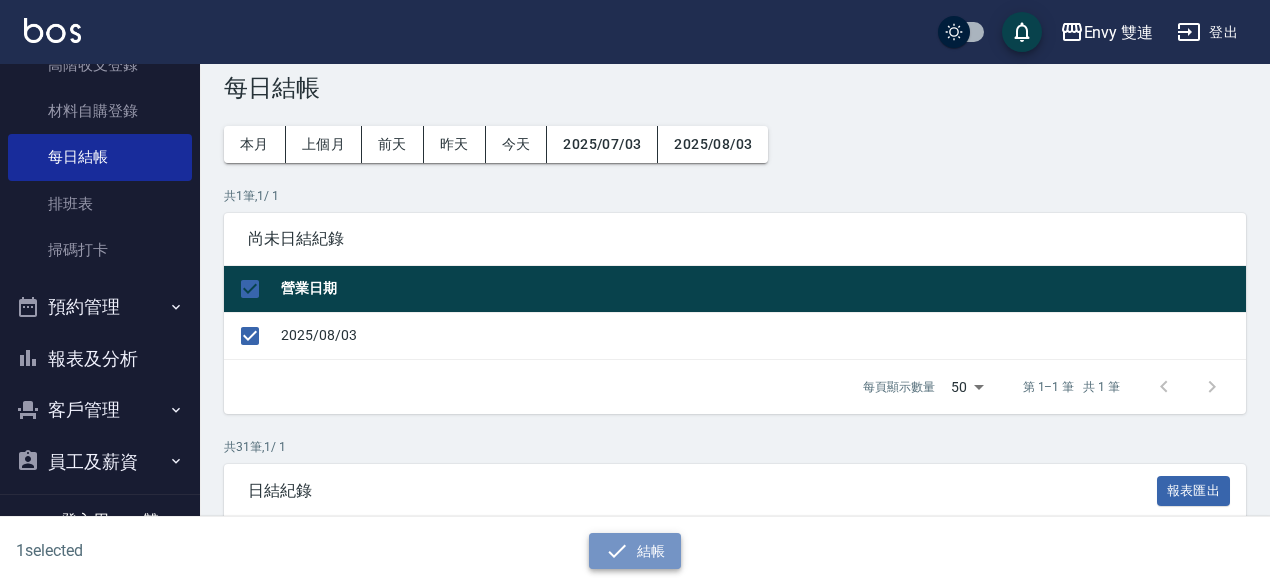 click on "結帳" at bounding box center [635, 551] 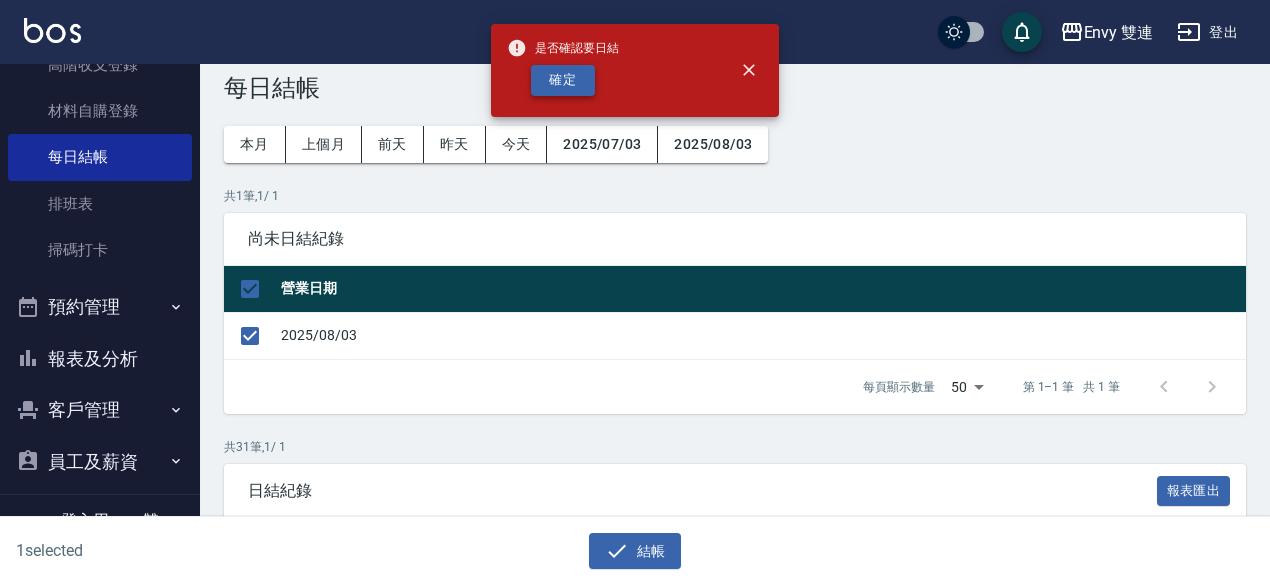 click on "確定" at bounding box center (563, 80) 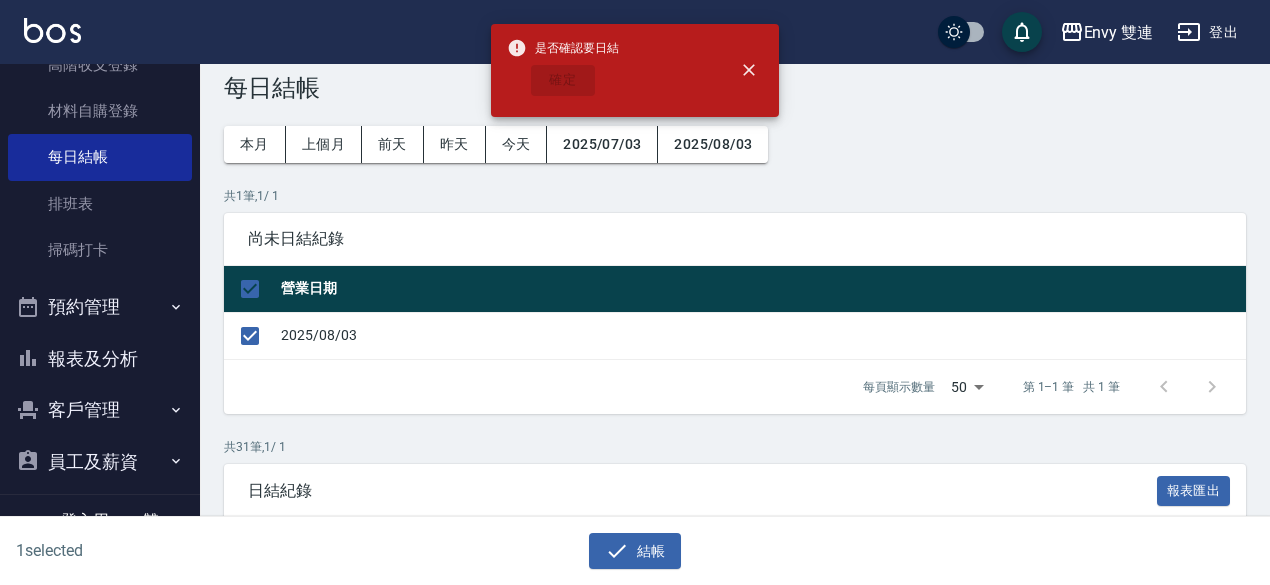 checkbox on "false" 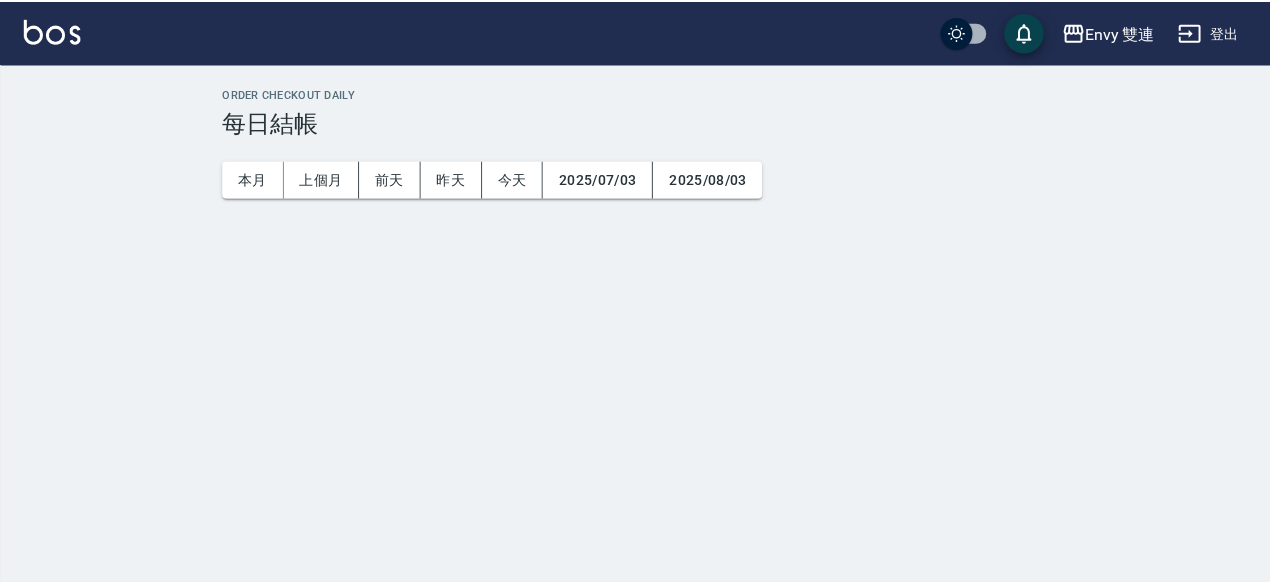scroll, scrollTop: 0, scrollLeft: 0, axis: both 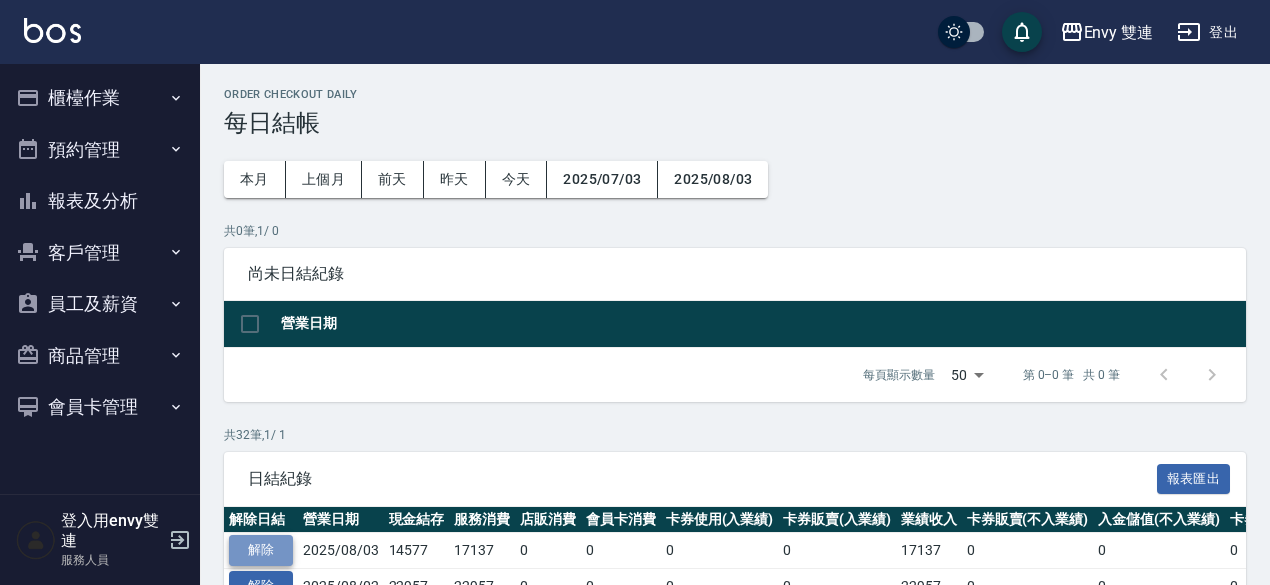 click on "解除" at bounding box center (261, 550) 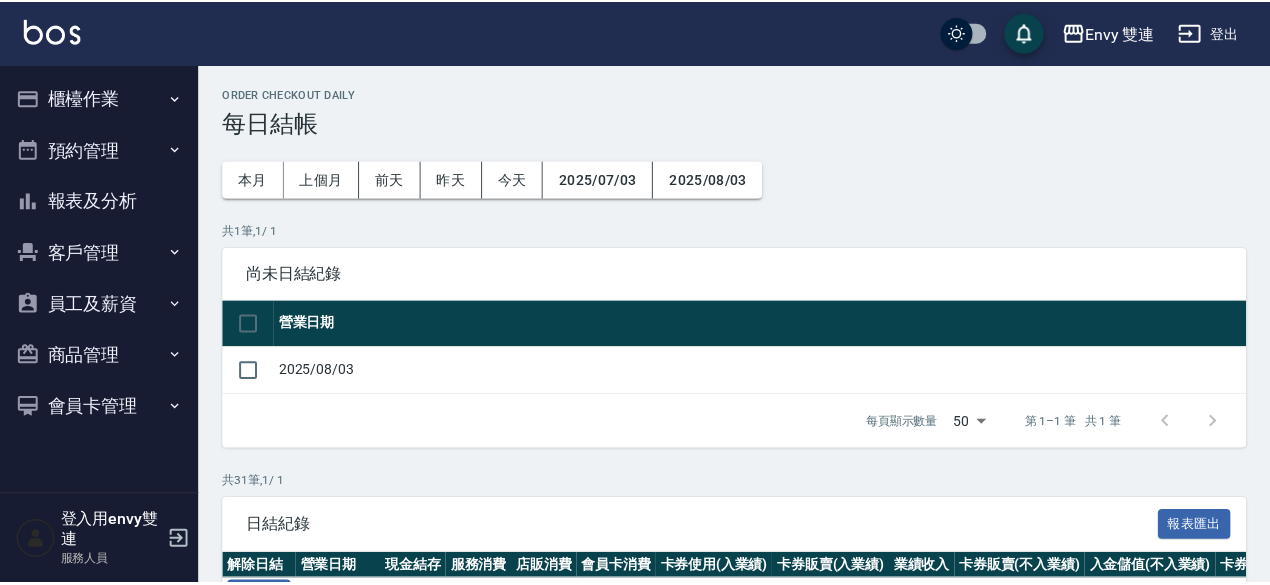 scroll, scrollTop: 0, scrollLeft: 0, axis: both 